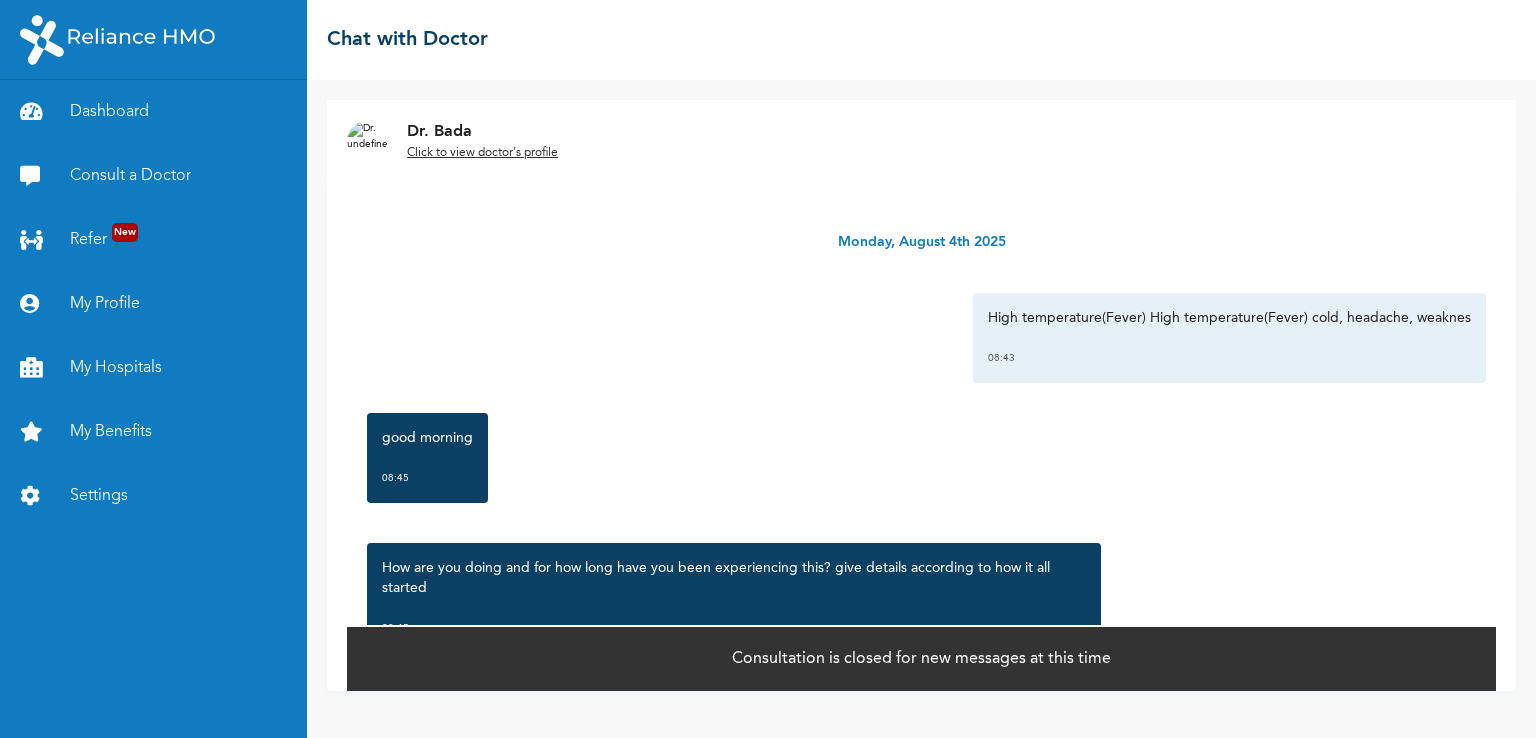 scroll, scrollTop: 0, scrollLeft: 0, axis: both 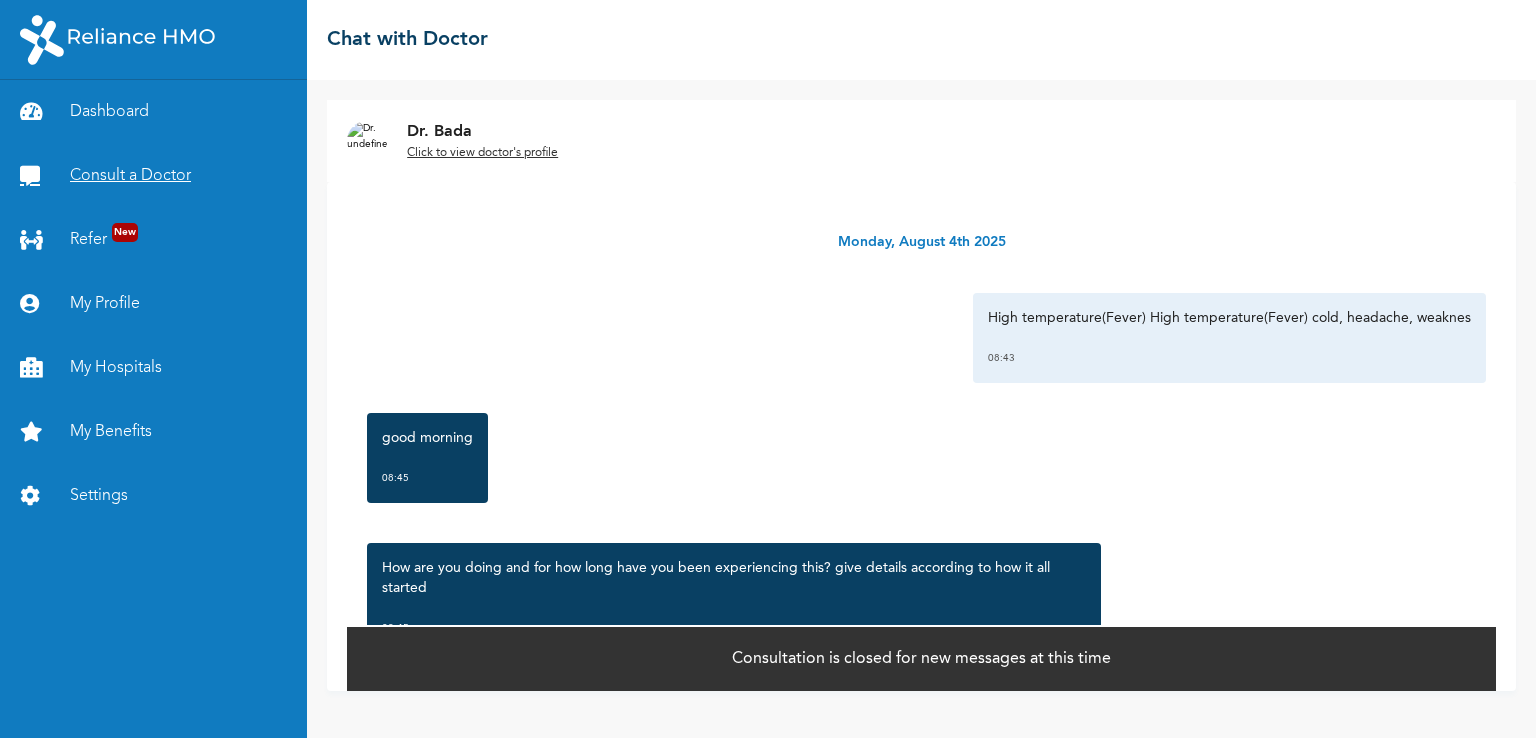 click on "Consult a Doctor" at bounding box center [153, 176] 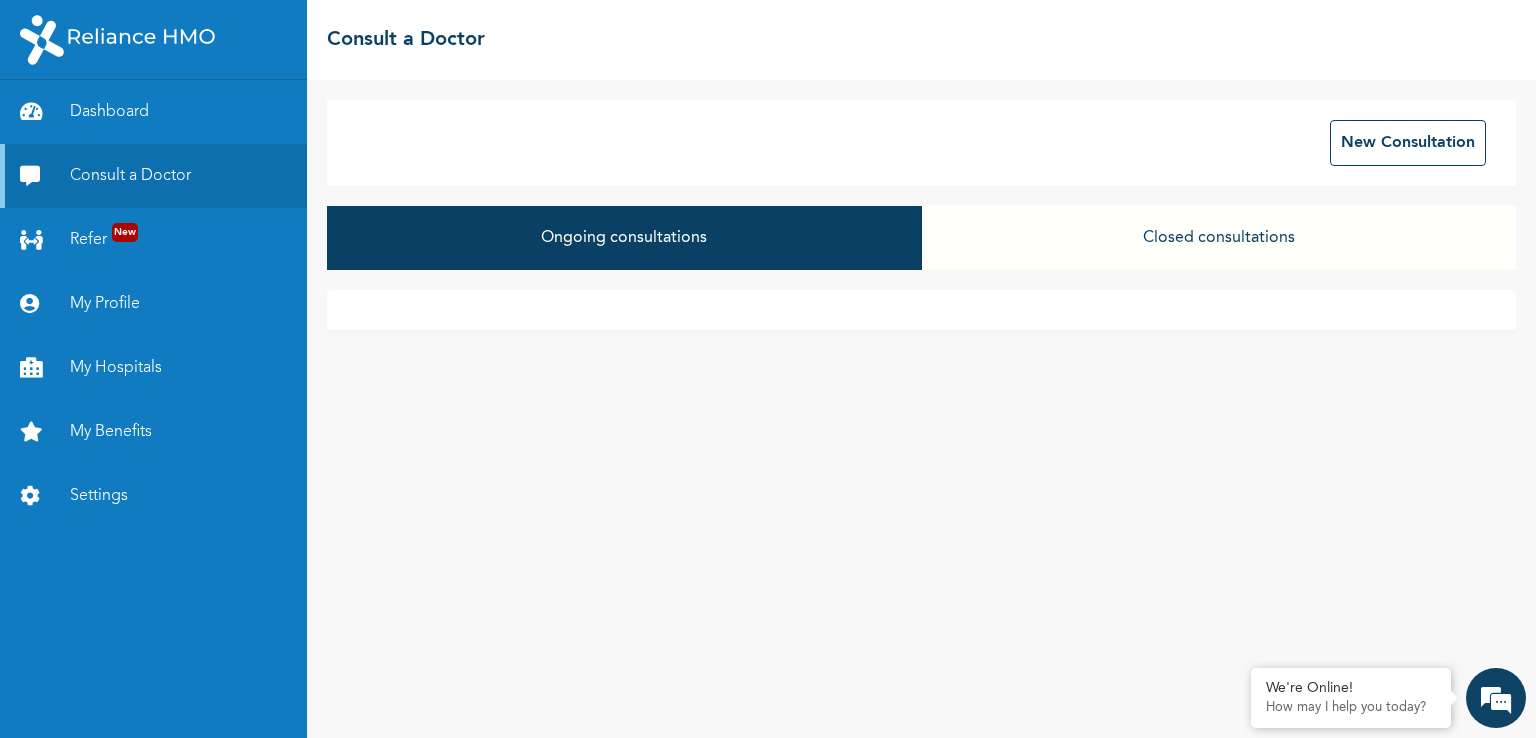 click on "Ongoing consultations" at bounding box center [624, 238] 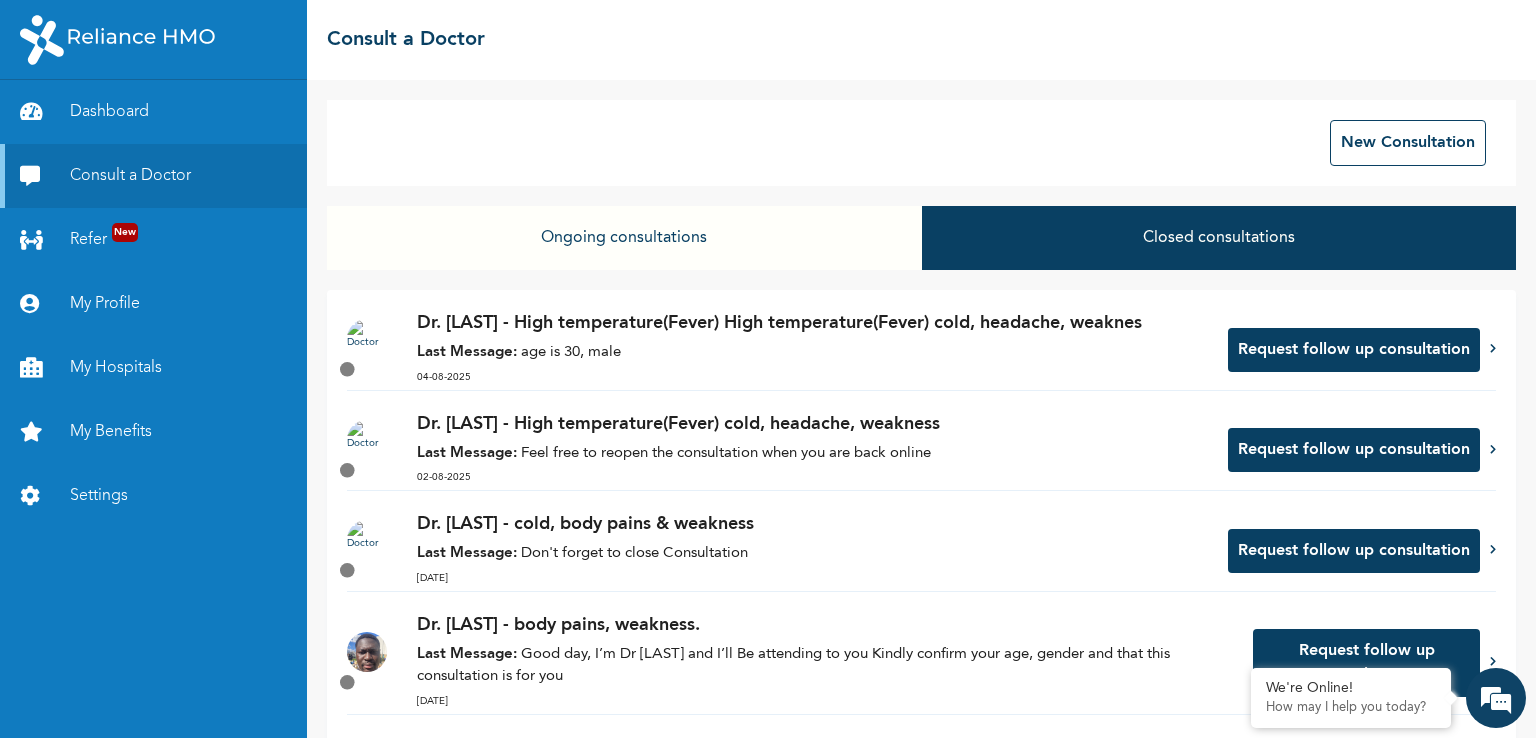 click on "Dr. [LAST] - High temperature(Fever) High temperature(Fever) cold, headache, weaknes" at bounding box center (812, 323) 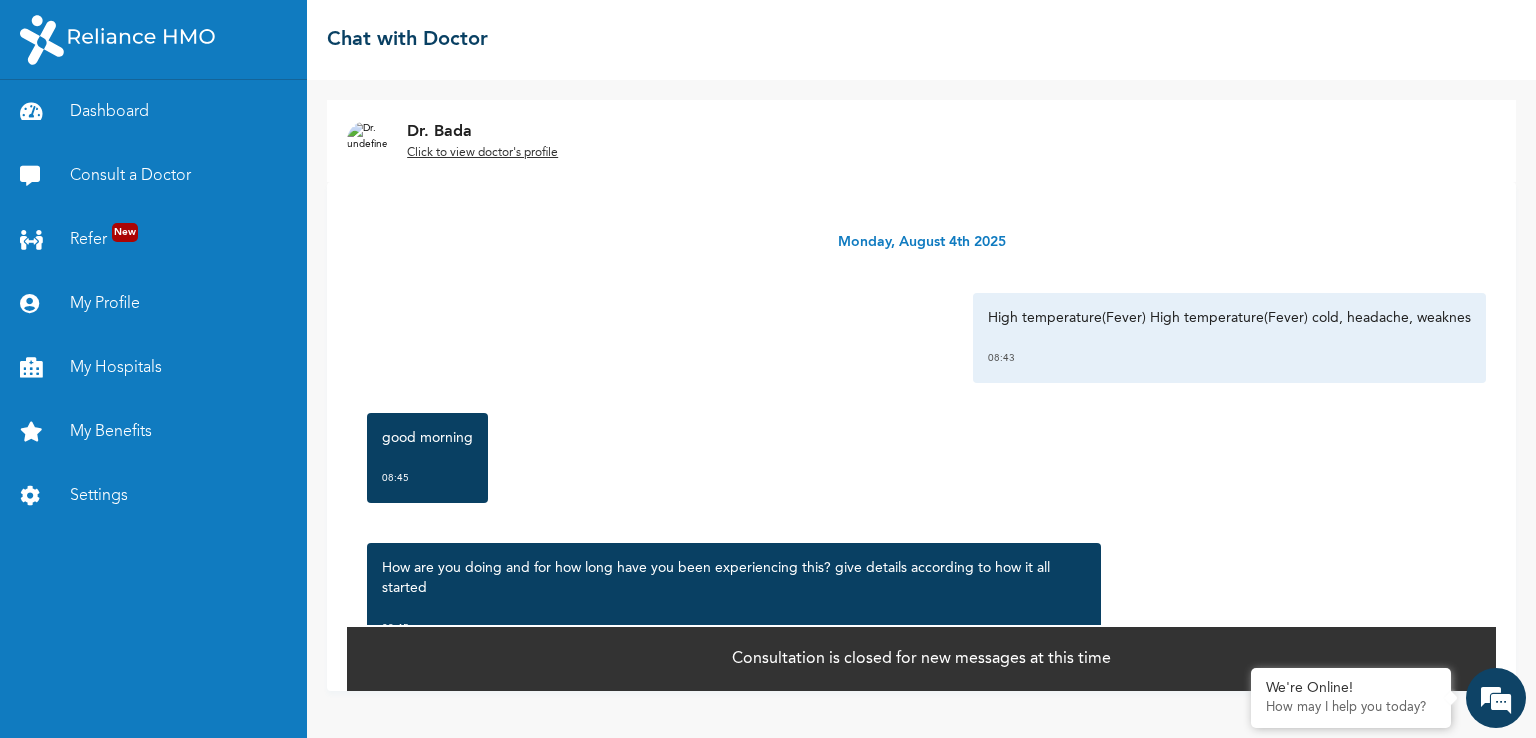 scroll, scrollTop: 0, scrollLeft: 0, axis: both 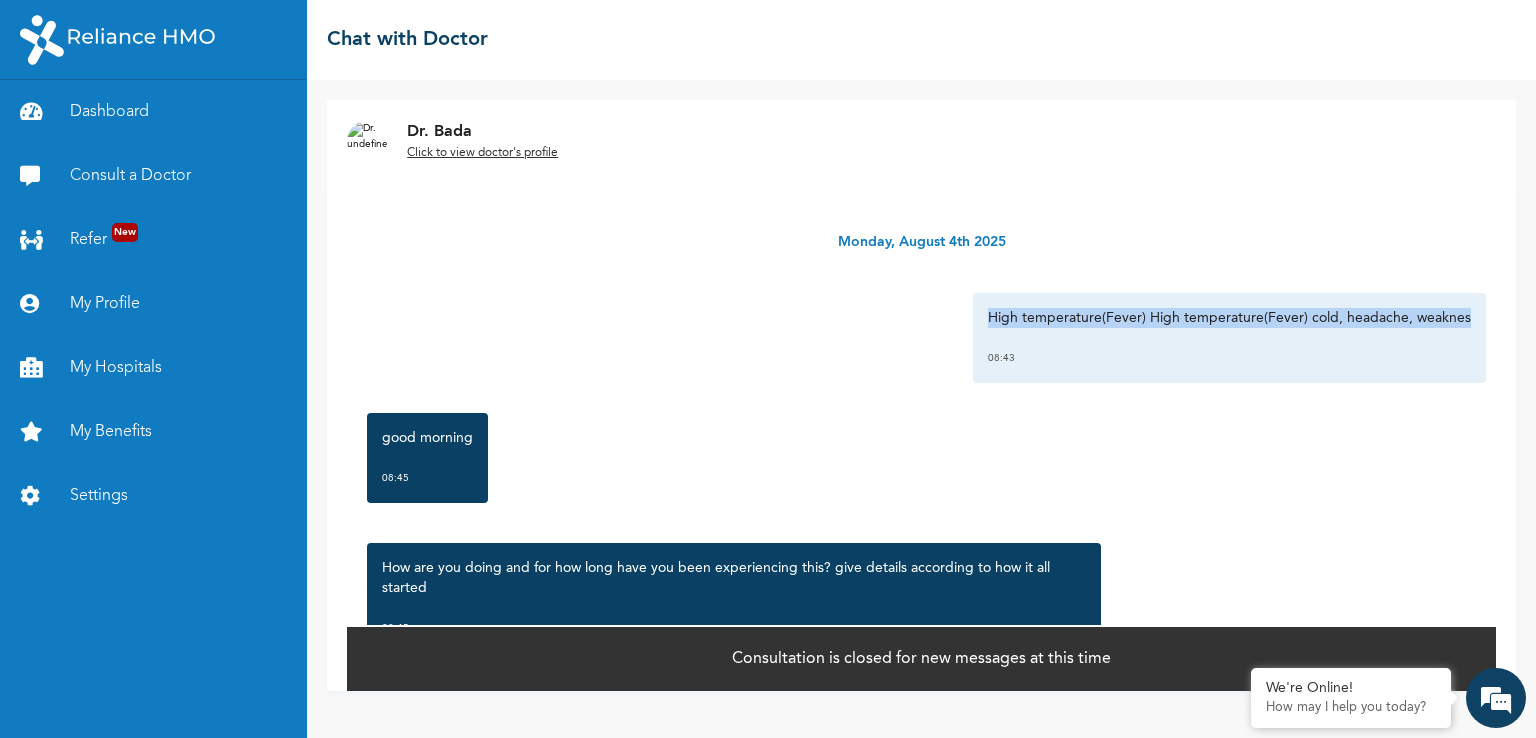 copy on "High temperature(Fever) High temperature(Fever) cold, headache, weaknes" 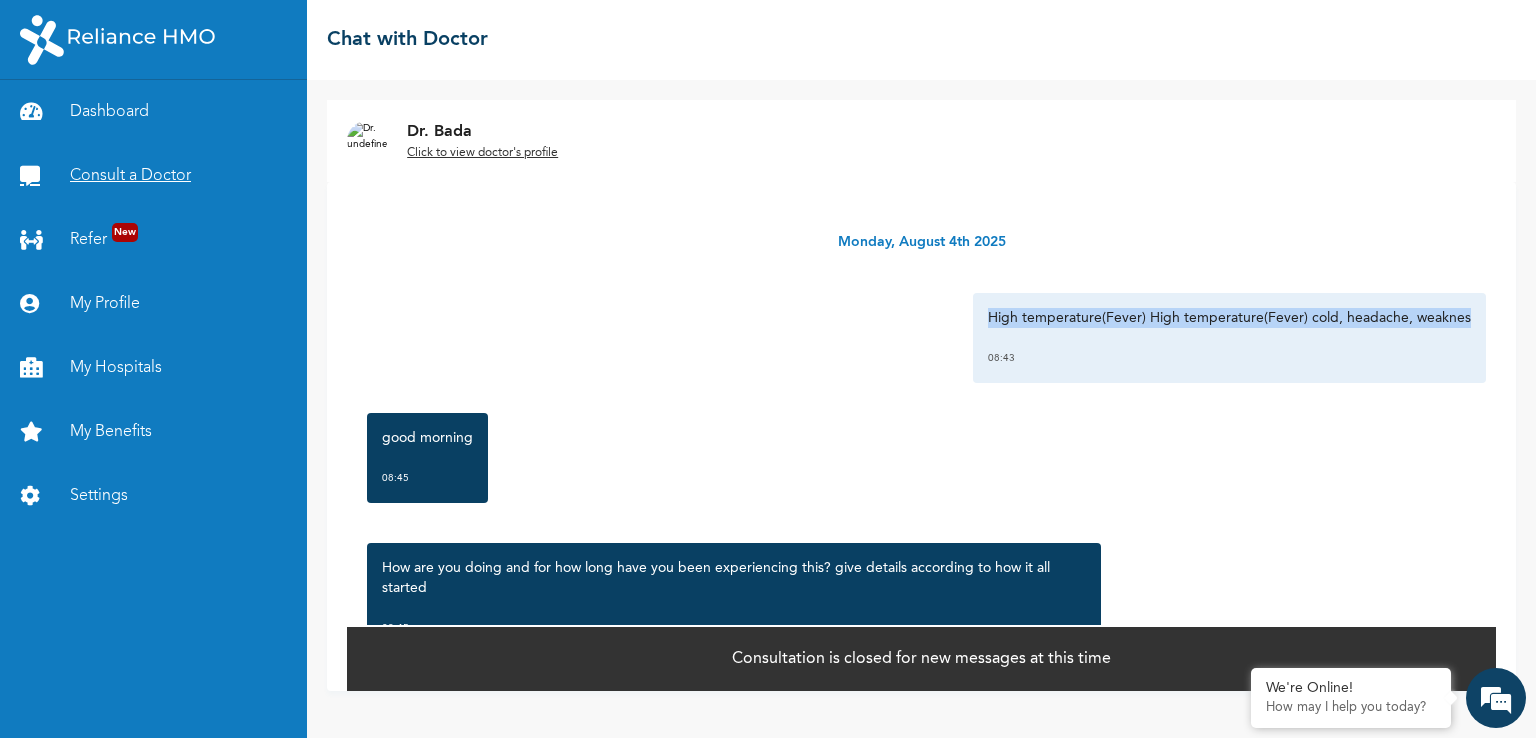 click on "Consult a Doctor" at bounding box center (153, 176) 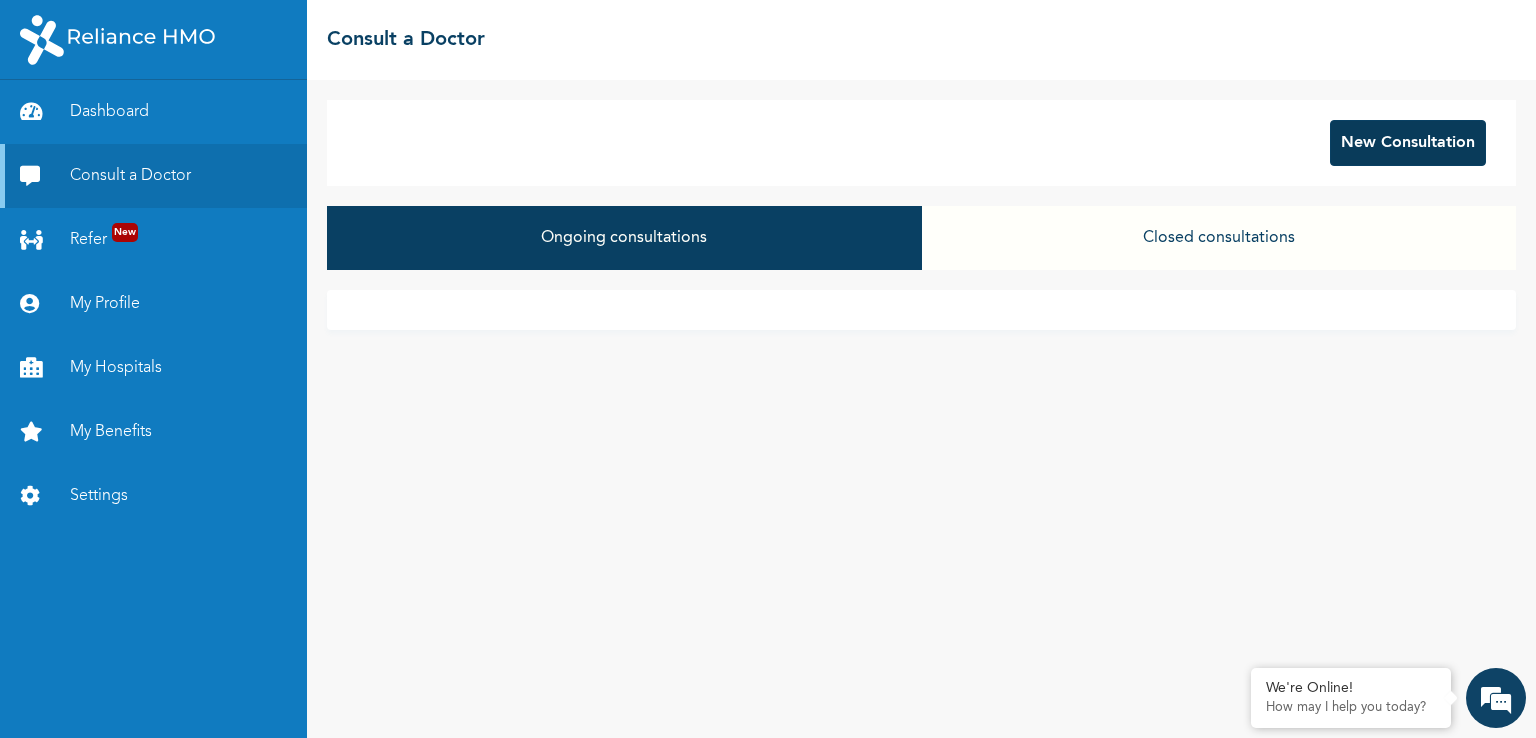 click on "New Consultation" at bounding box center (1408, 143) 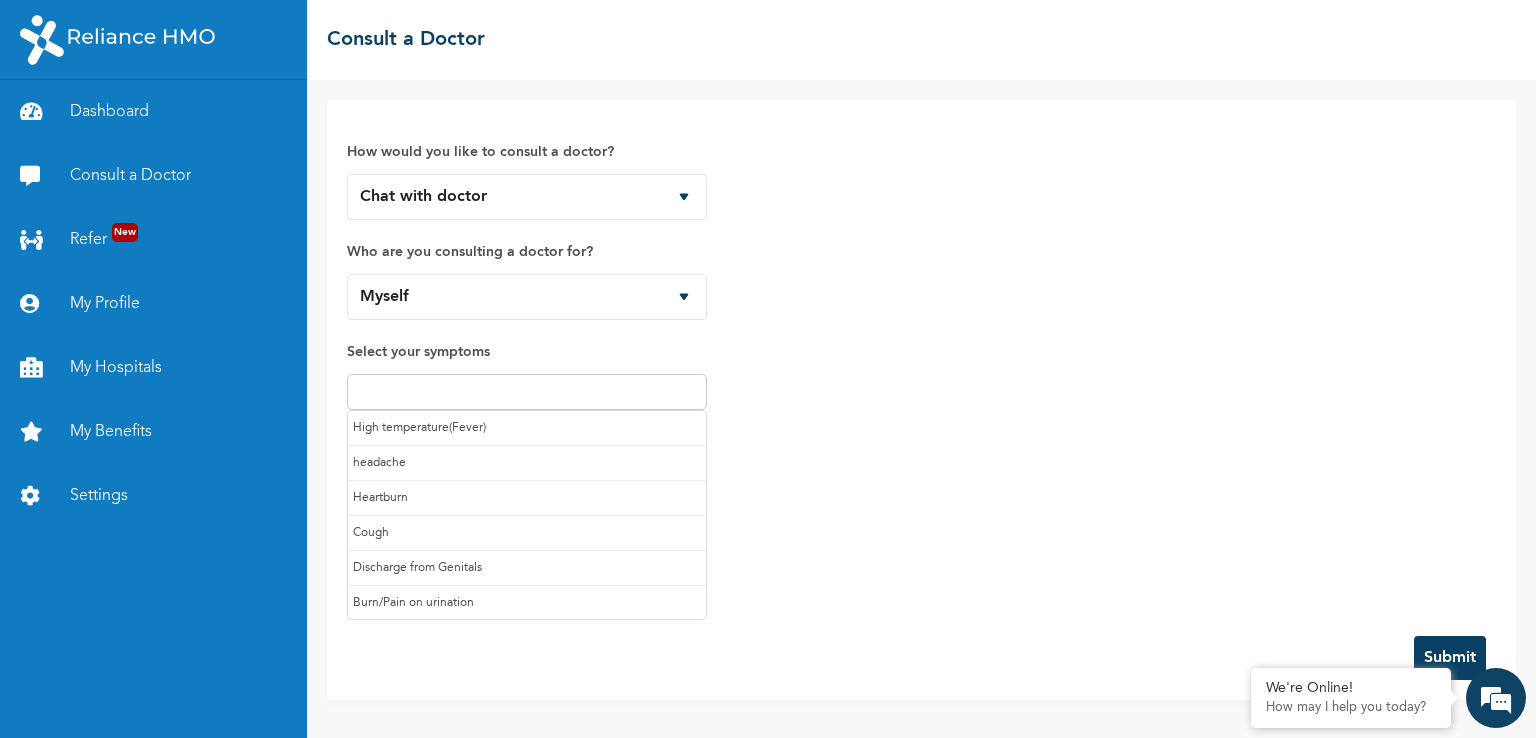 click at bounding box center [527, 392] 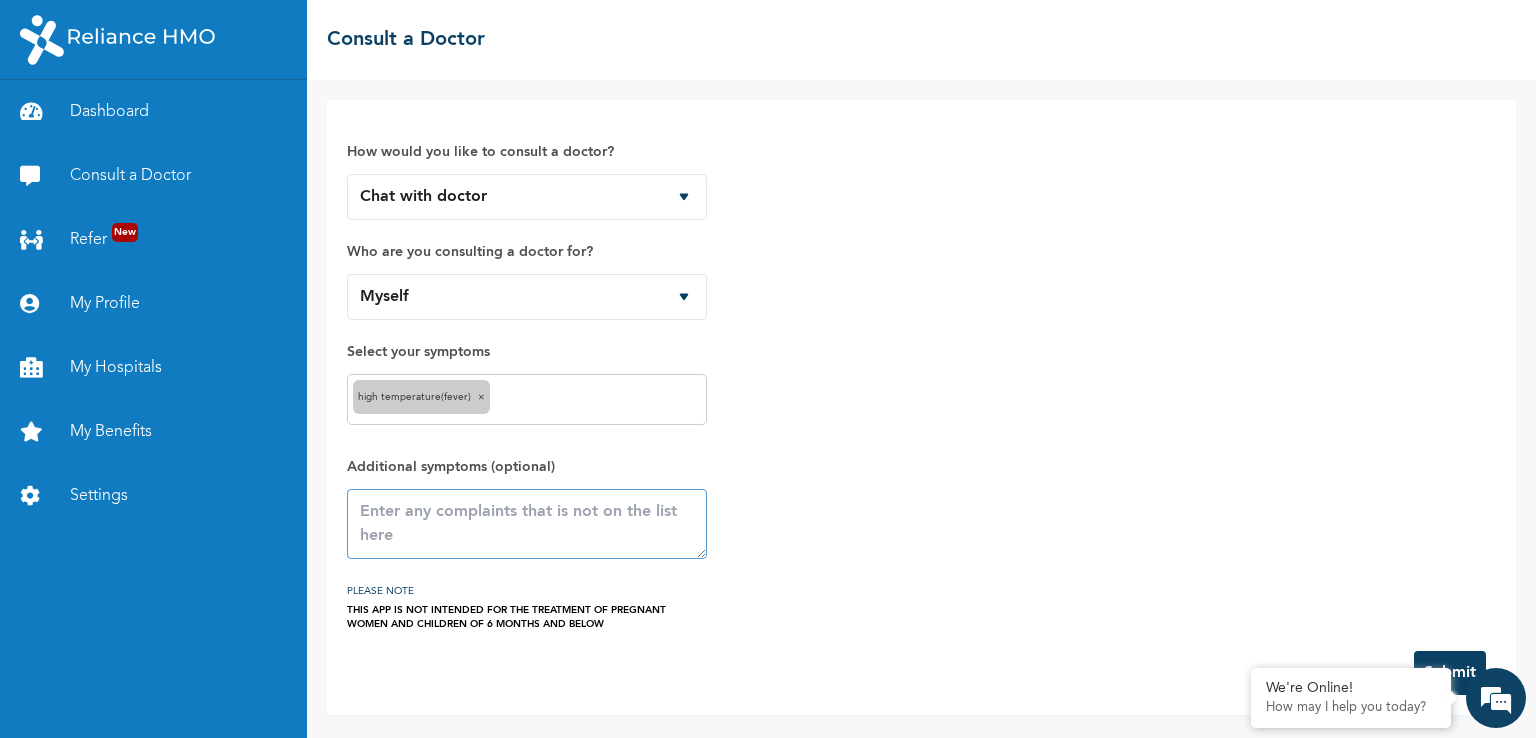 click at bounding box center [527, 524] 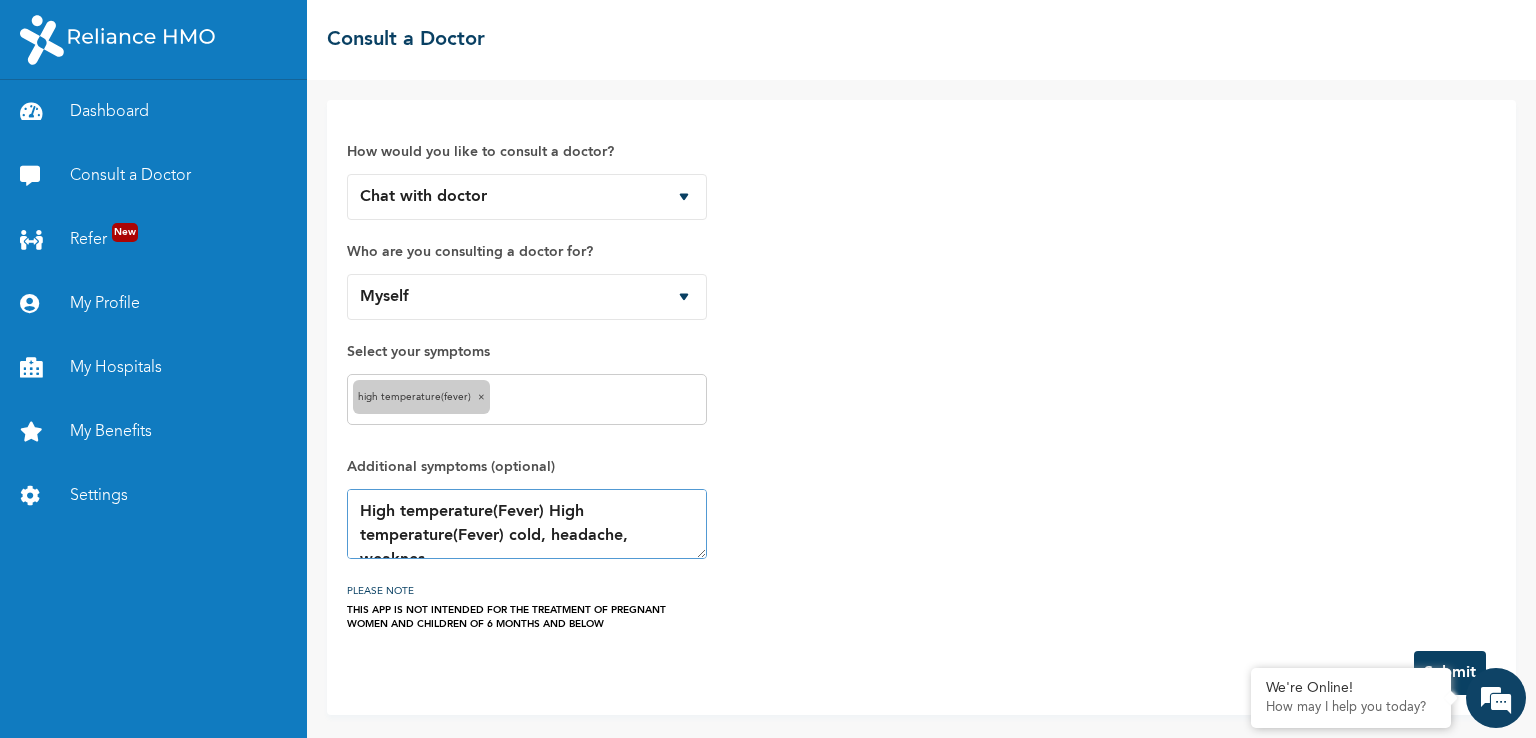 scroll, scrollTop: 12, scrollLeft: 0, axis: vertical 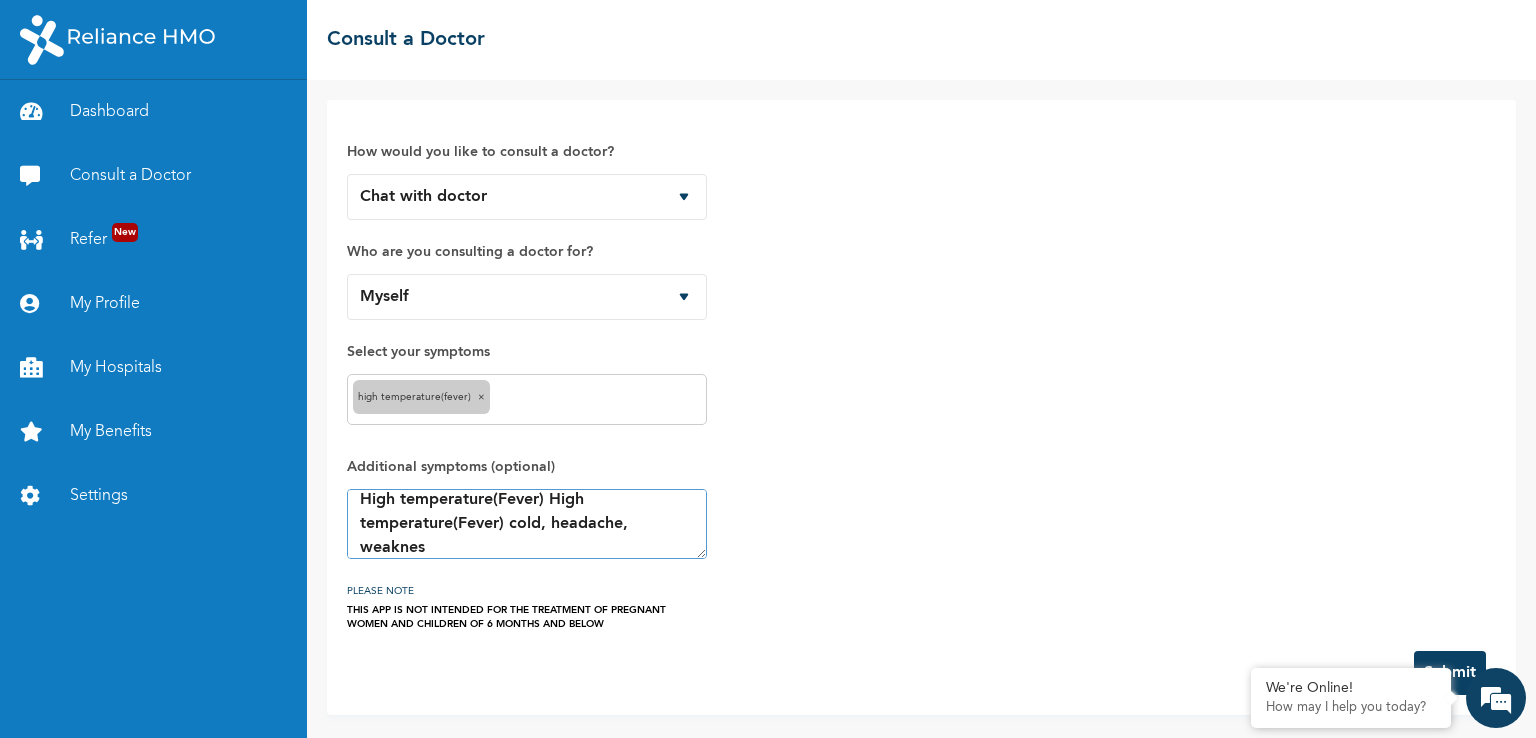 type on "High temperature(Fever) High temperature(Fever) cold, headache, weaknes" 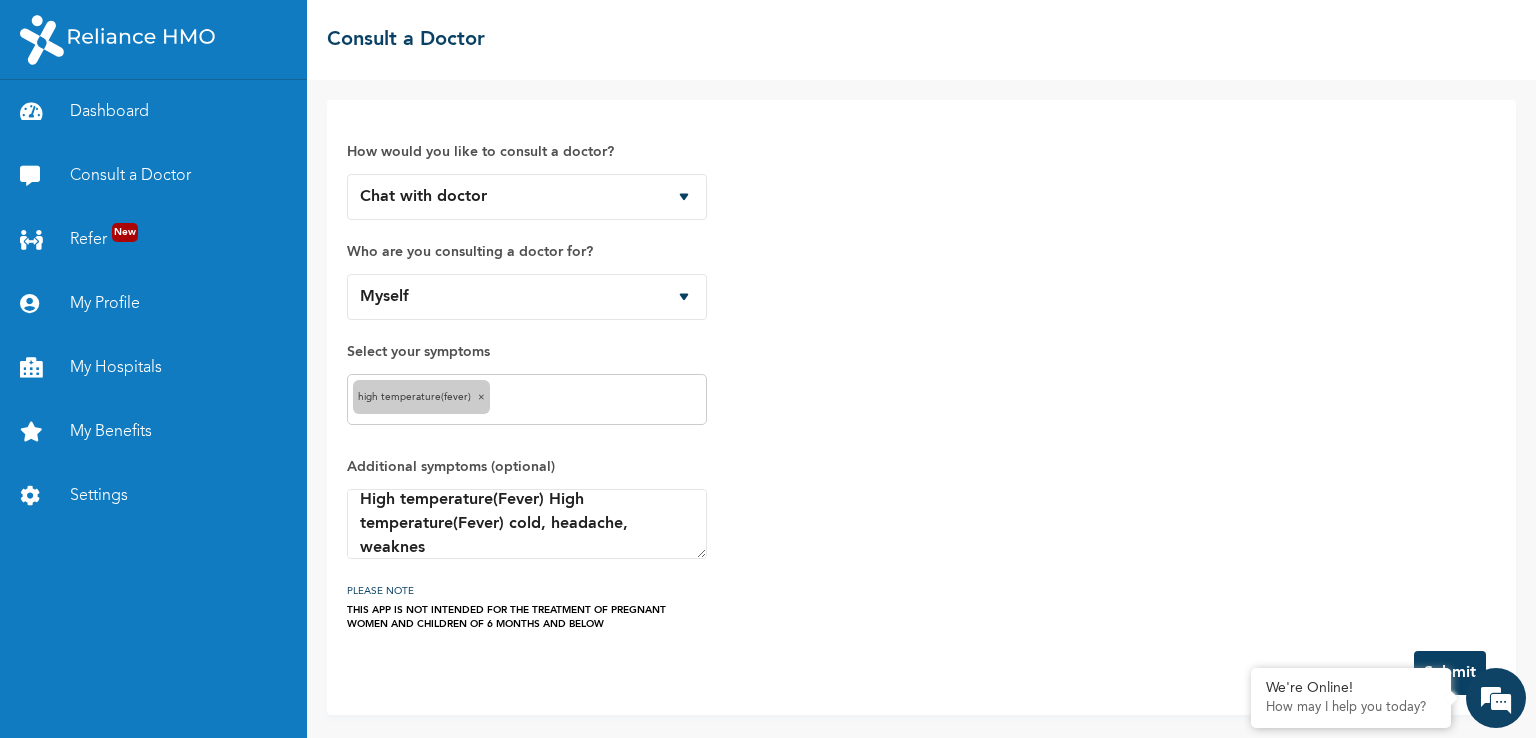 click on "Submit" at bounding box center [1450, 673] 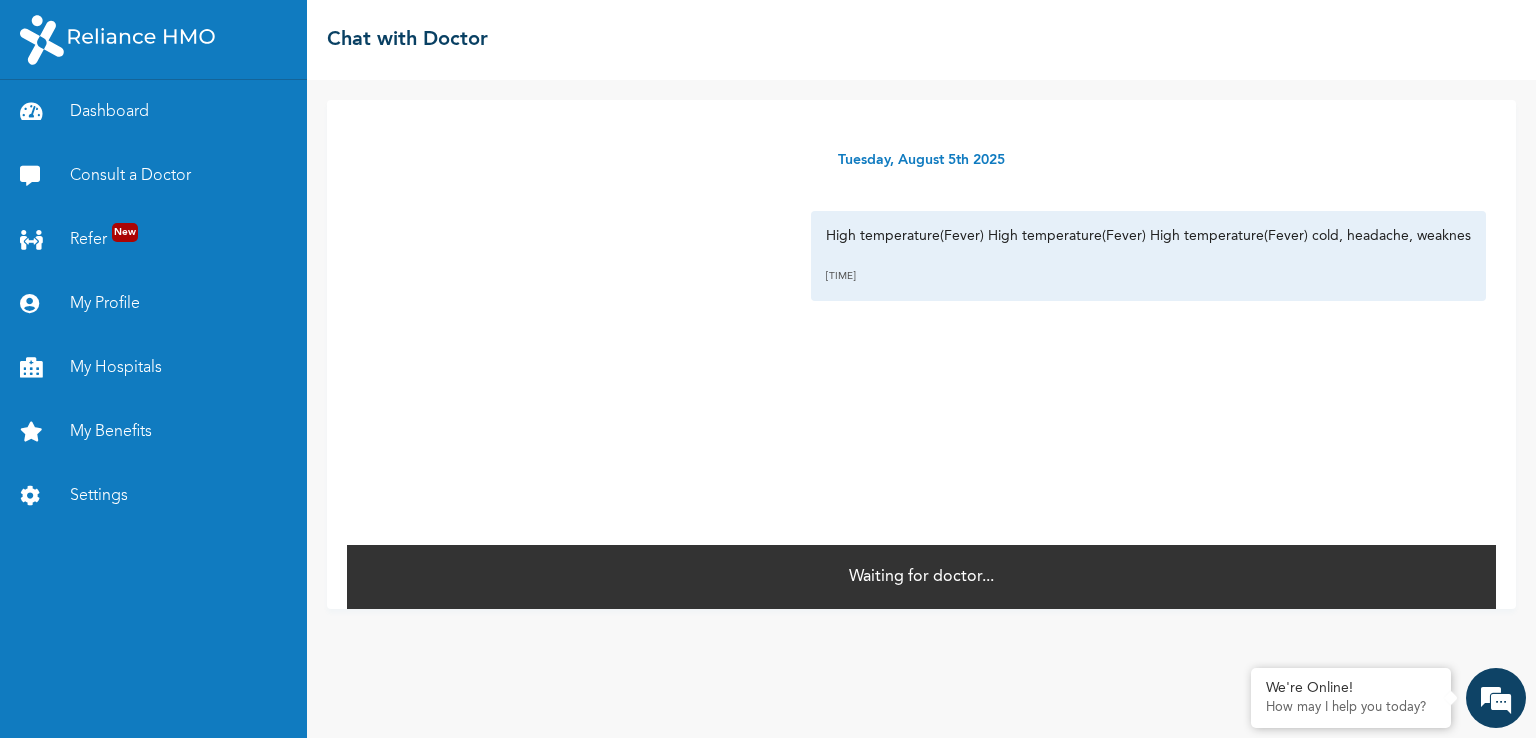 click on "High temperature(Fever) High temperature(Fever) High temperature(Fever) cold, headache, weaknes" at bounding box center [1148, 236] 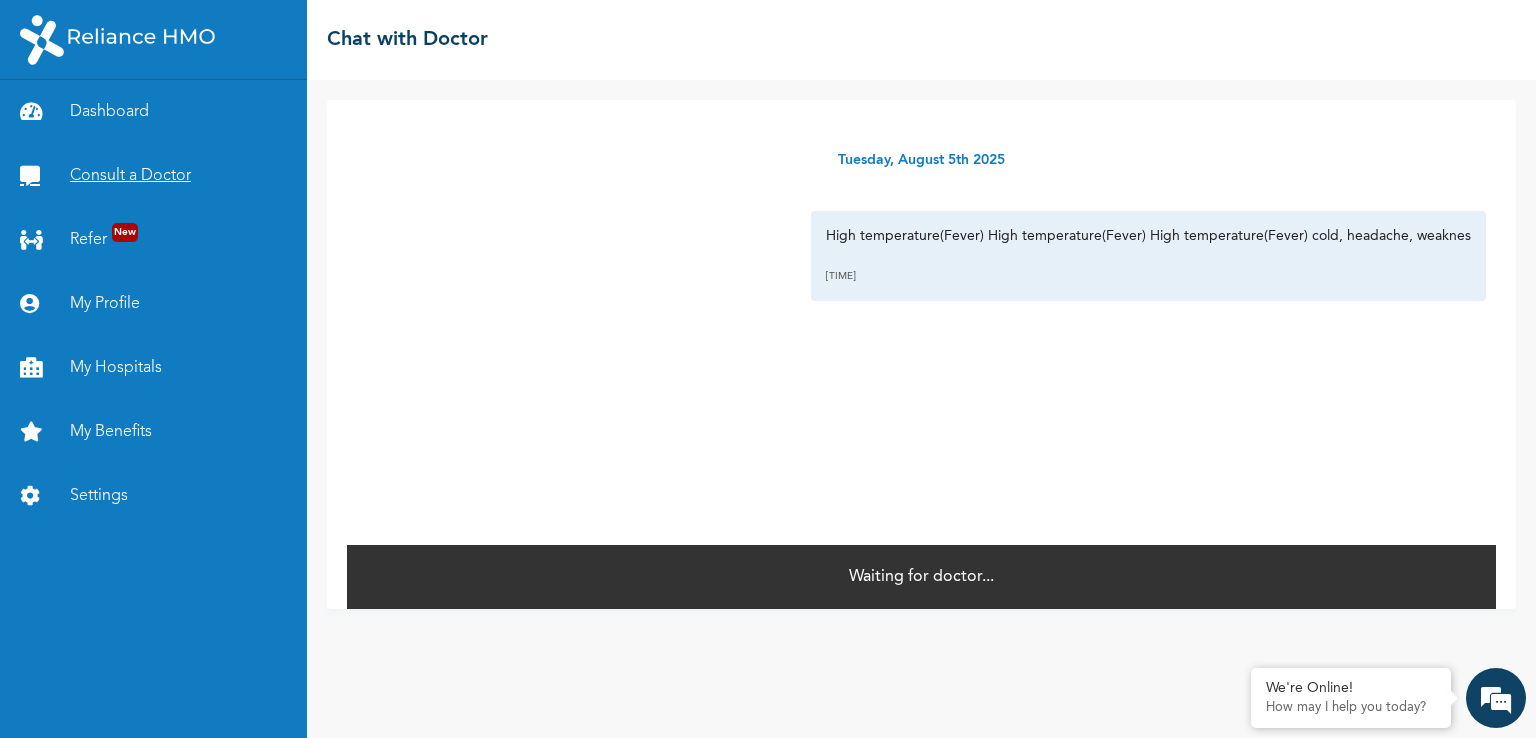 click on "Consult a Doctor" at bounding box center (153, 176) 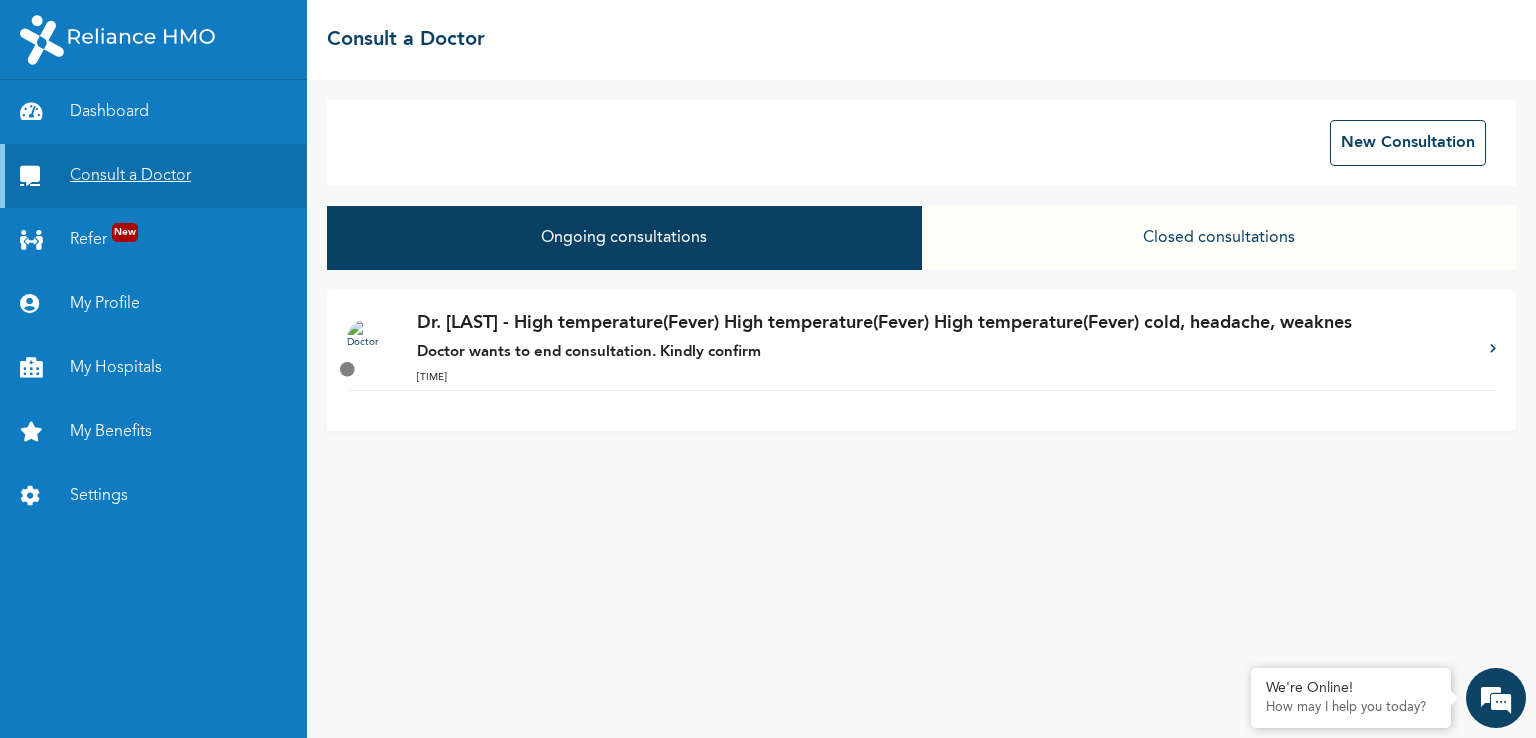 click on "Consult a Doctor" at bounding box center (153, 176) 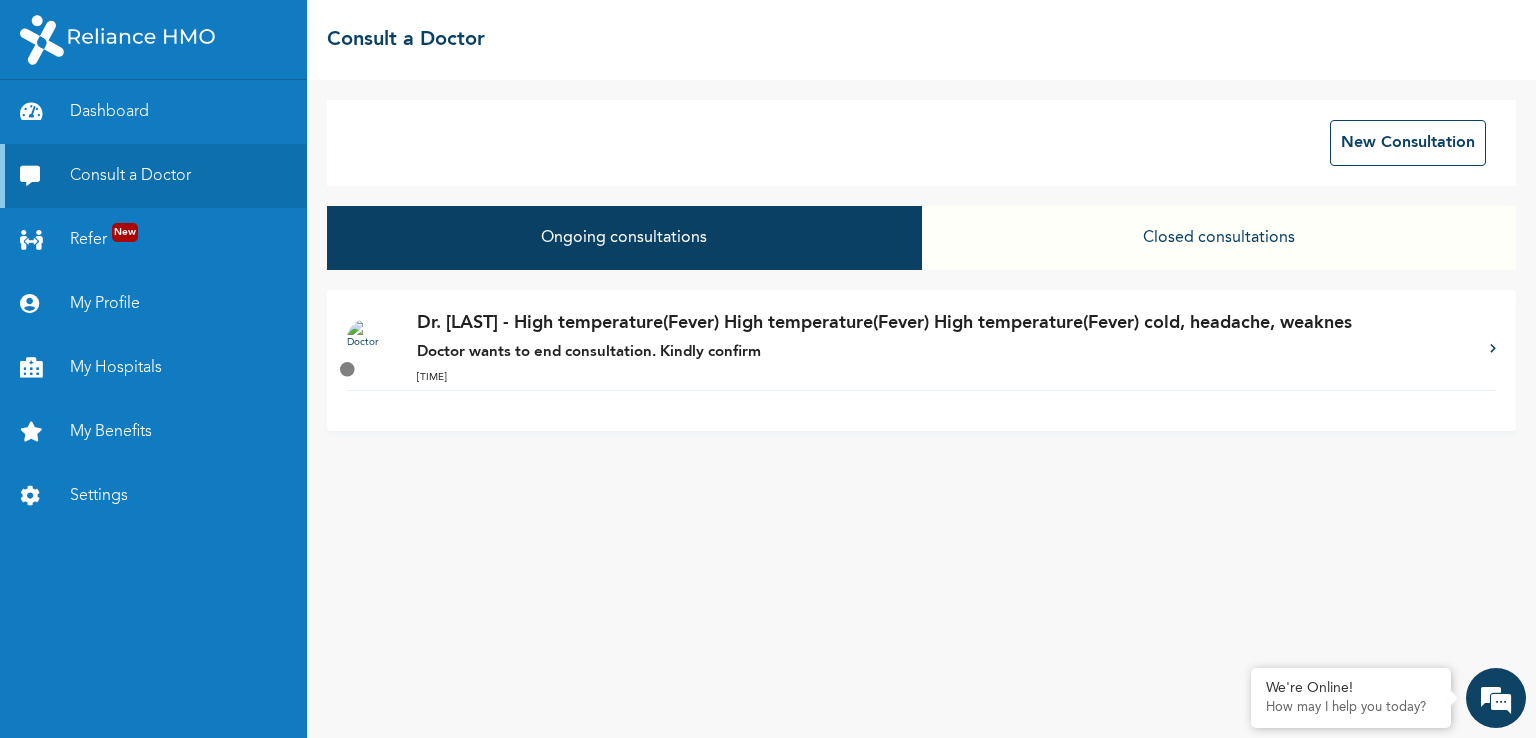click on "Doctor wants to end consultation. Kindly confirm" at bounding box center [589, 352] 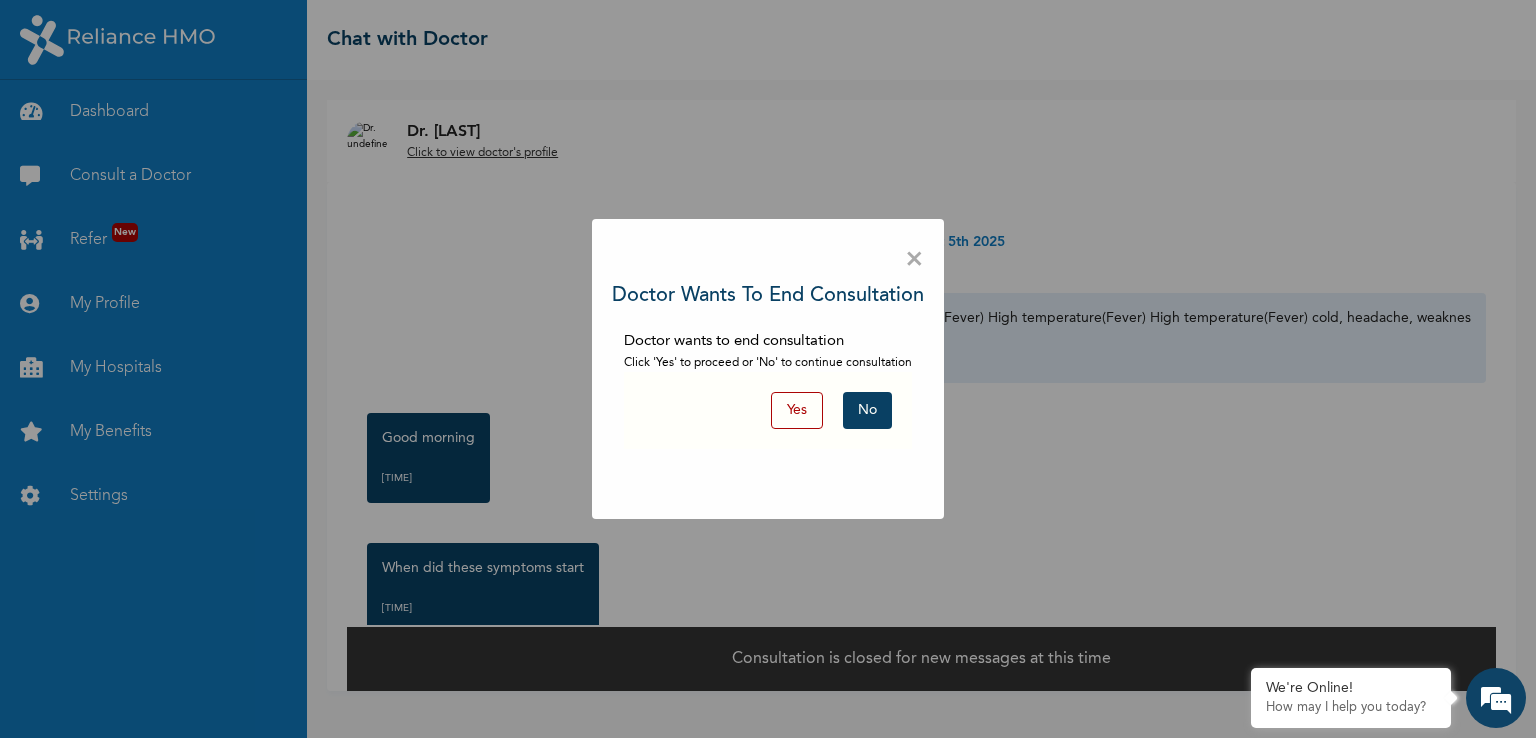 click on "Yes" at bounding box center [797, 410] 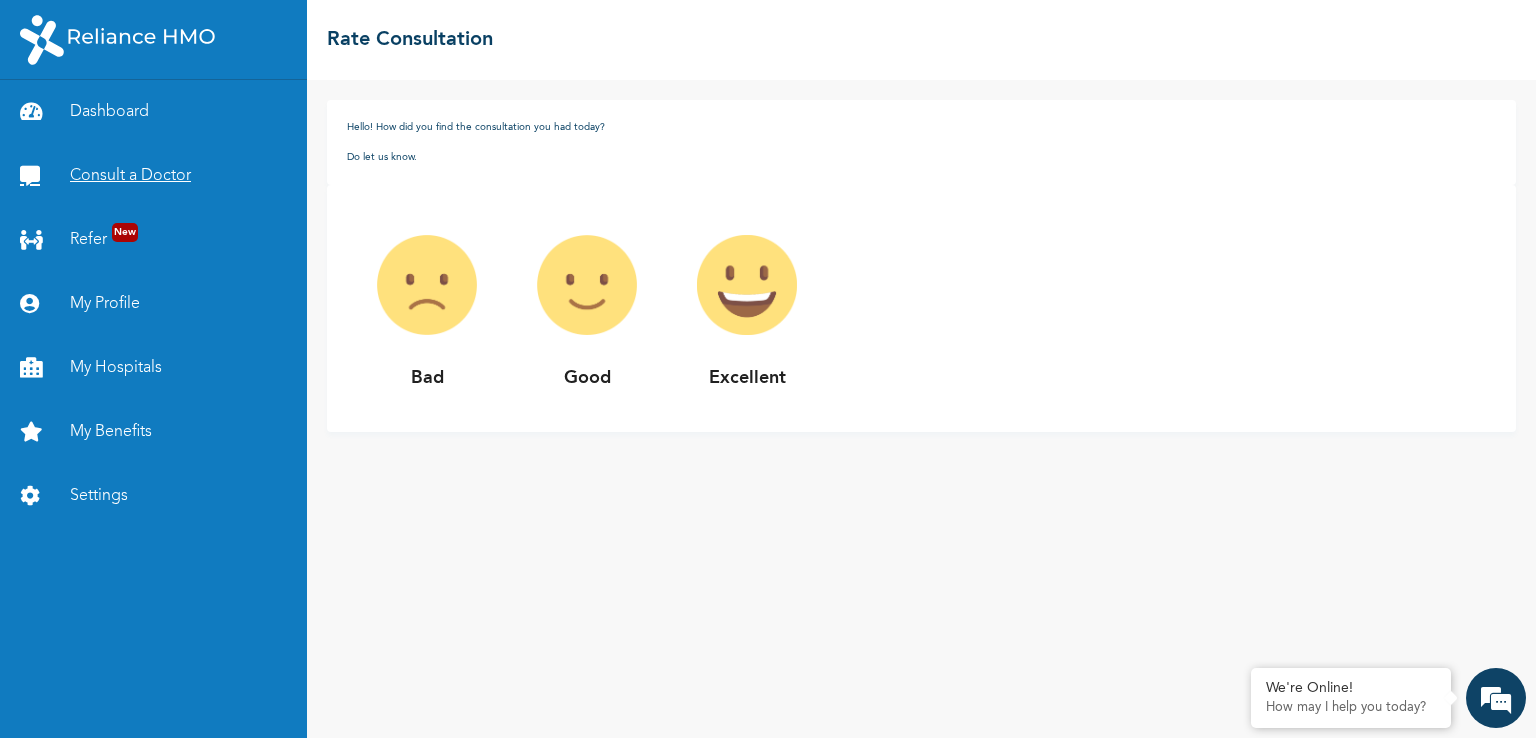 click on "Consult a Doctor" at bounding box center (153, 176) 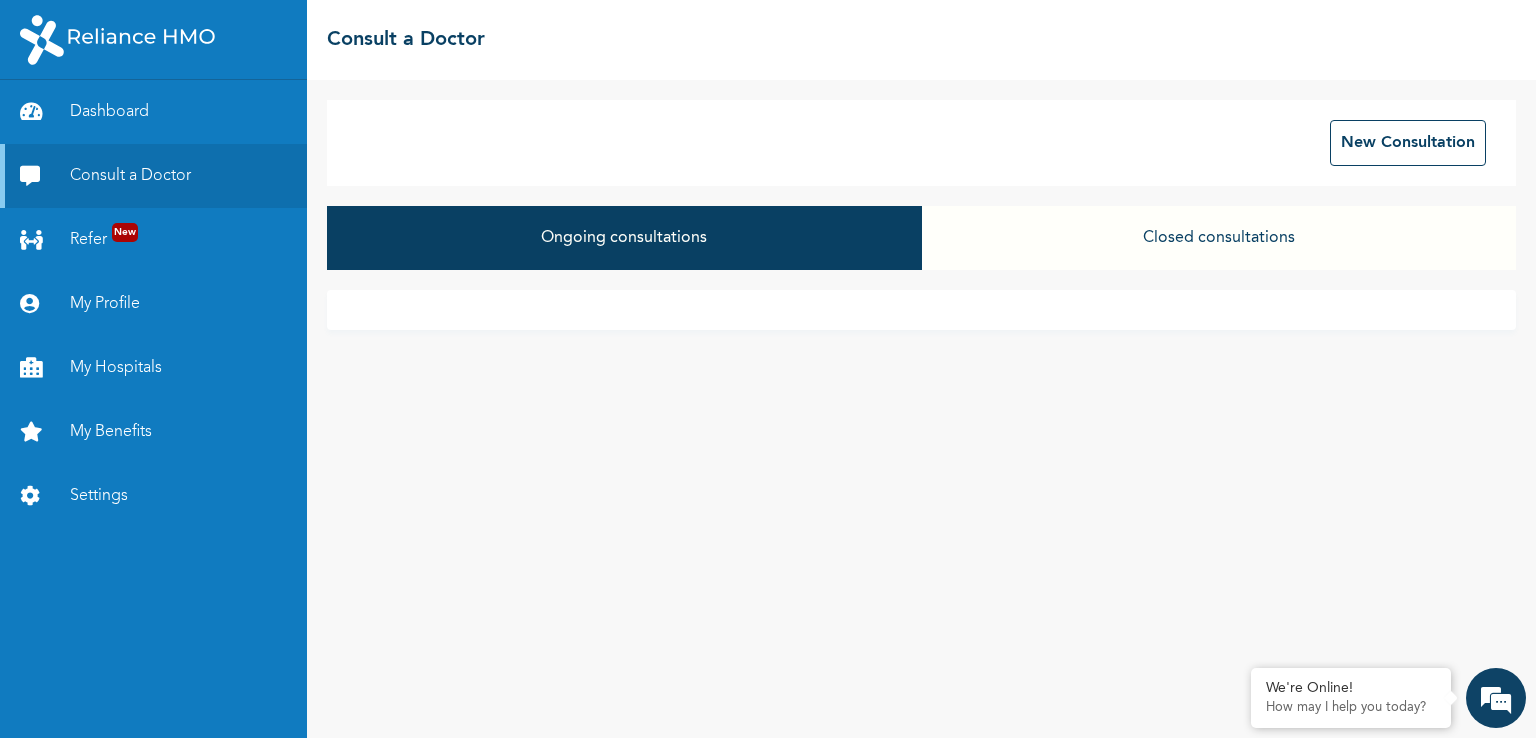 click on "Ongoing consultations" at bounding box center [624, 238] 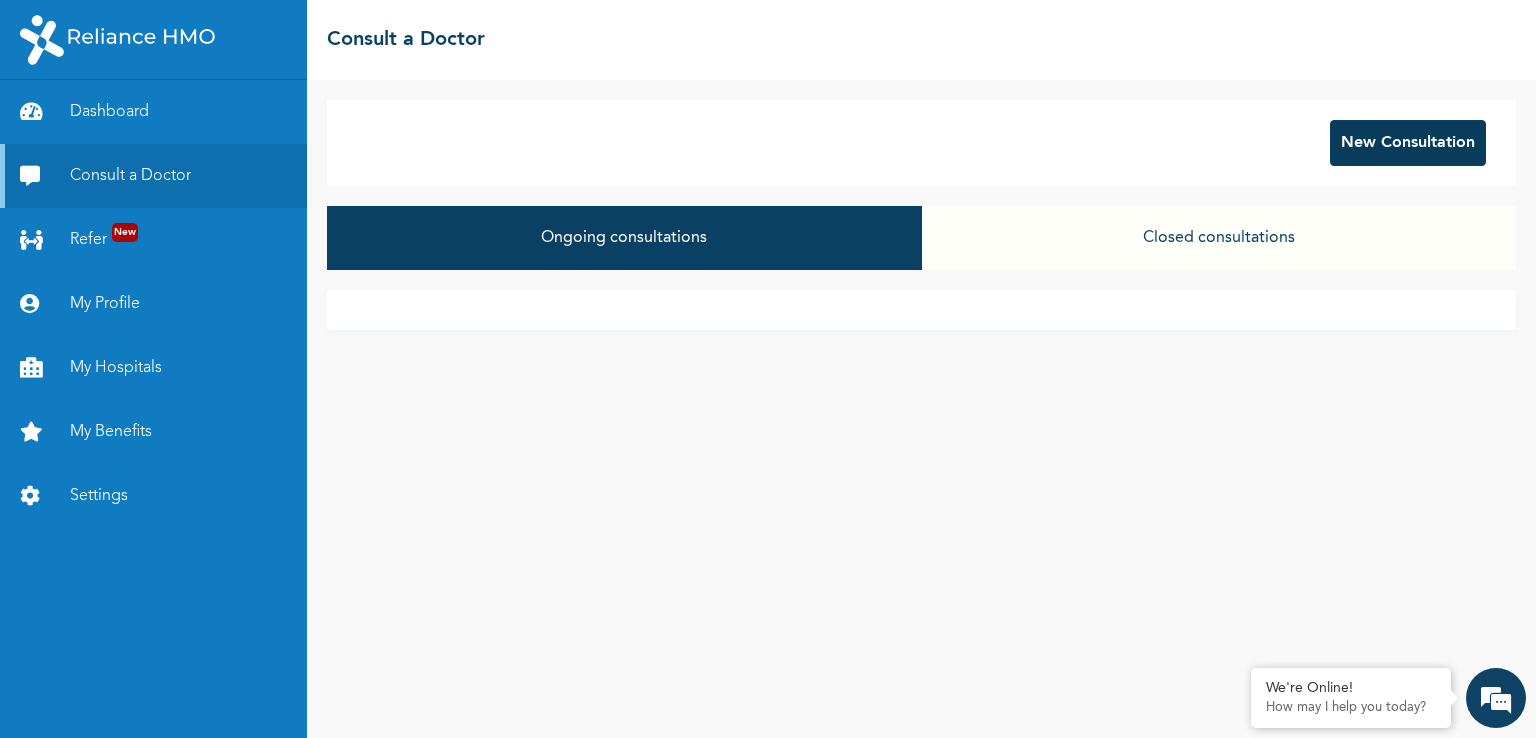 click on "New Consultation" at bounding box center [1408, 143] 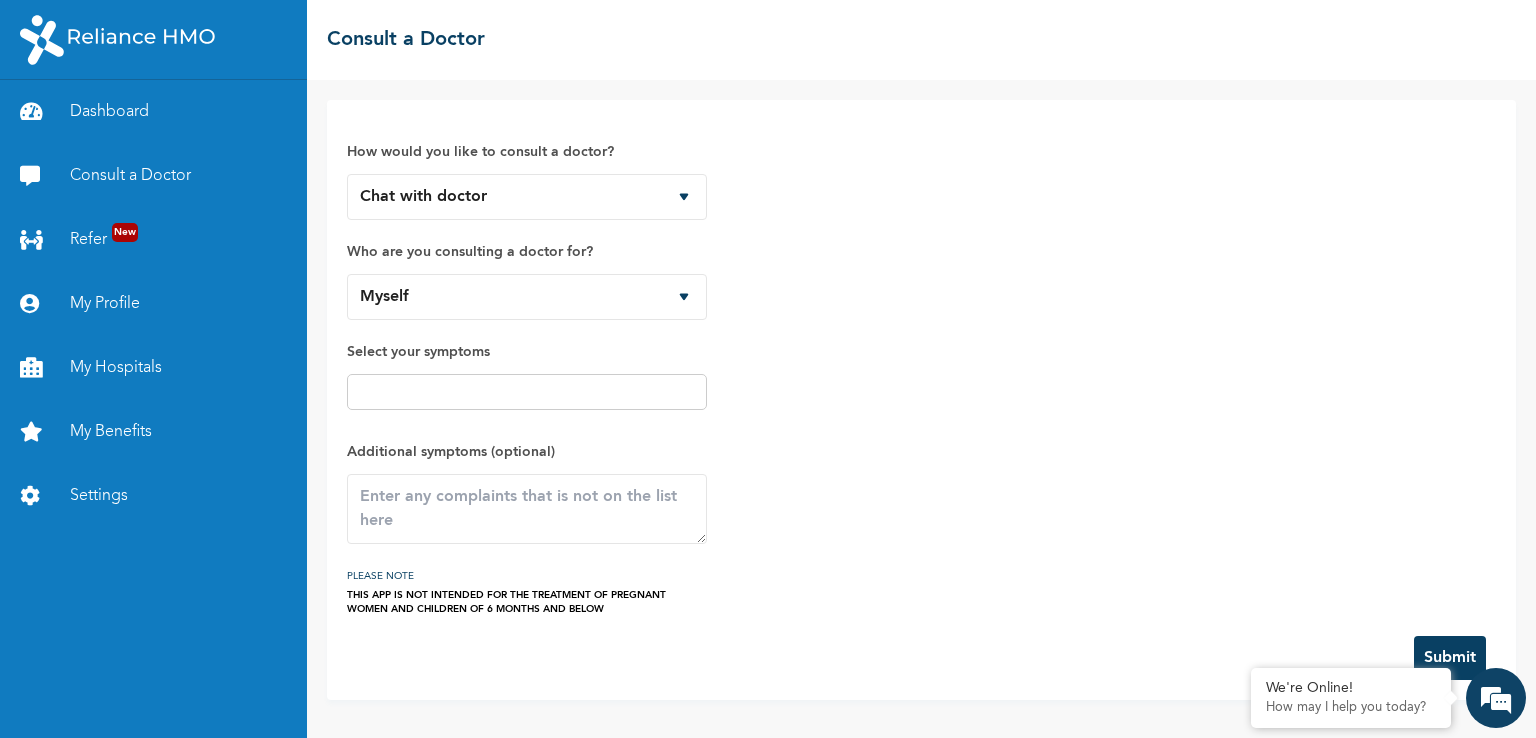 click at bounding box center [527, 392] 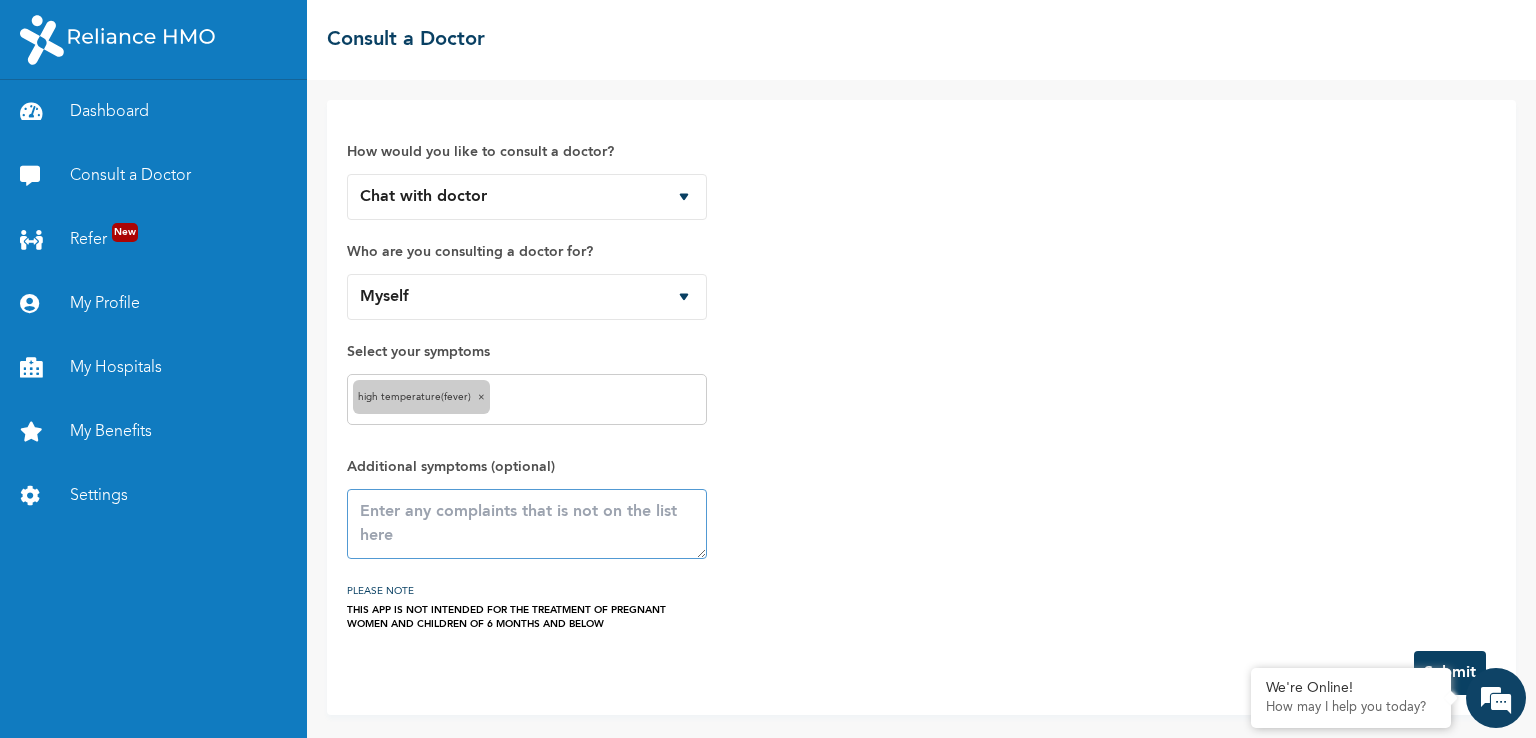 click at bounding box center [527, 524] 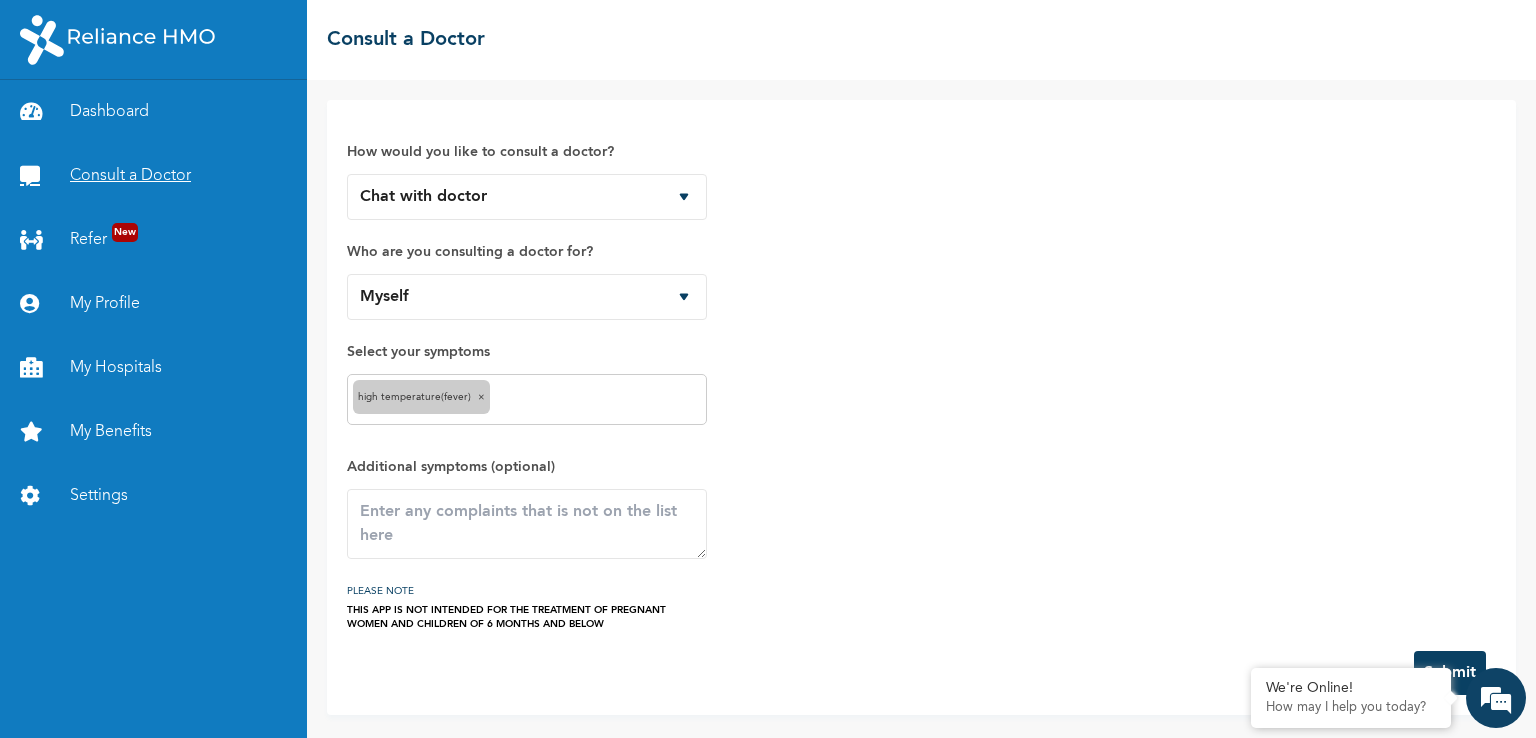 click on "Consult a Doctor" at bounding box center (153, 176) 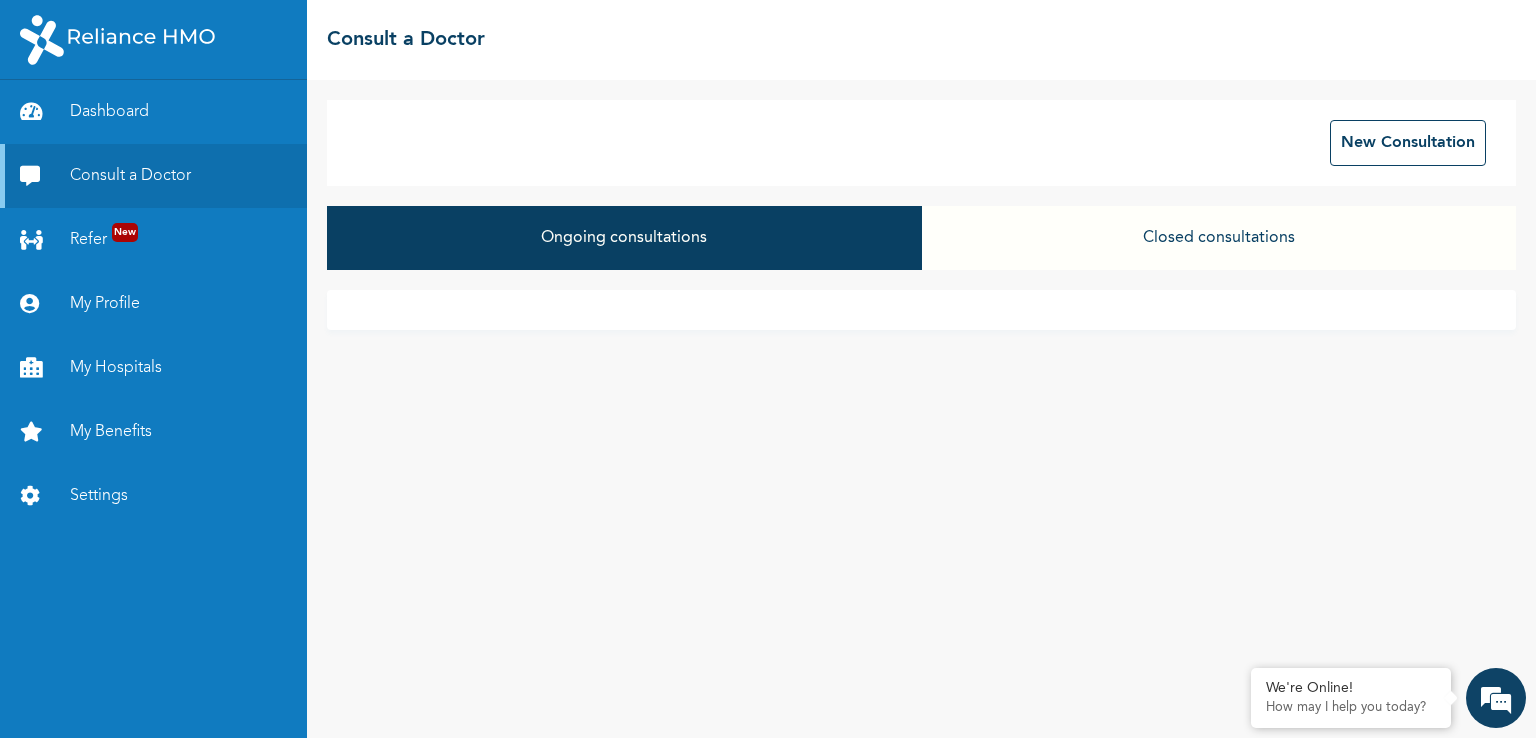 click on "Ongoing consultations" at bounding box center [624, 238] 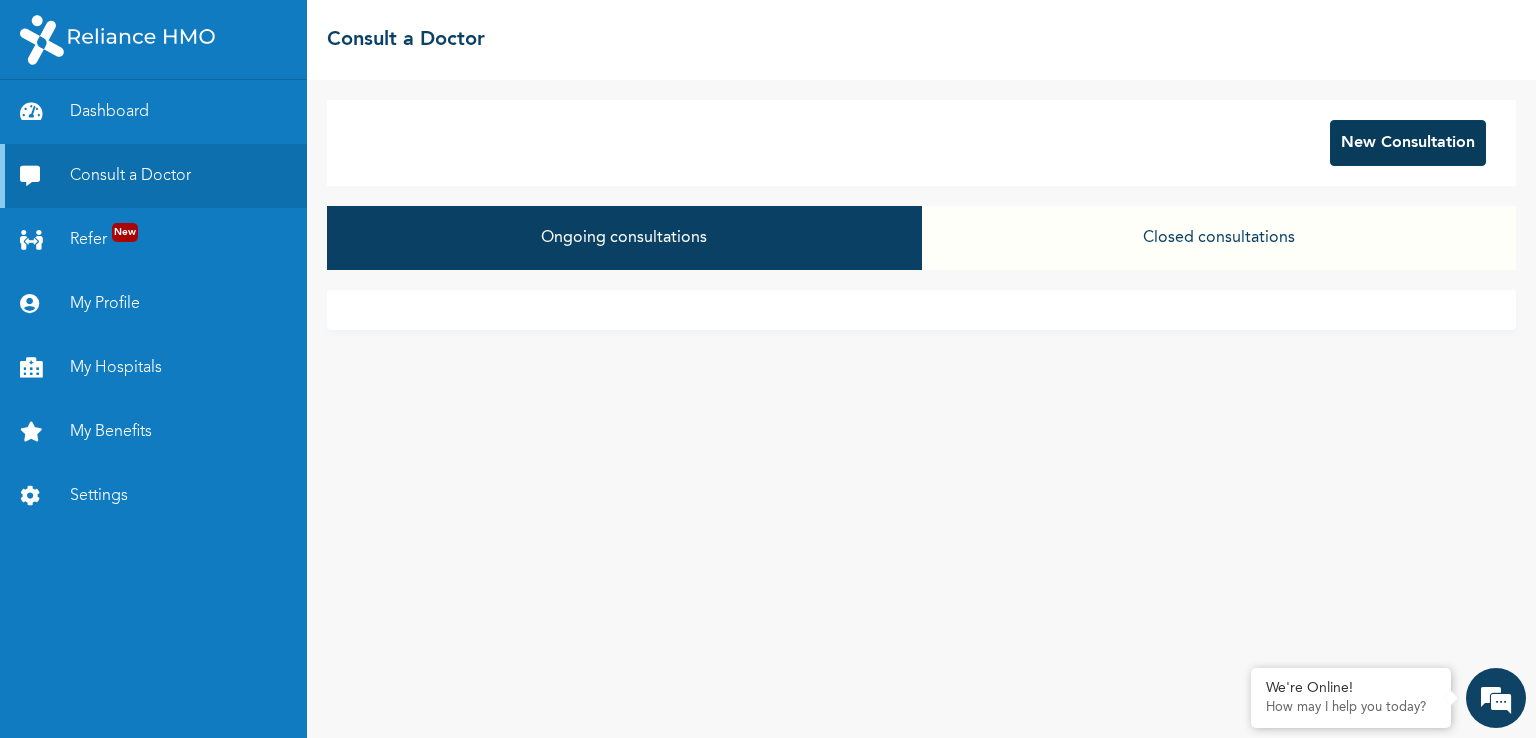 click on "New Consultation" at bounding box center (1408, 143) 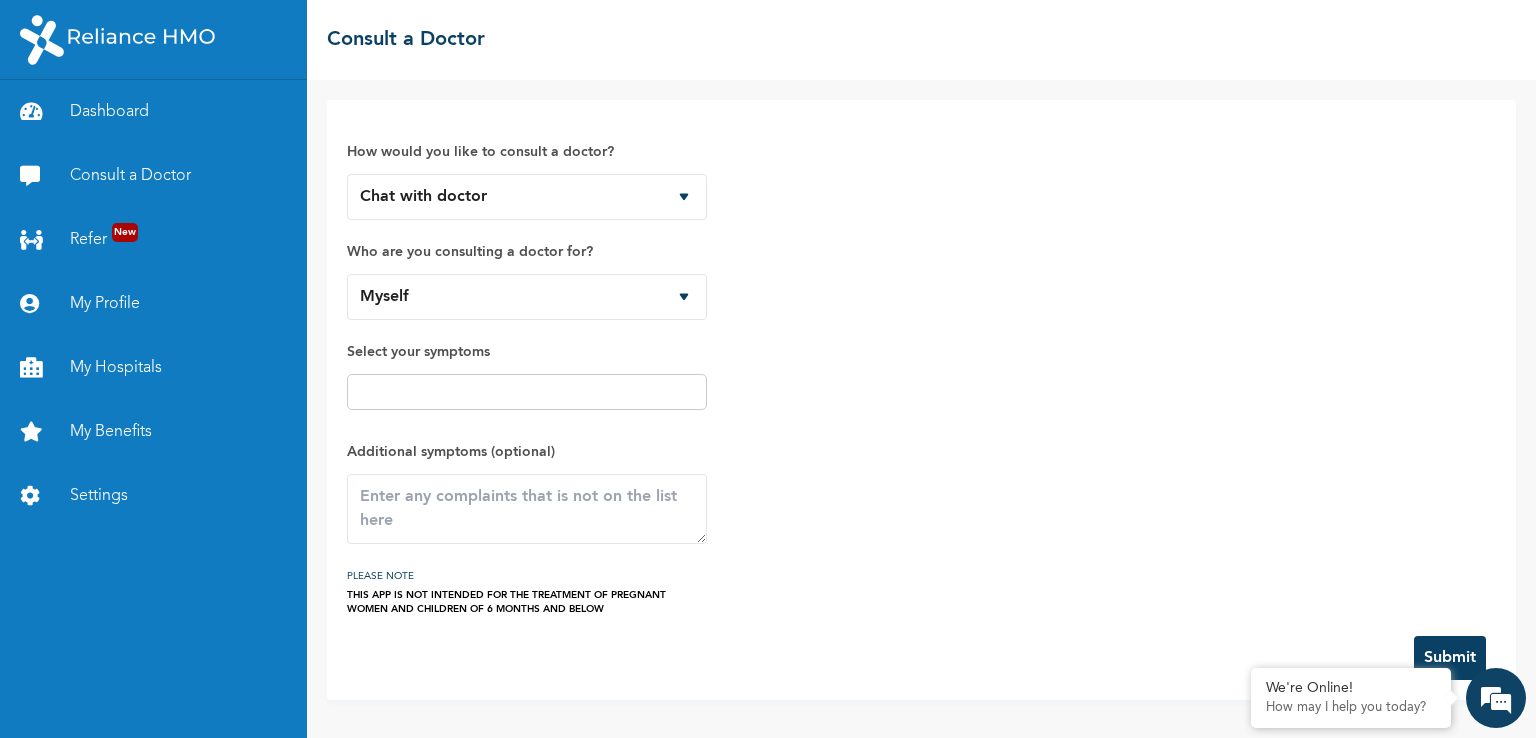 click at bounding box center [527, 392] 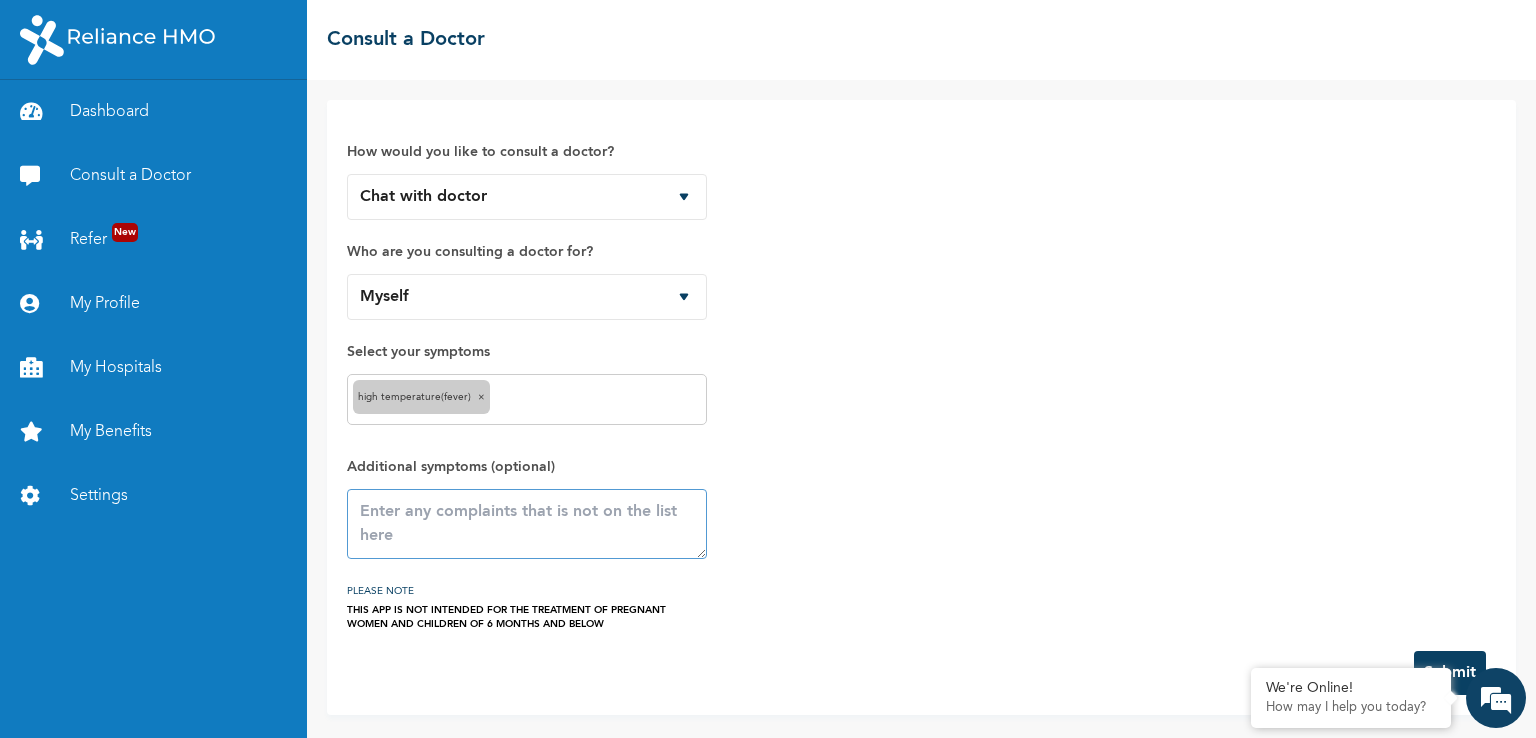 click at bounding box center [527, 524] 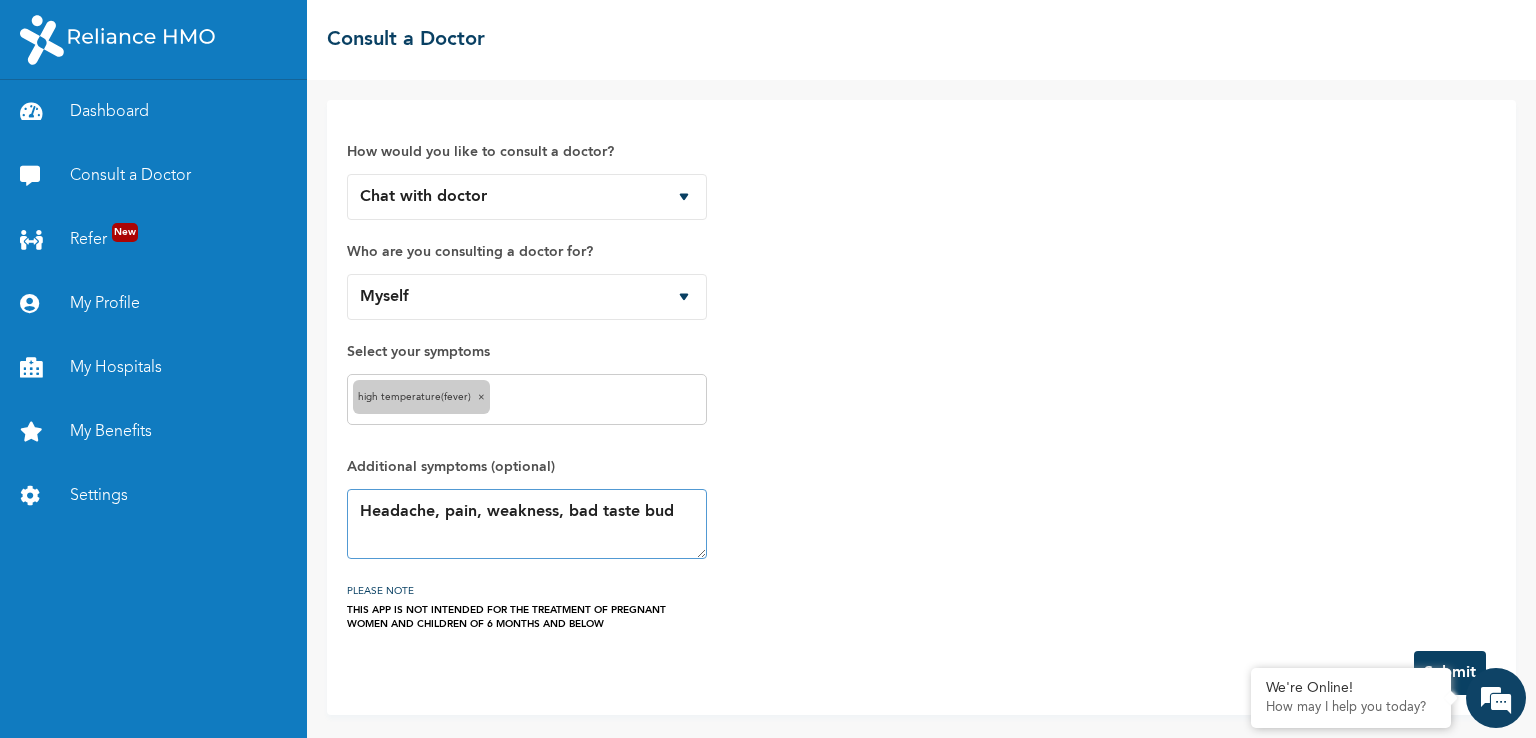 type on "Headache, pain, weakness, bad taste bud" 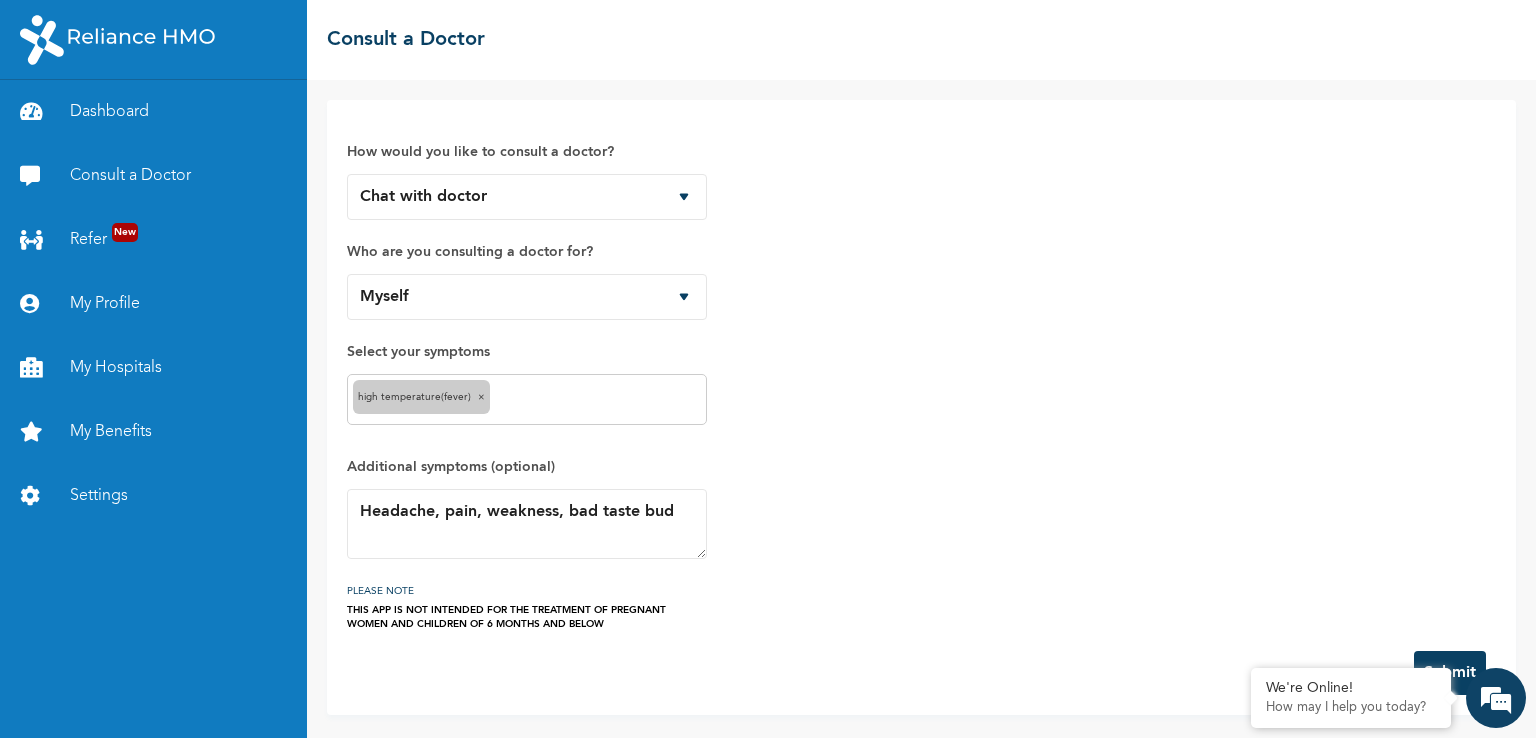 click on "Submit" at bounding box center [1450, 673] 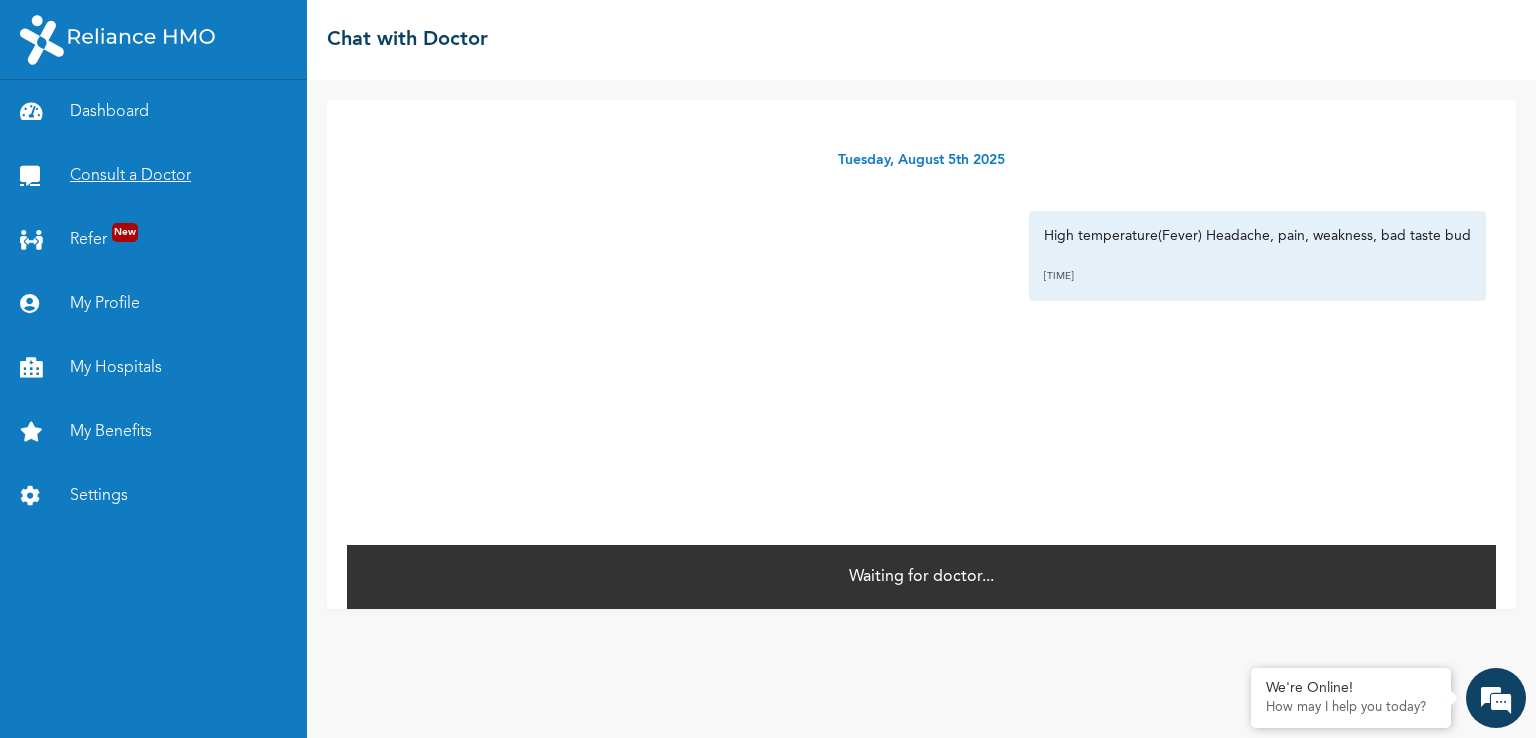 click on "Consult a Doctor" at bounding box center [153, 176] 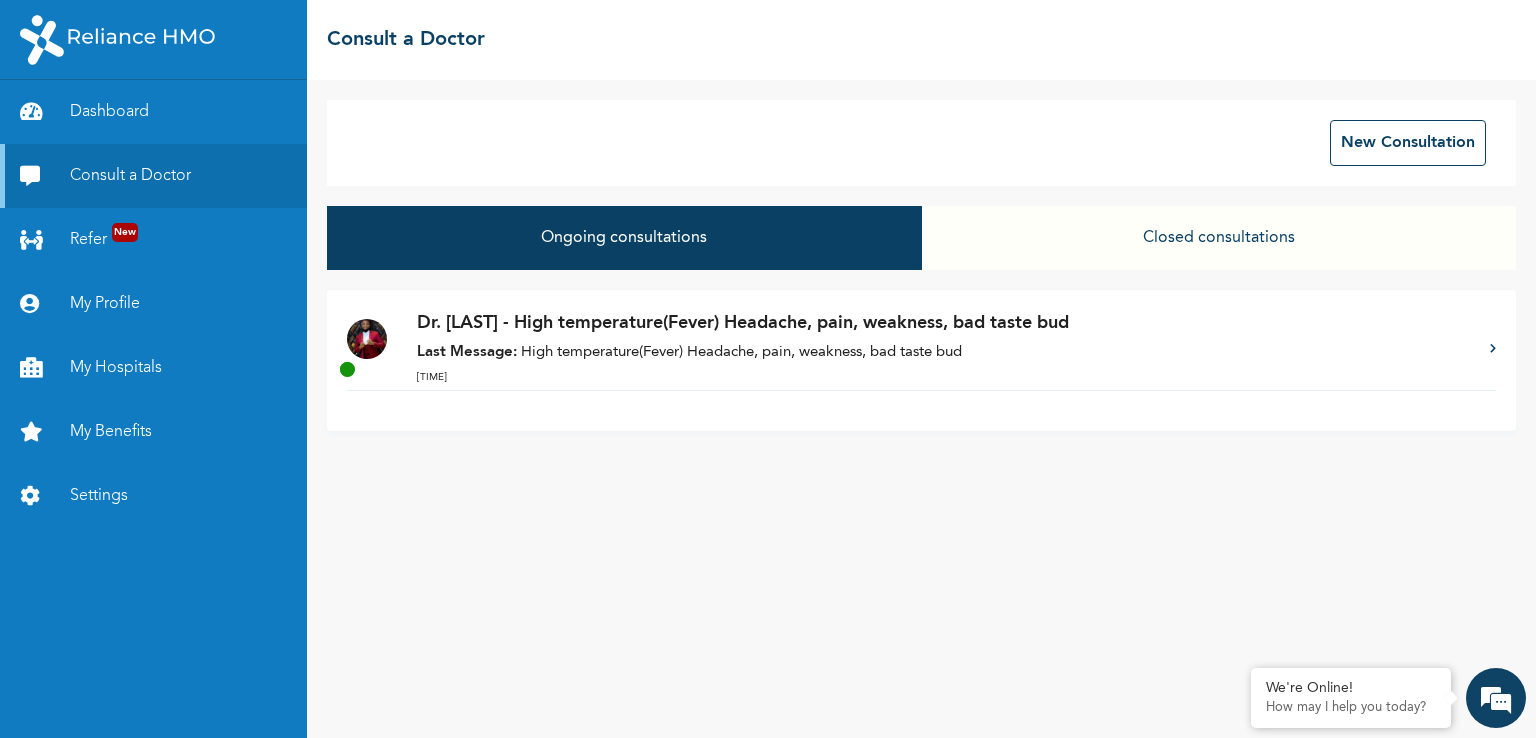 click on "Last Message:   High temperature(Fever) Headache, pain, weakness, bad taste bud" at bounding box center [943, 353] 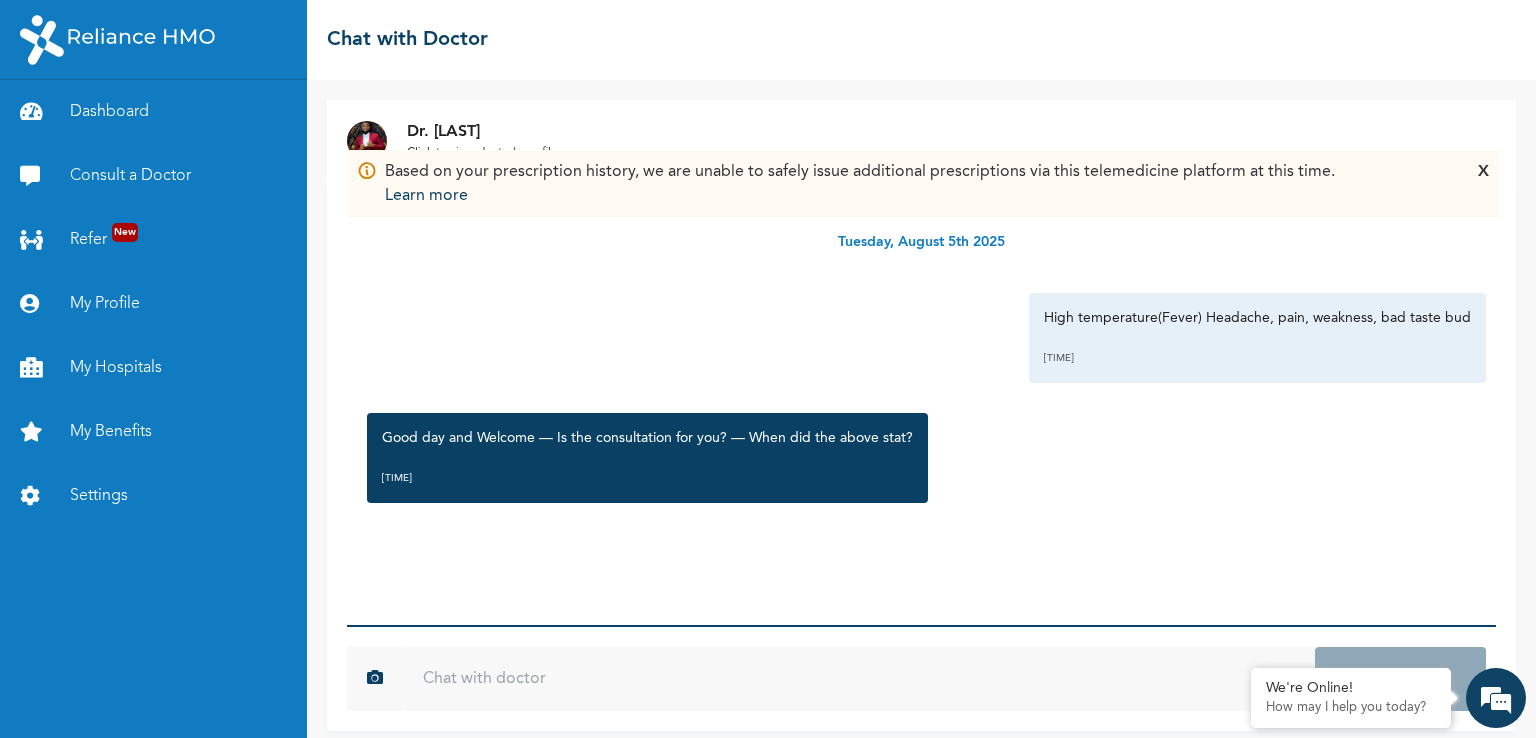 scroll, scrollTop: 12, scrollLeft: 0, axis: vertical 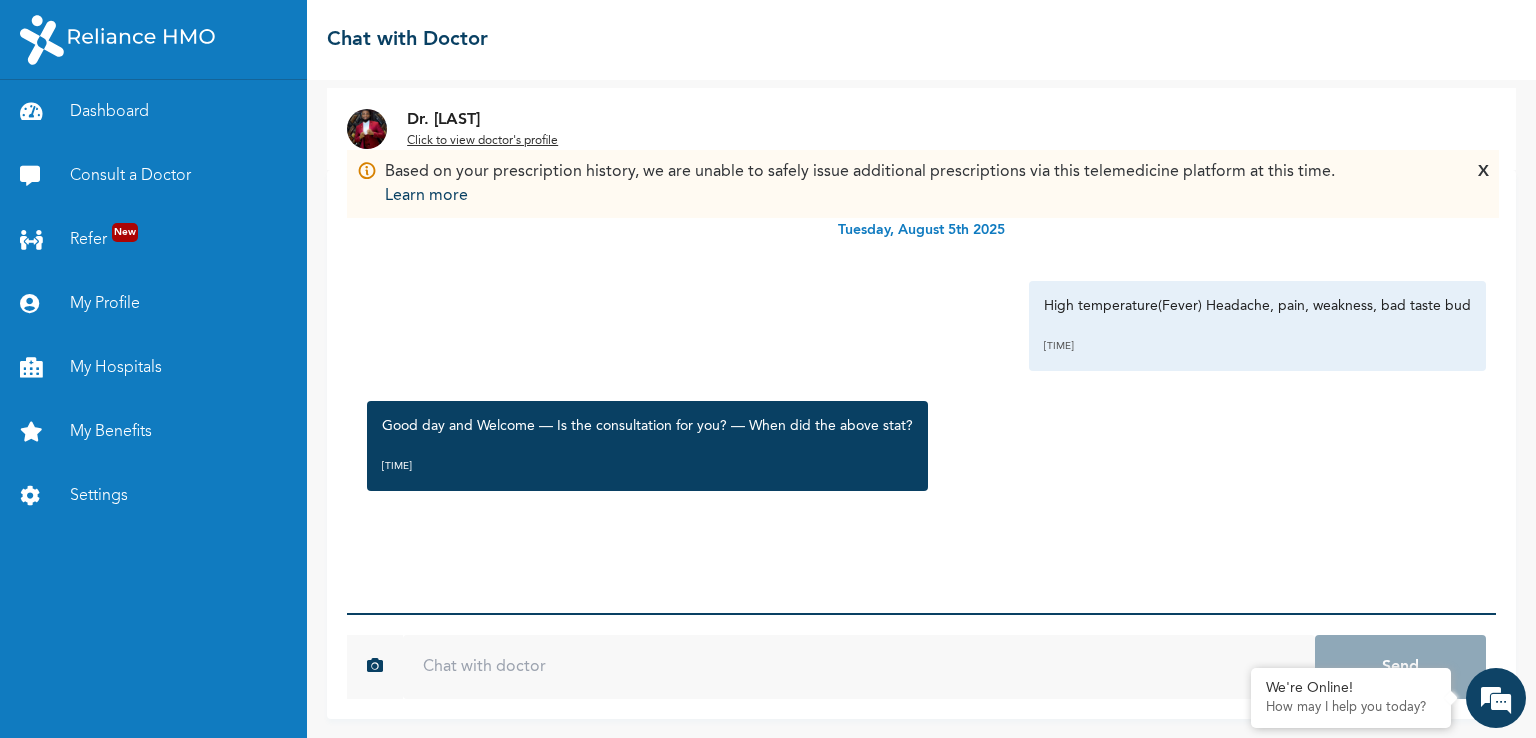 click at bounding box center (859, 667) 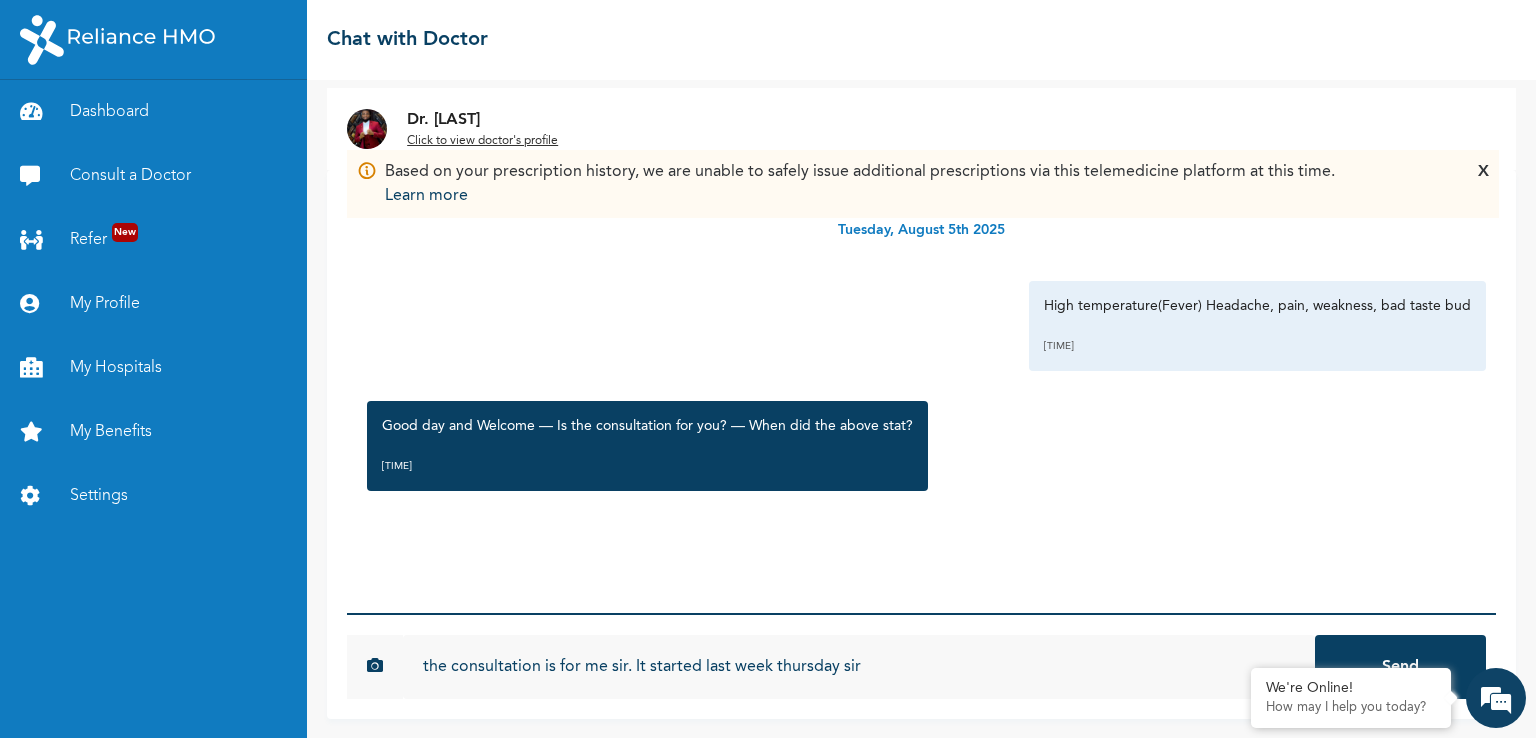 type on "the consultation is for me sir. It started last week thursday sir" 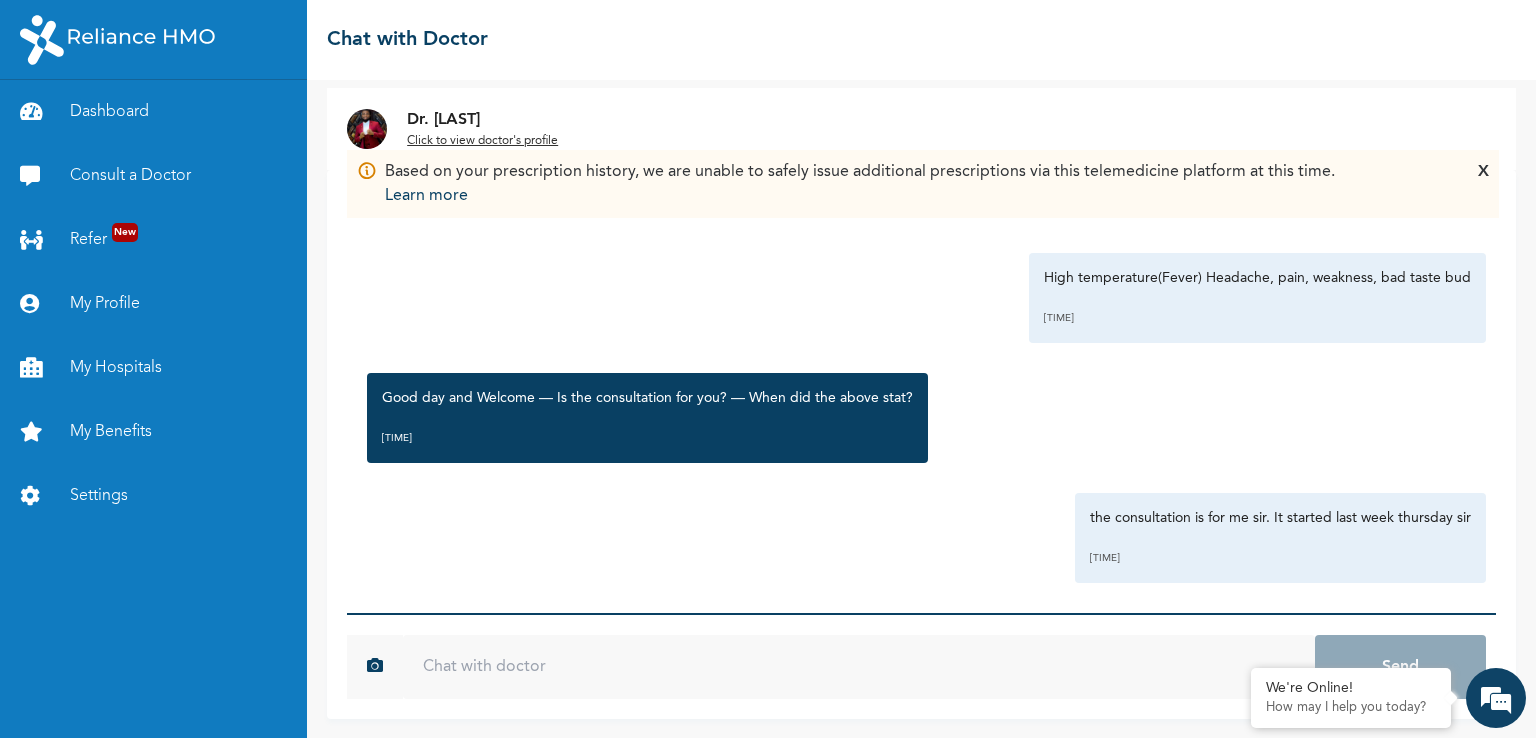 scroll, scrollTop: 43, scrollLeft: 0, axis: vertical 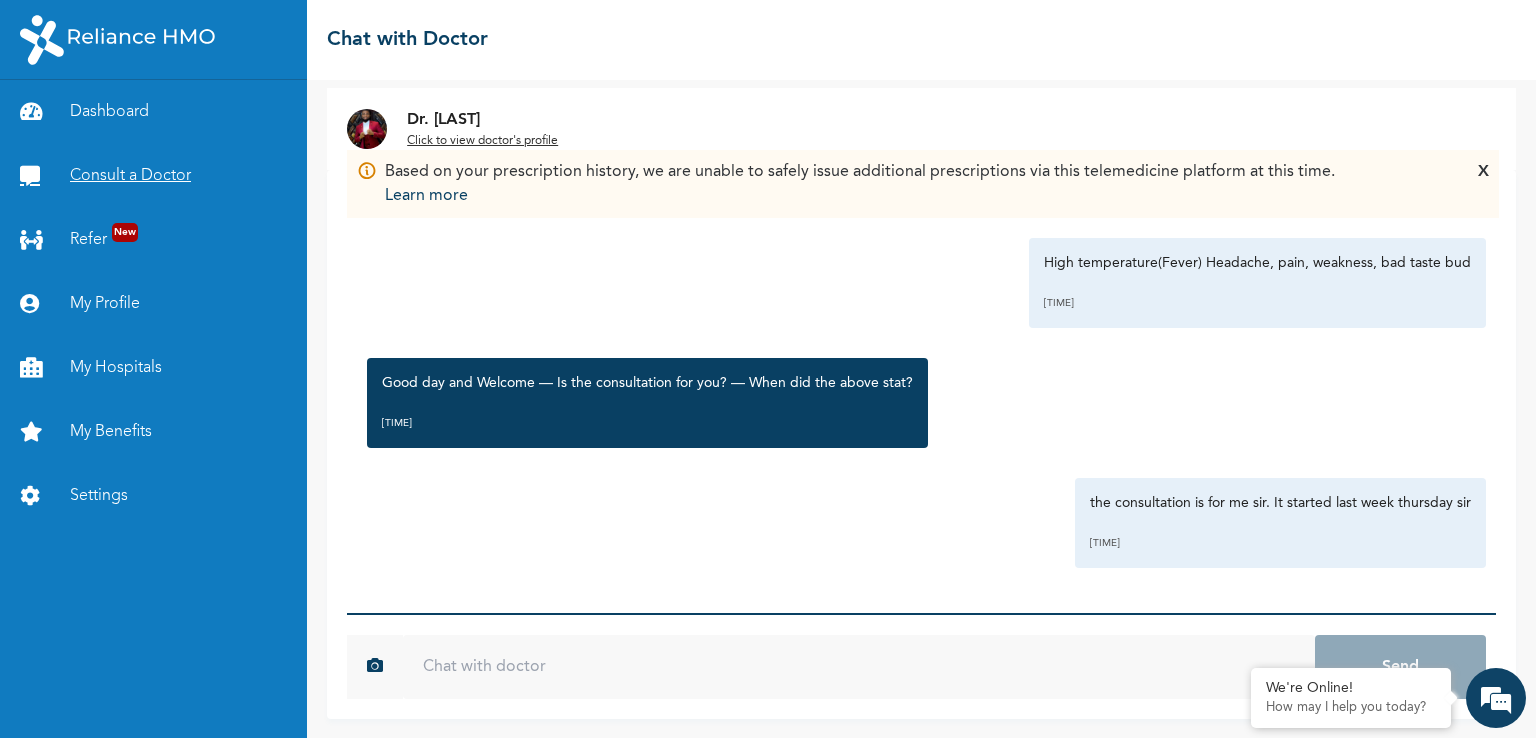 click on "Consult a Doctor" at bounding box center [153, 176] 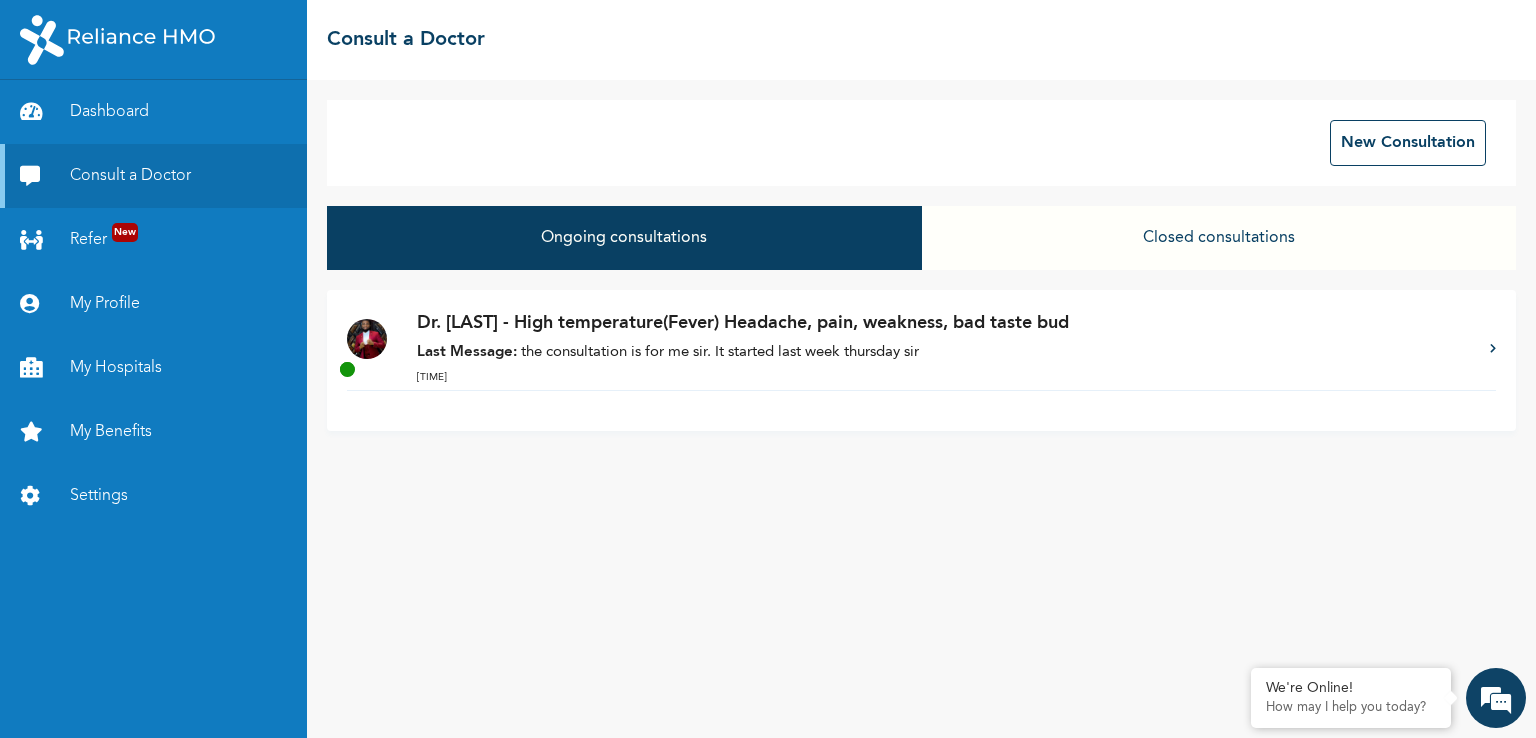 click on "Last Message:   the consultation is for me sir. It started last week thursday sir" at bounding box center (943, 353) 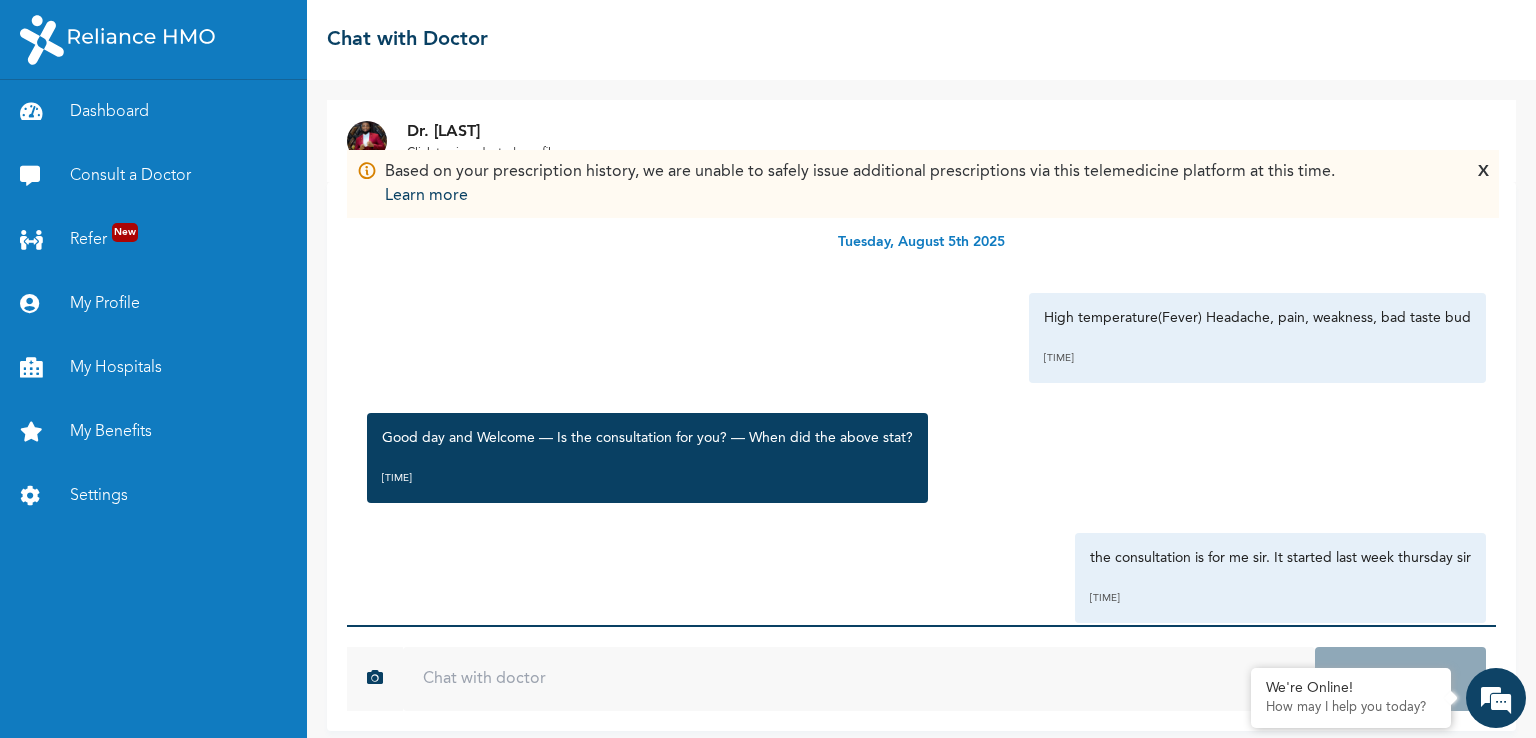 scroll, scrollTop: 12, scrollLeft: 0, axis: vertical 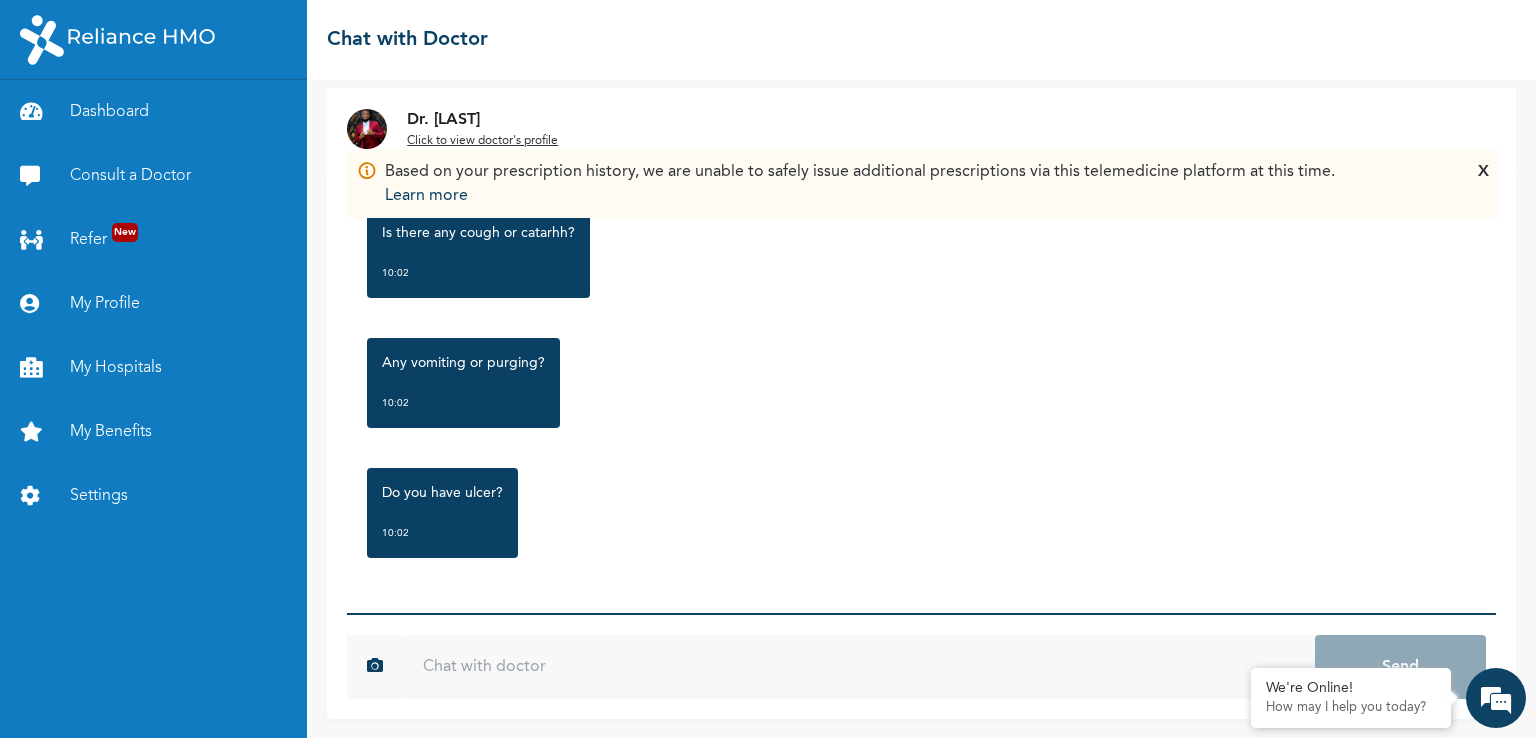 click at bounding box center (859, 667) 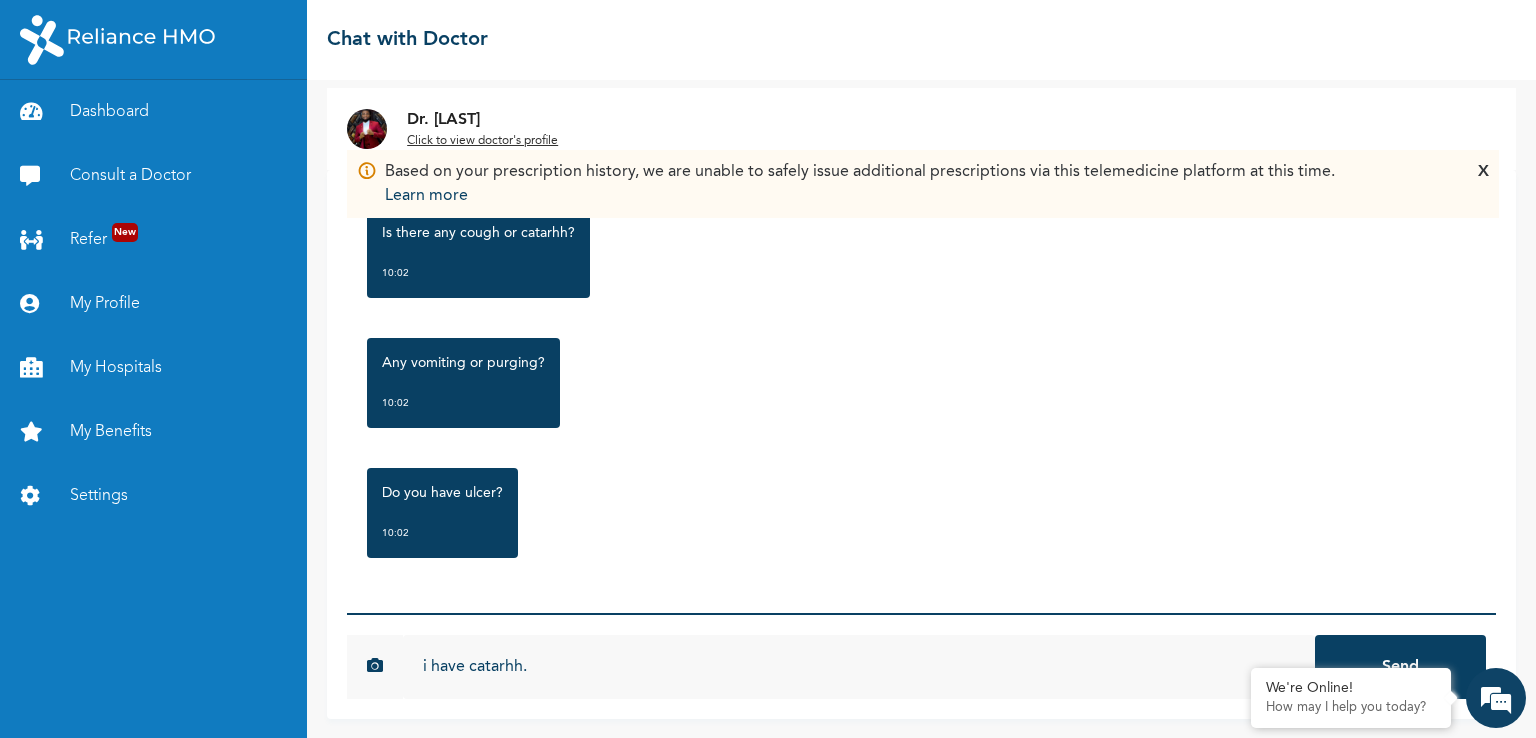 type on "i have catarhh." 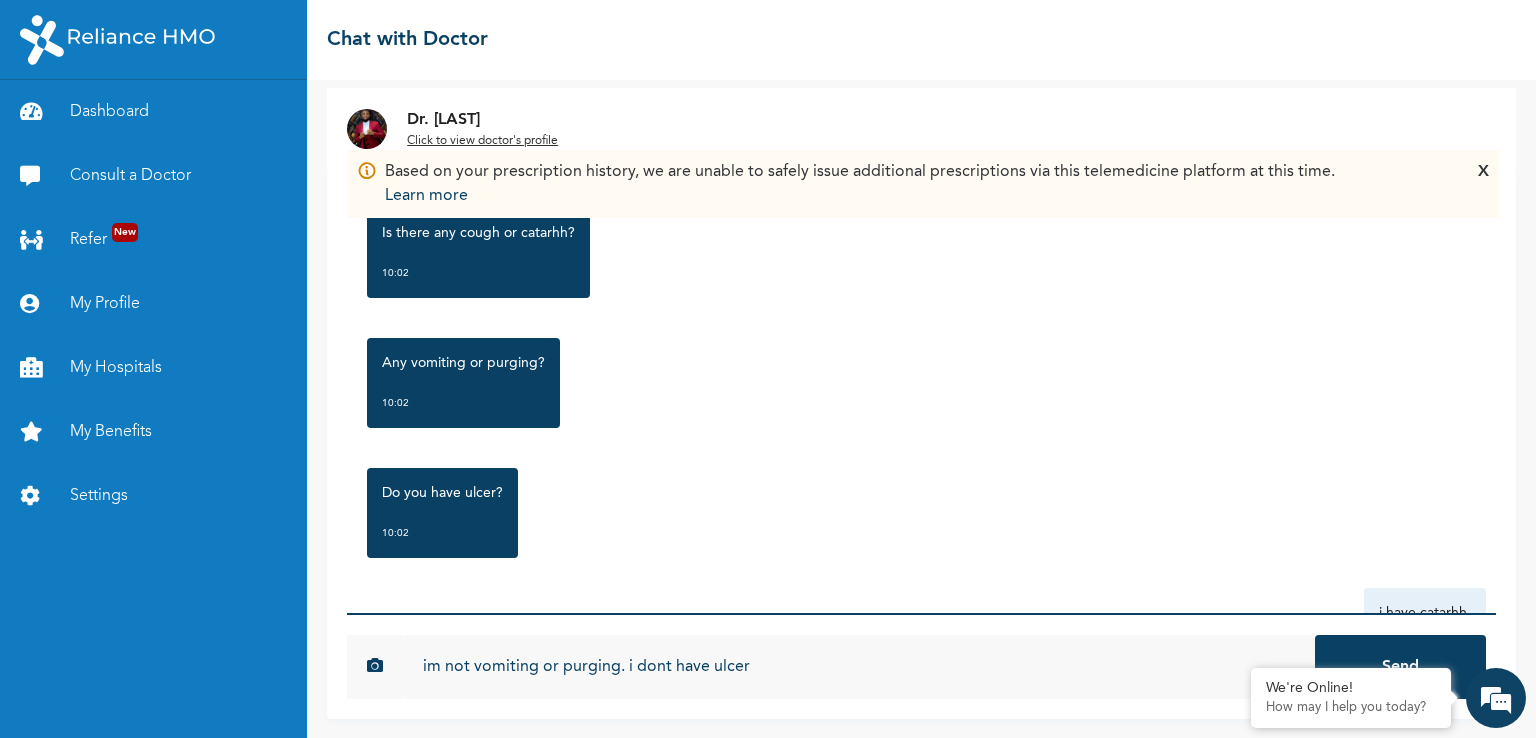 type on "im not vomiting or purging. i dont have ulcer" 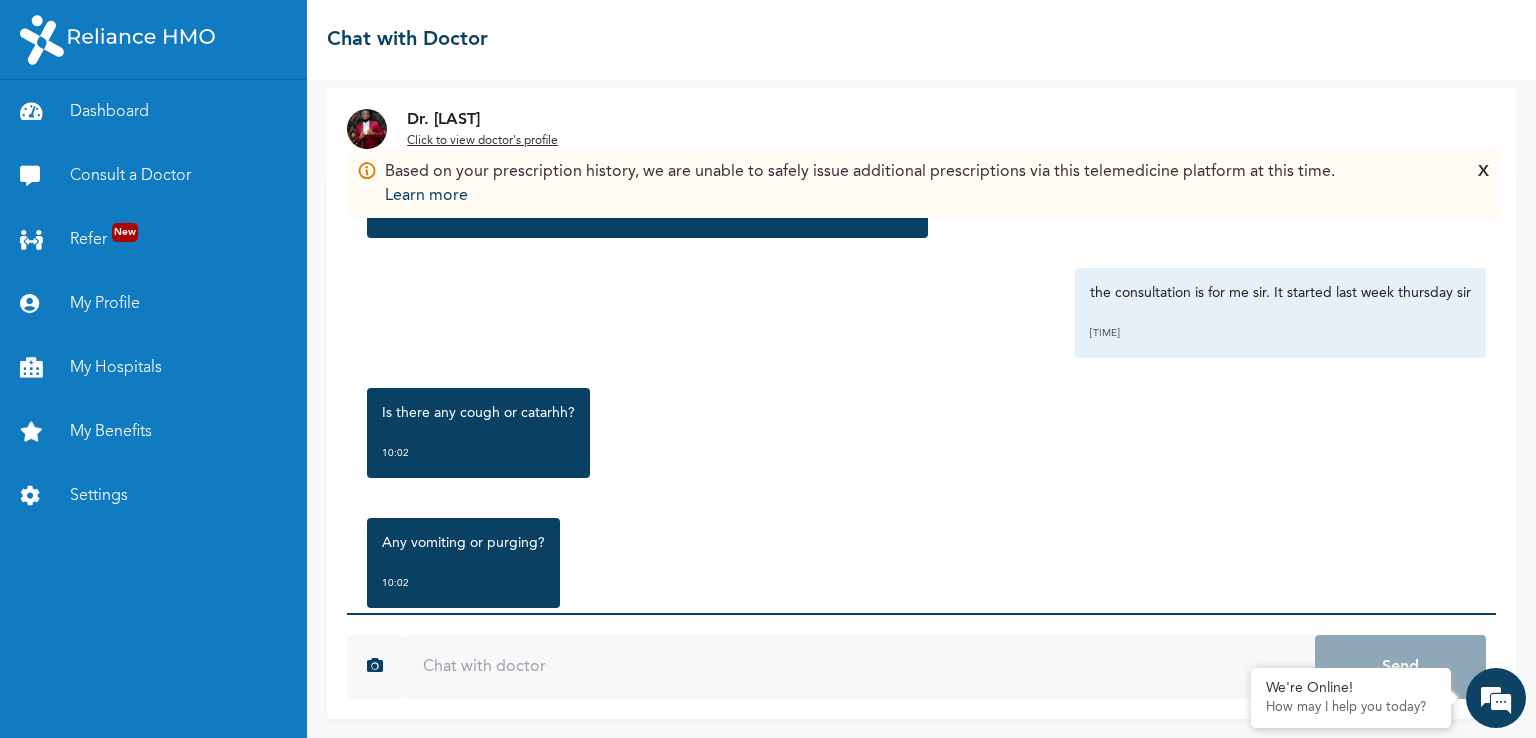 scroll, scrollTop: 653, scrollLeft: 0, axis: vertical 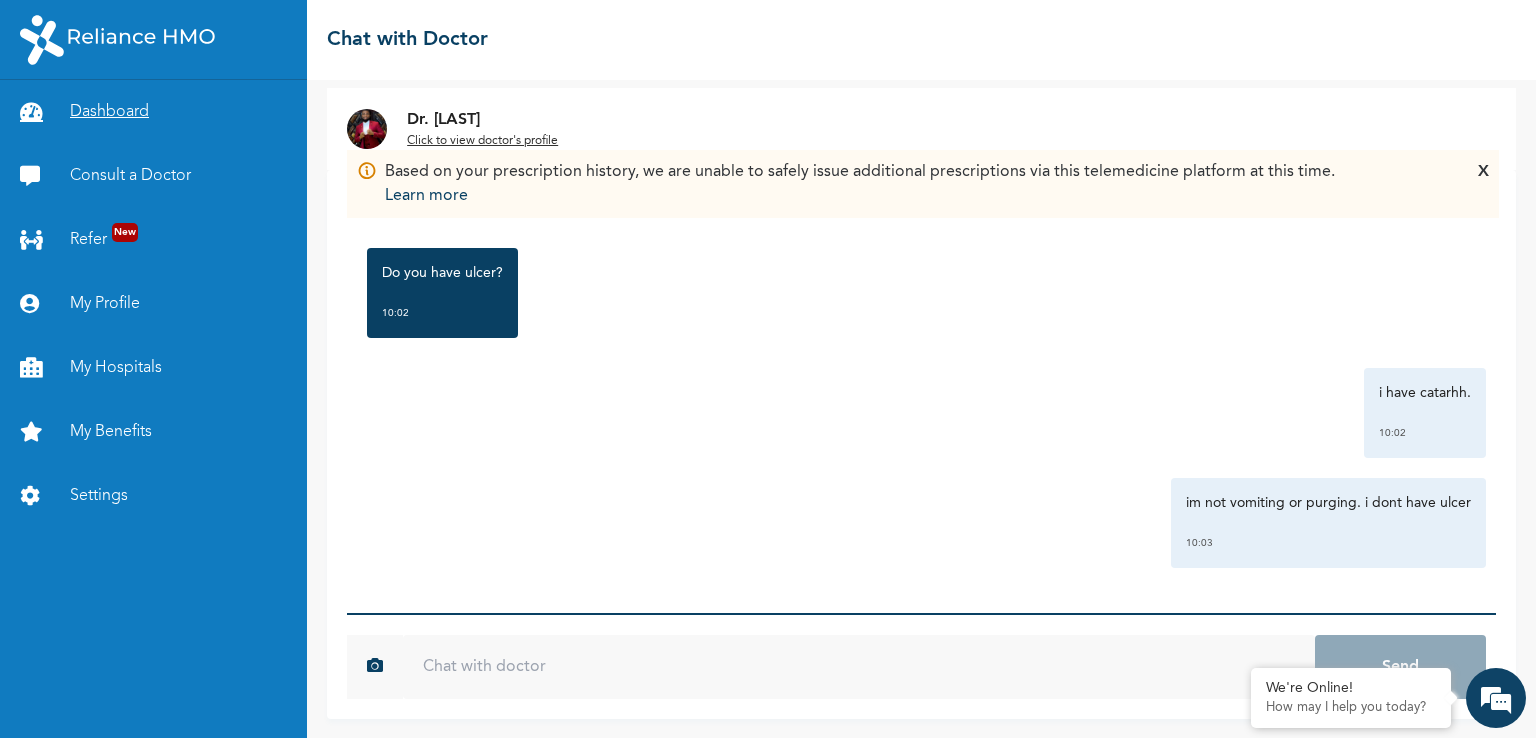 click on "Dashboard" at bounding box center (153, 112) 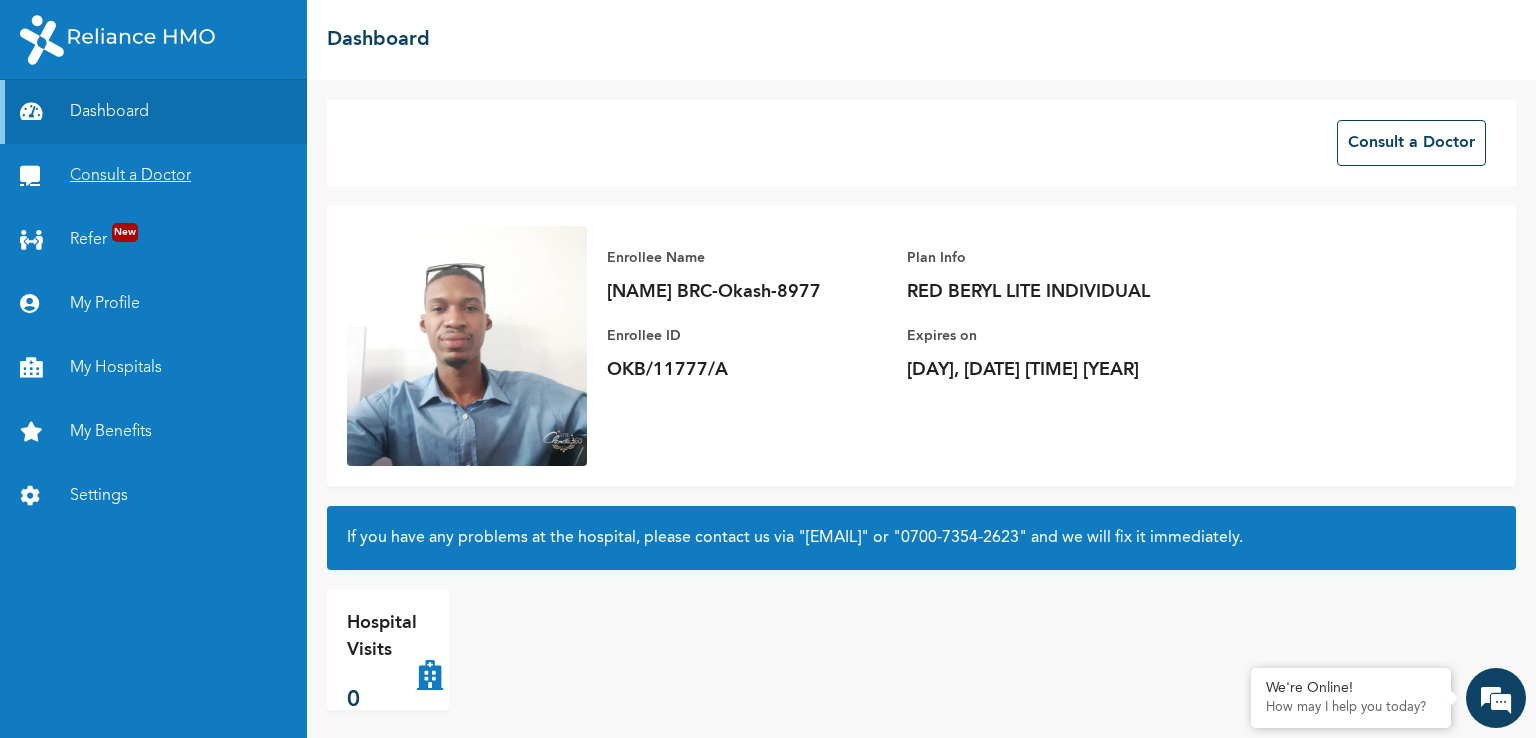 click on "Consult a Doctor" at bounding box center [153, 176] 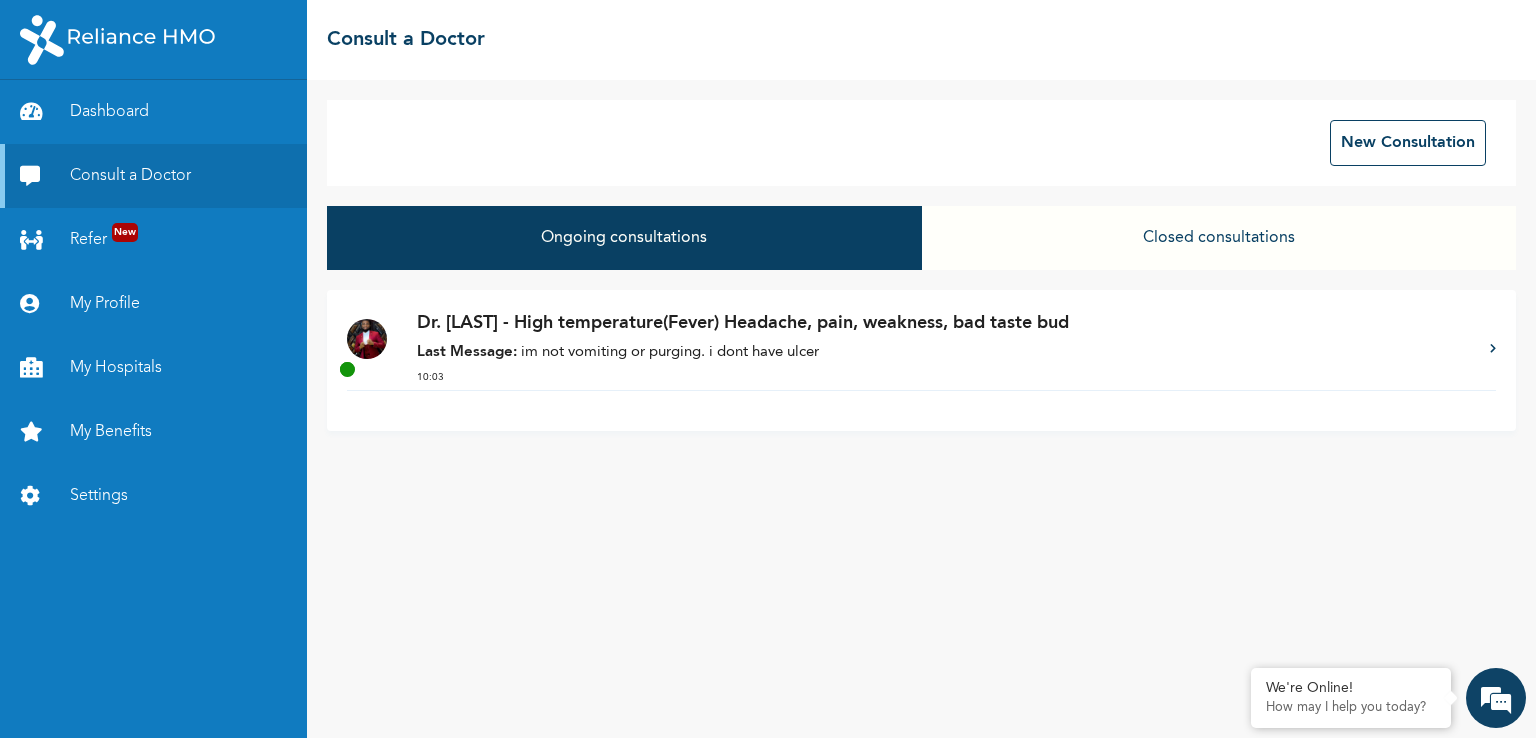 click on "Last Message:   im not vomiting or purging. i dont have ulcer" at bounding box center (943, 353) 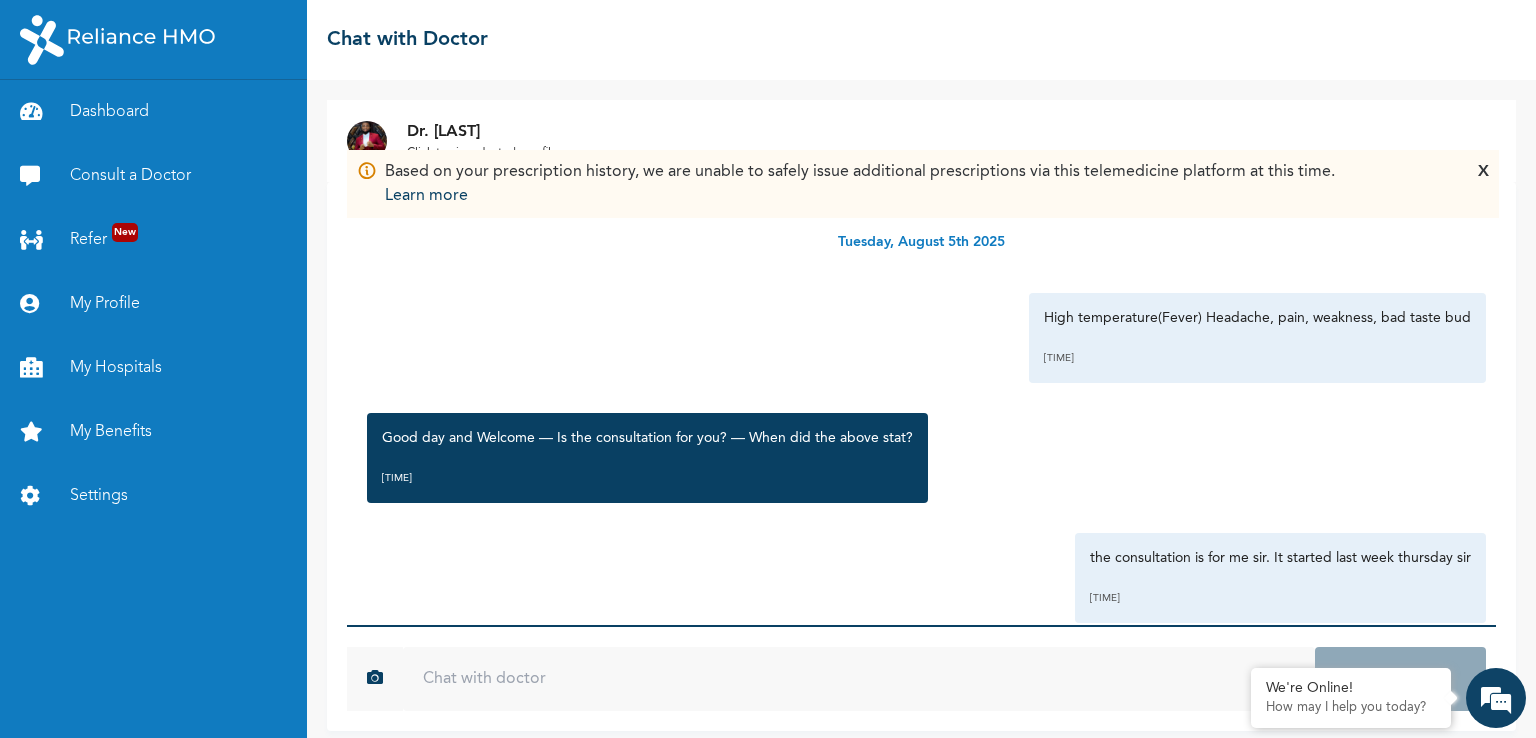 scroll, scrollTop: 12, scrollLeft: 0, axis: vertical 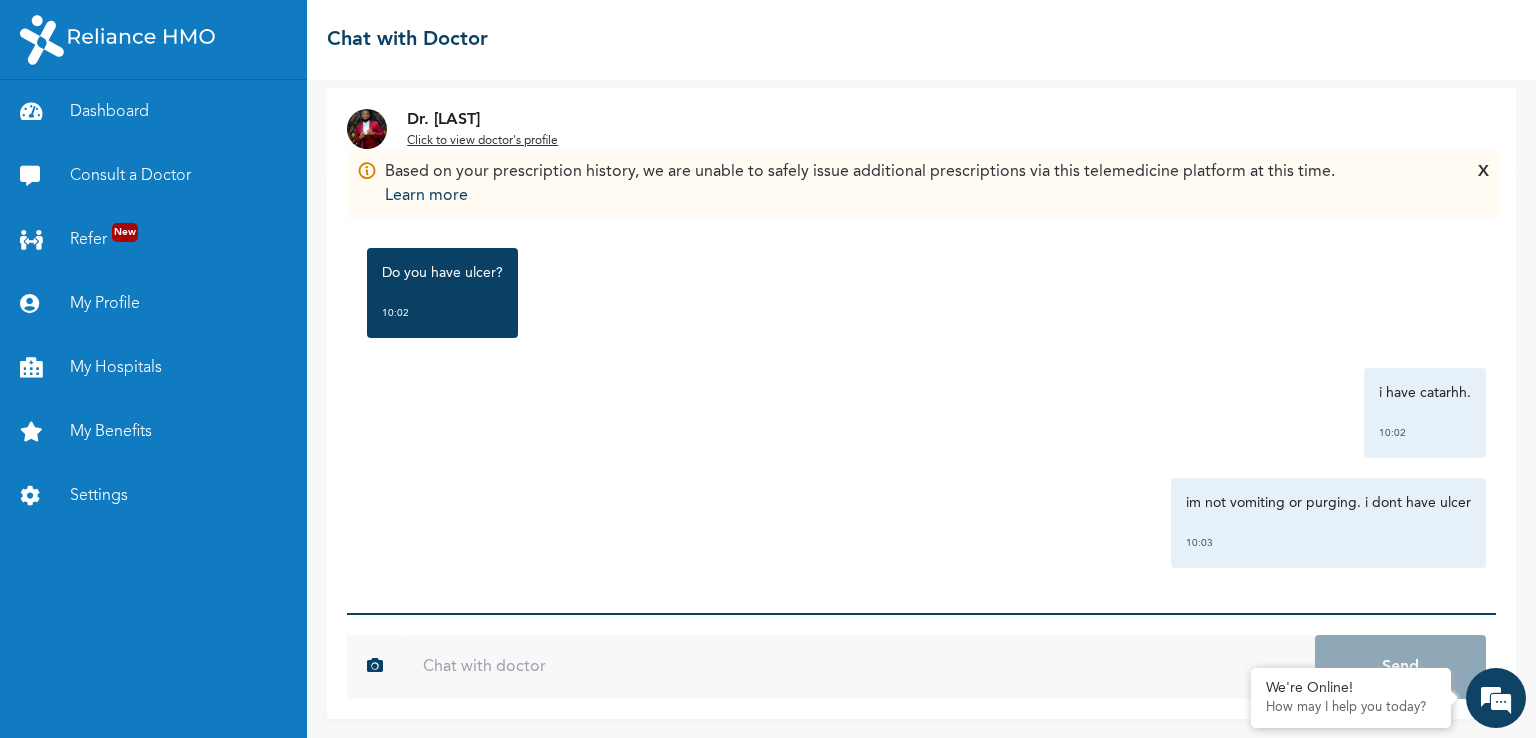 click on "X" at bounding box center [1483, 184] 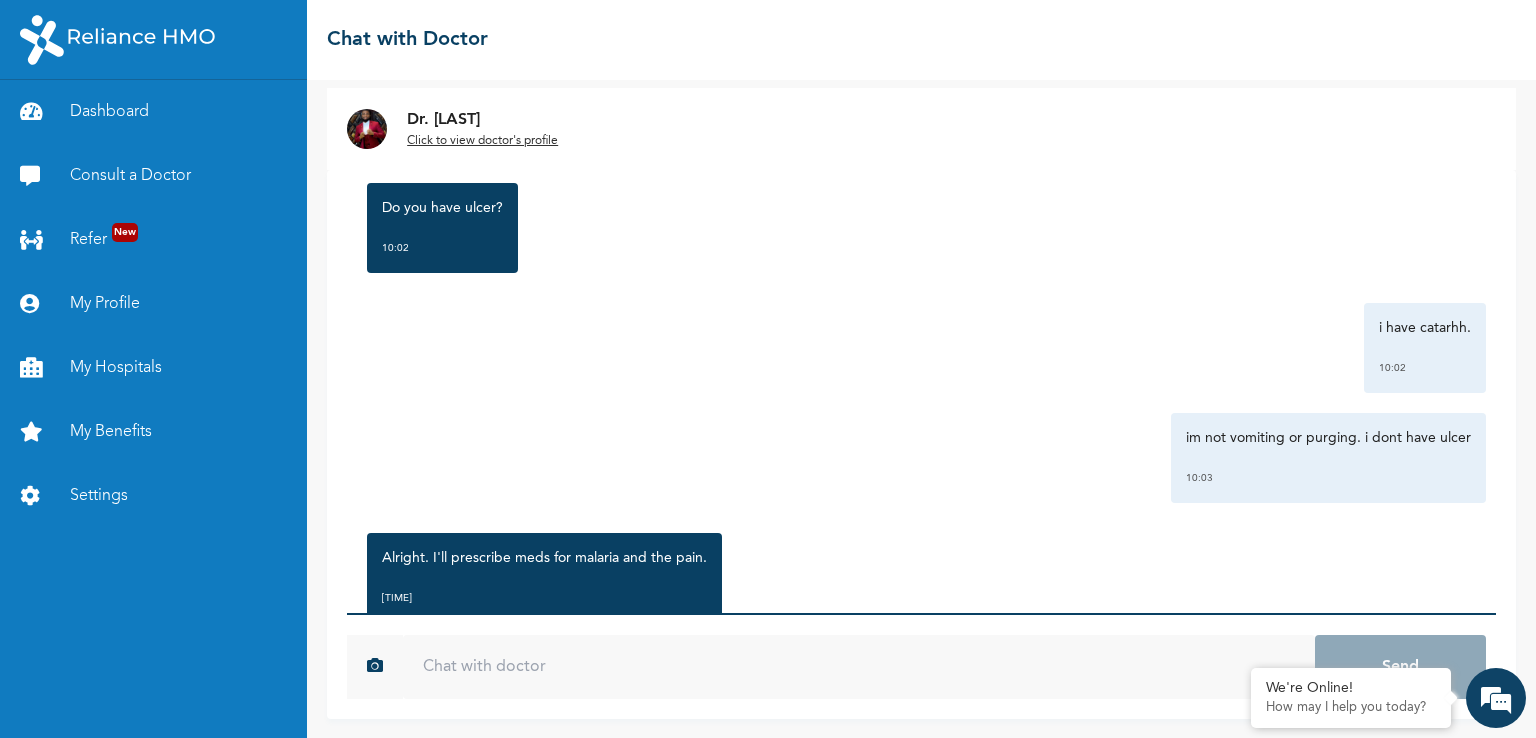 scroll, scrollTop: 783, scrollLeft: 0, axis: vertical 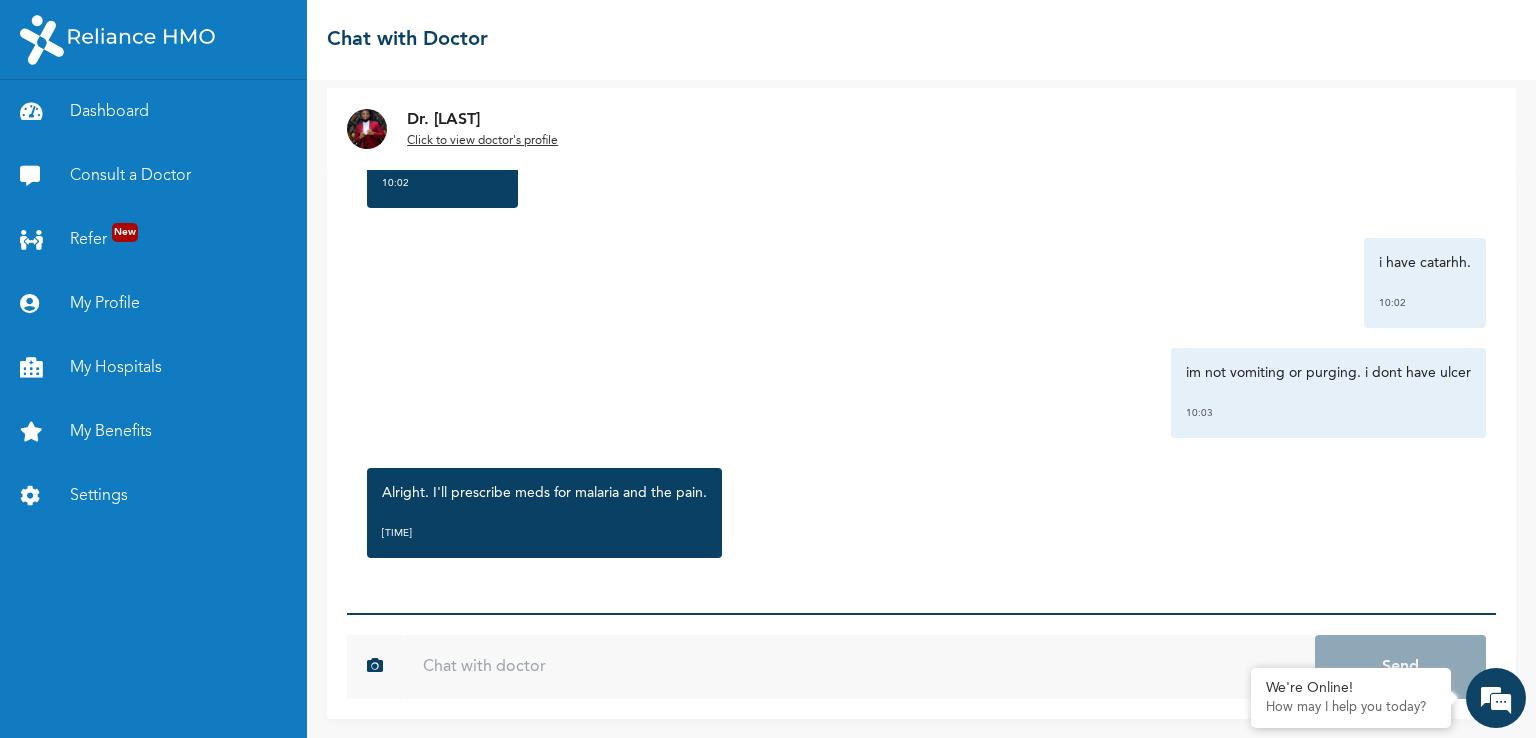click at bounding box center (859, 667) 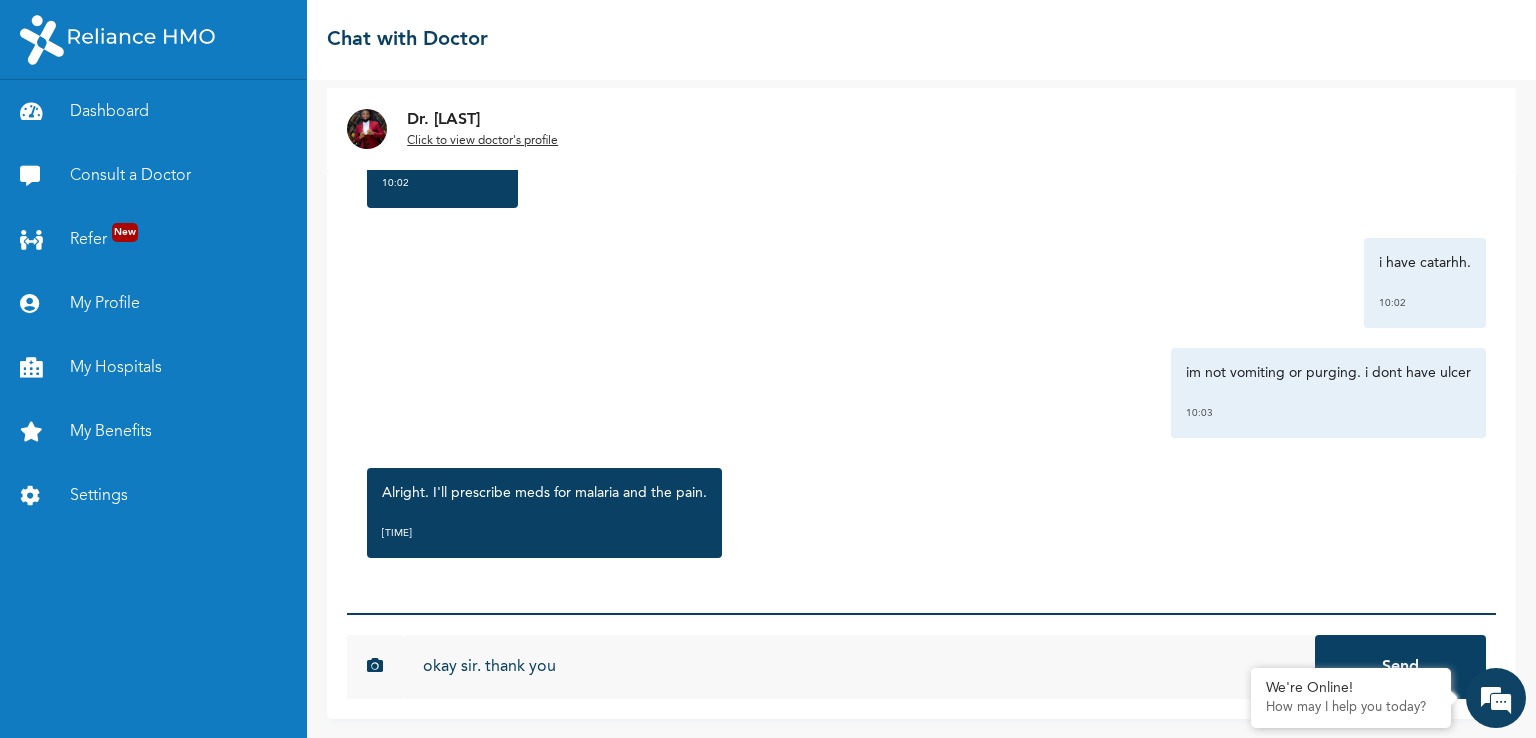 type on "okay sir. thank you" 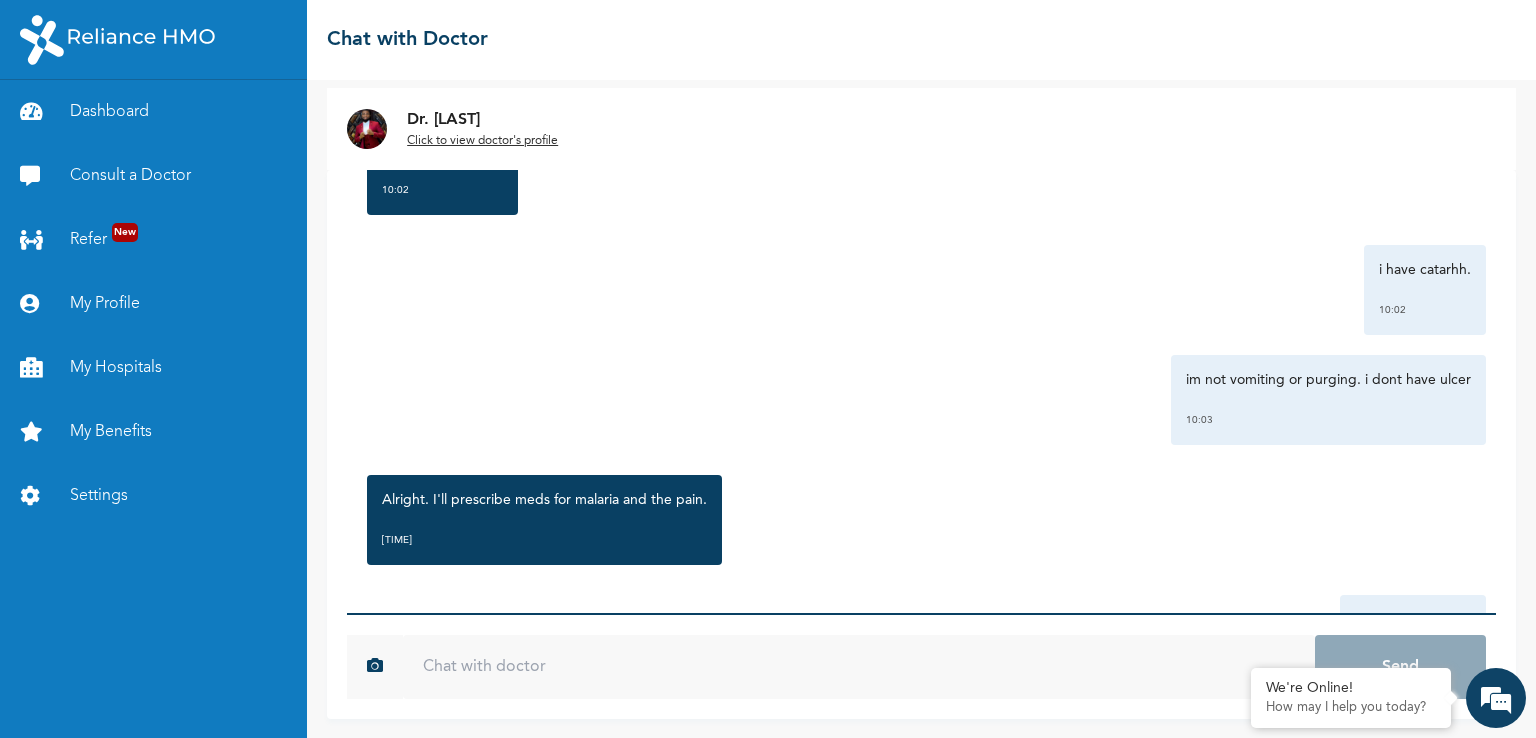 scroll, scrollTop: 893, scrollLeft: 0, axis: vertical 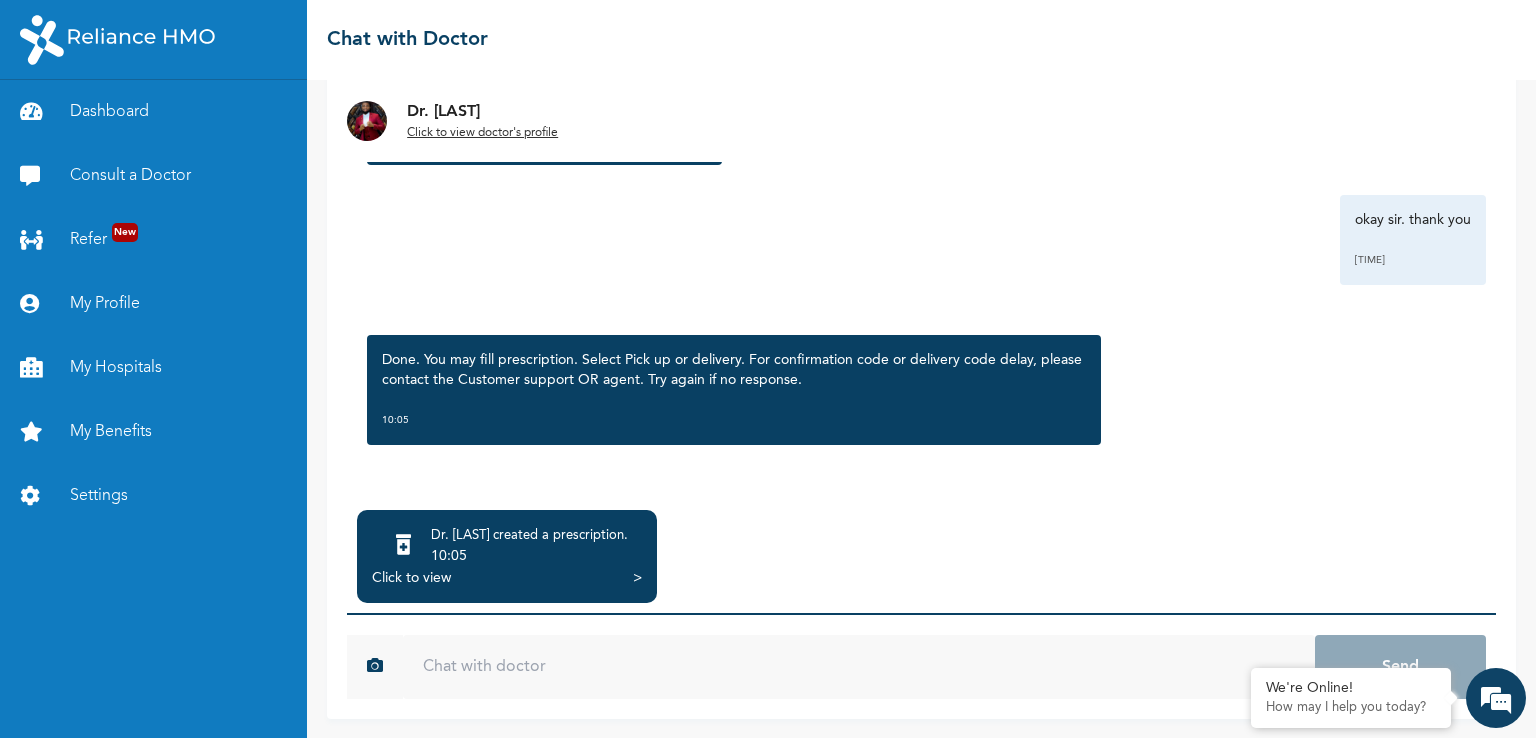 click on "Click to view >" at bounding box center [507, 578] 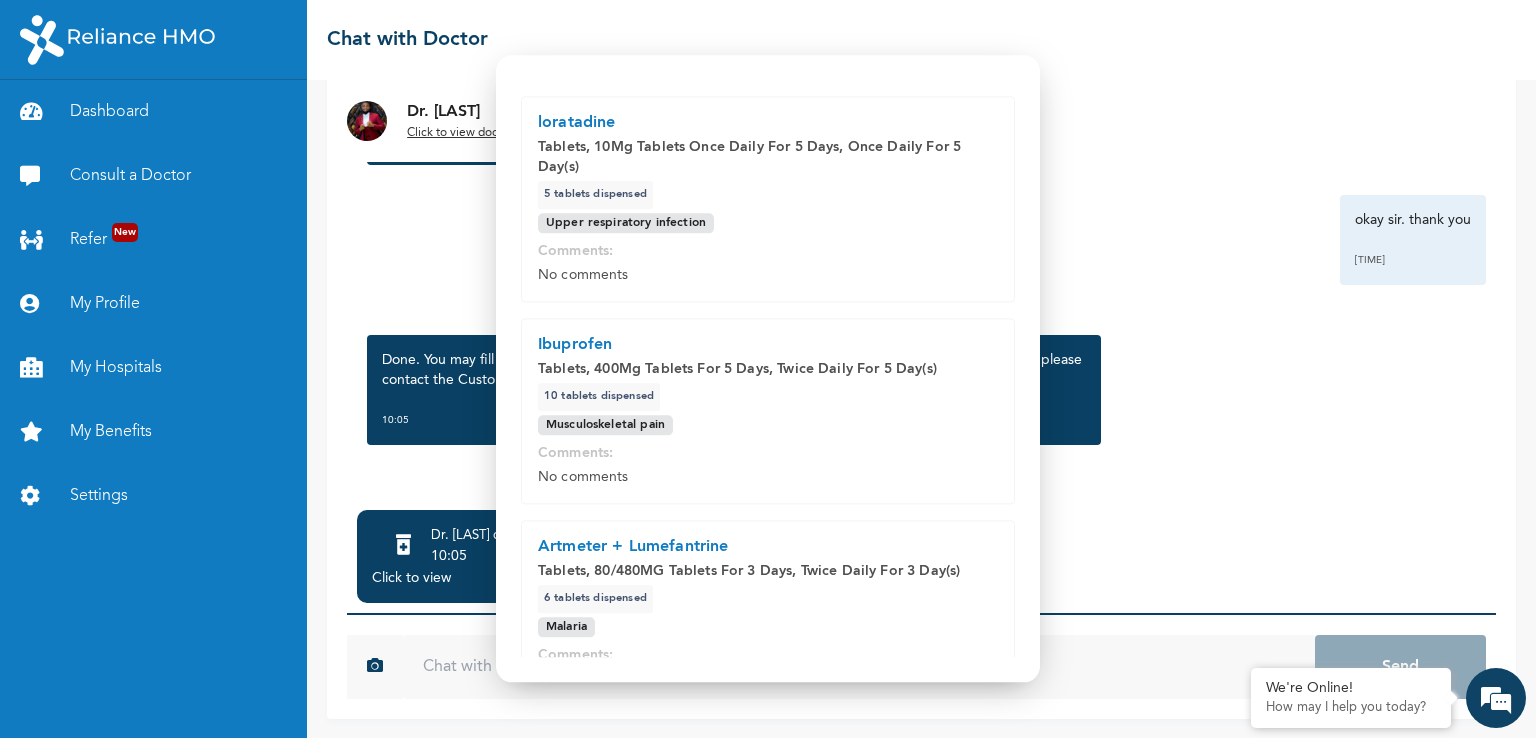scroll, scrollTop: 0, scrollLeft: 0, axis: both 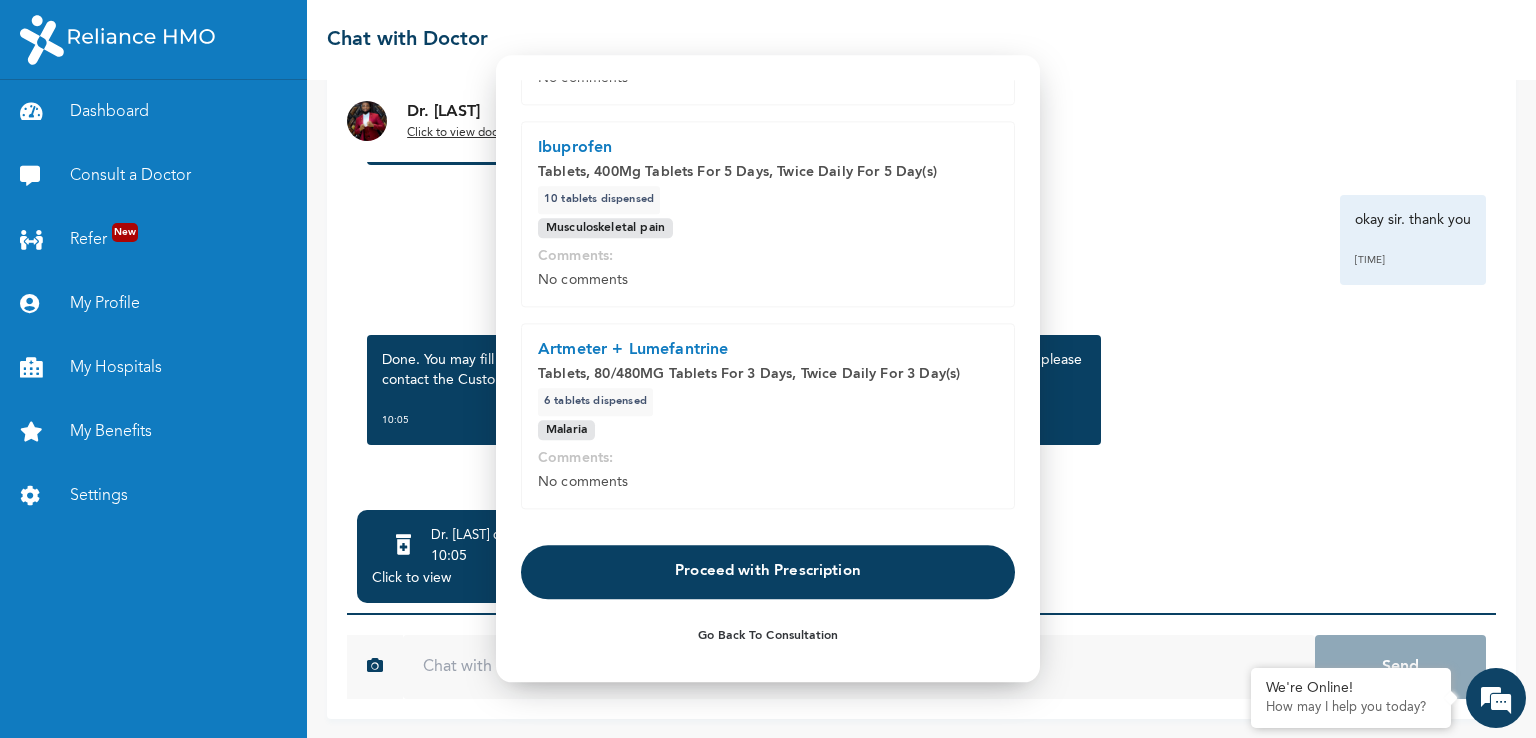 click on "Proceed with Prescription" at bounding box center (768, 572) 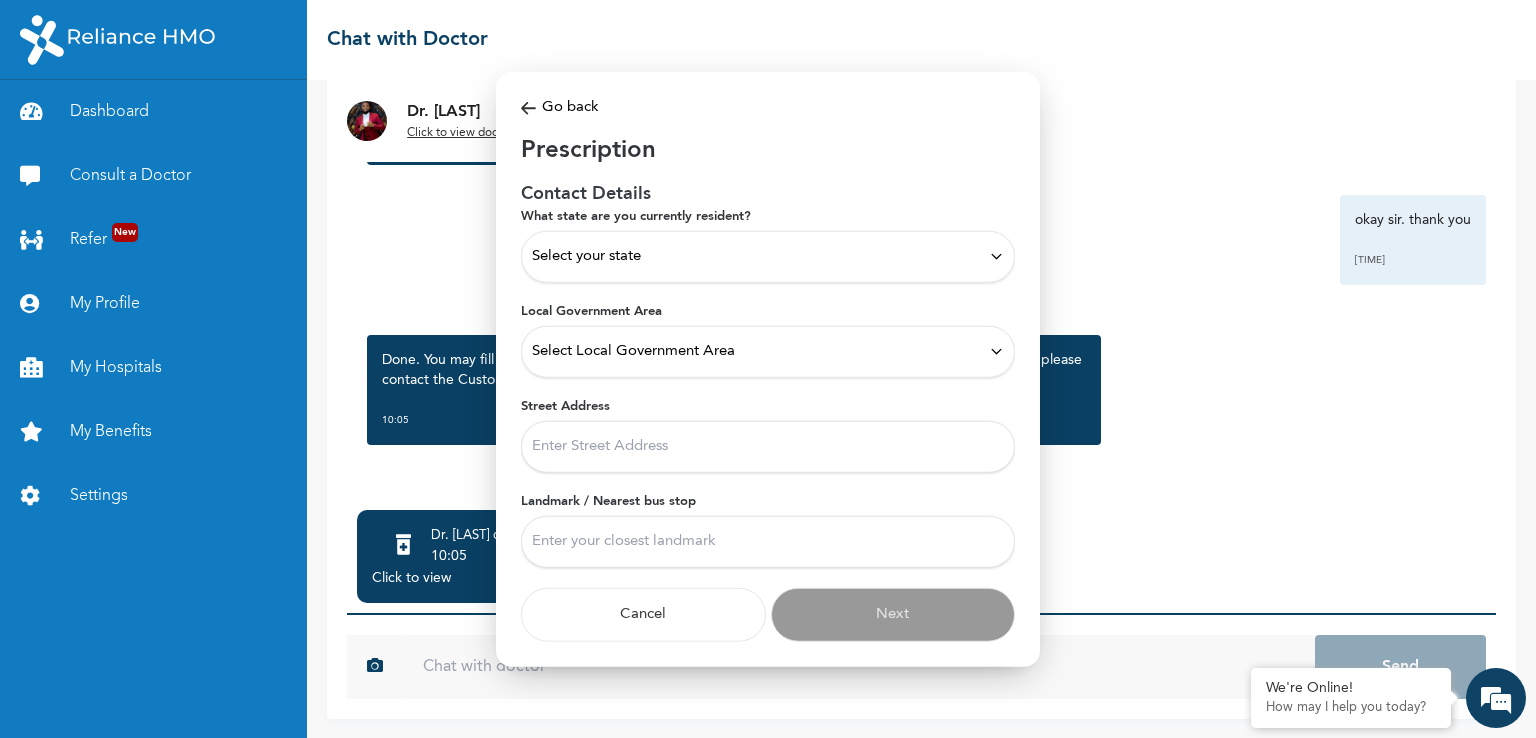 scroll, scrollTop: 0, scrollLeft: 0, axis: both 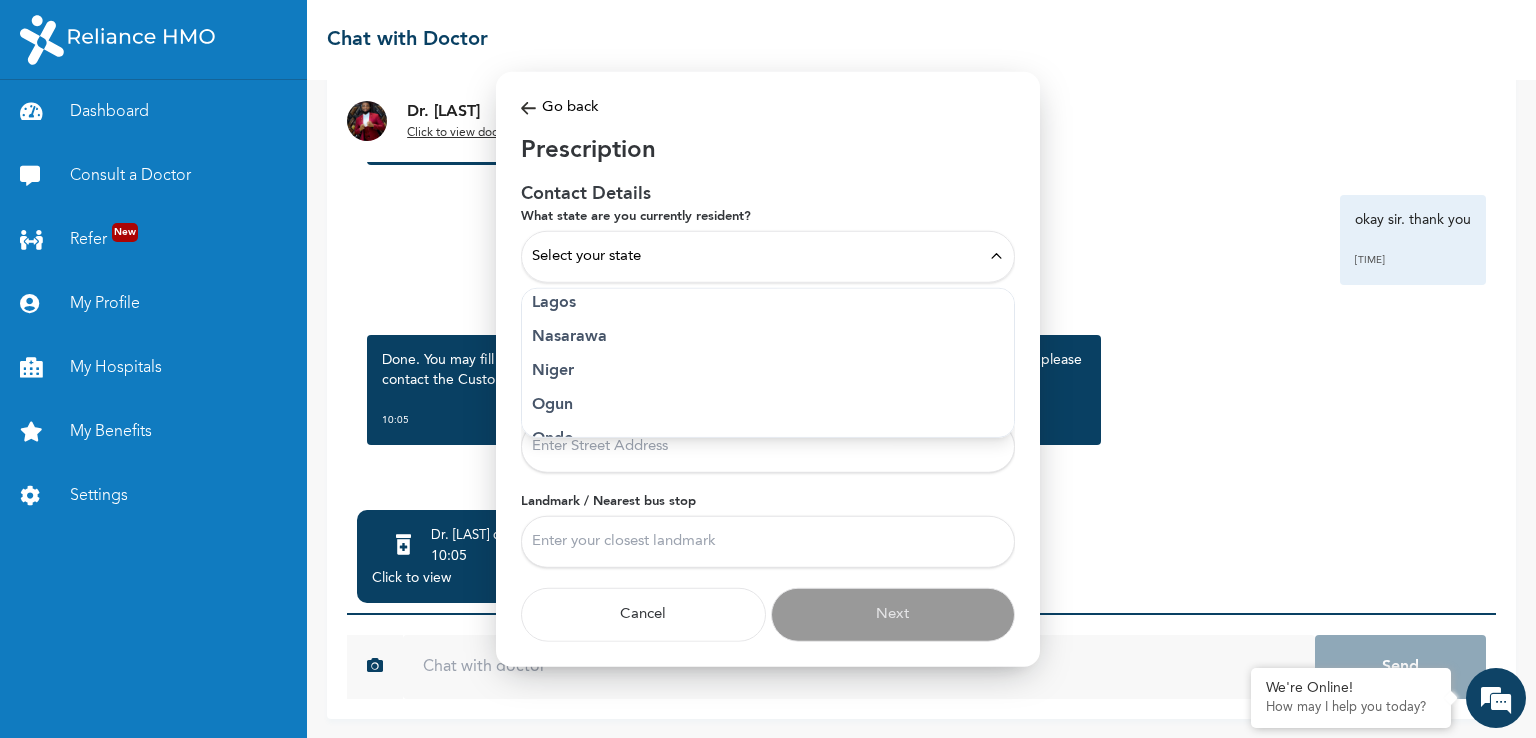 click on "Lagos" at bounding box center [768, 302] 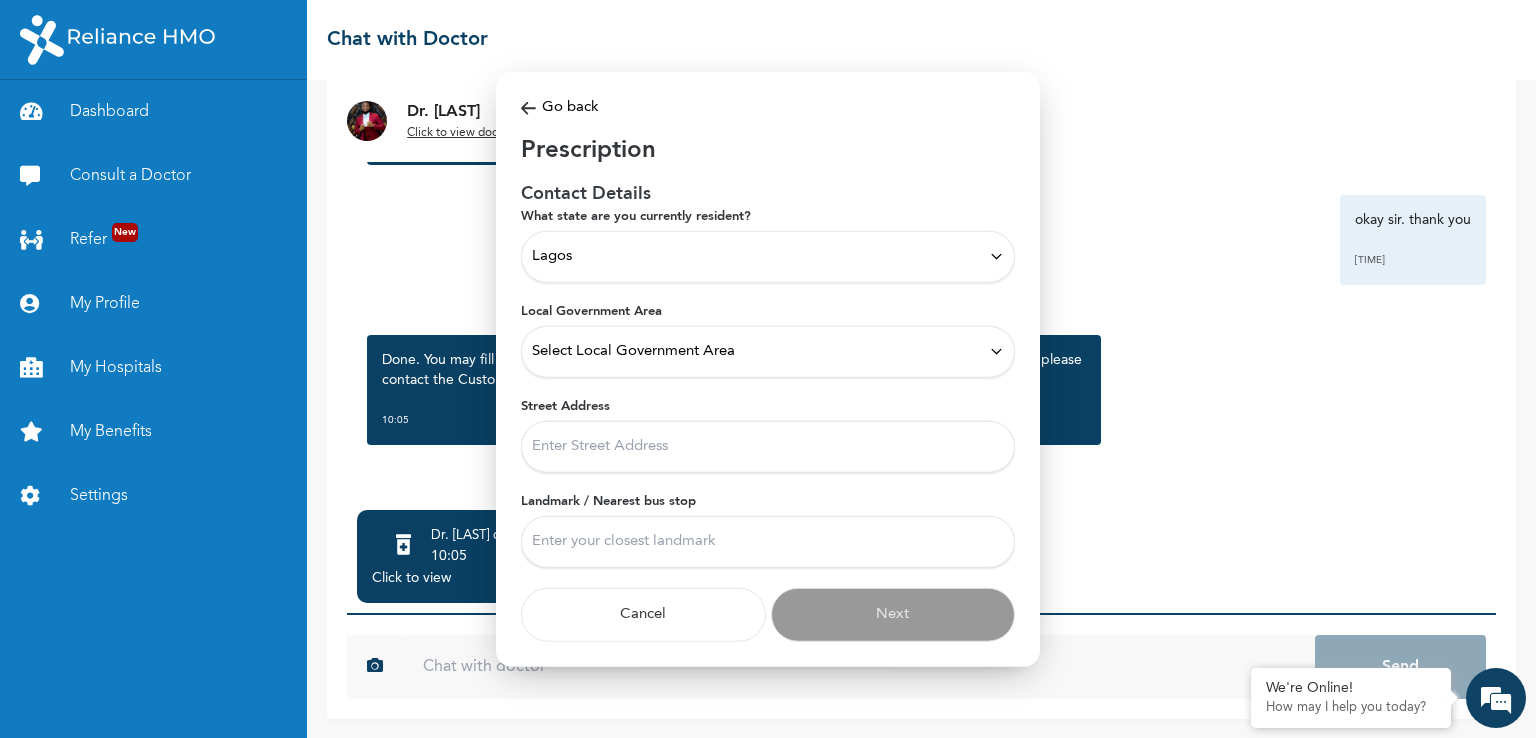 click on "Street Address" at bounding box center (768, 446) 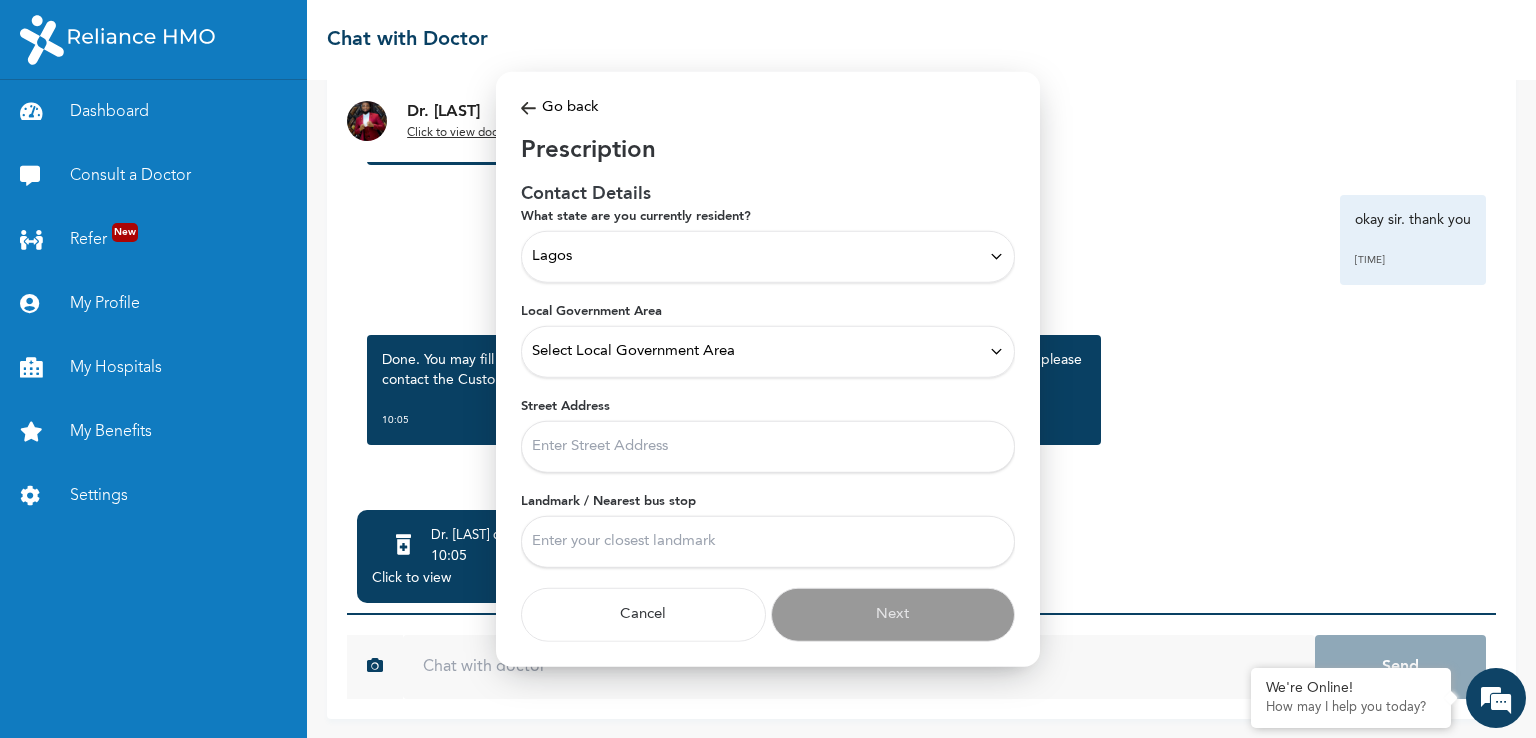 type on "7" 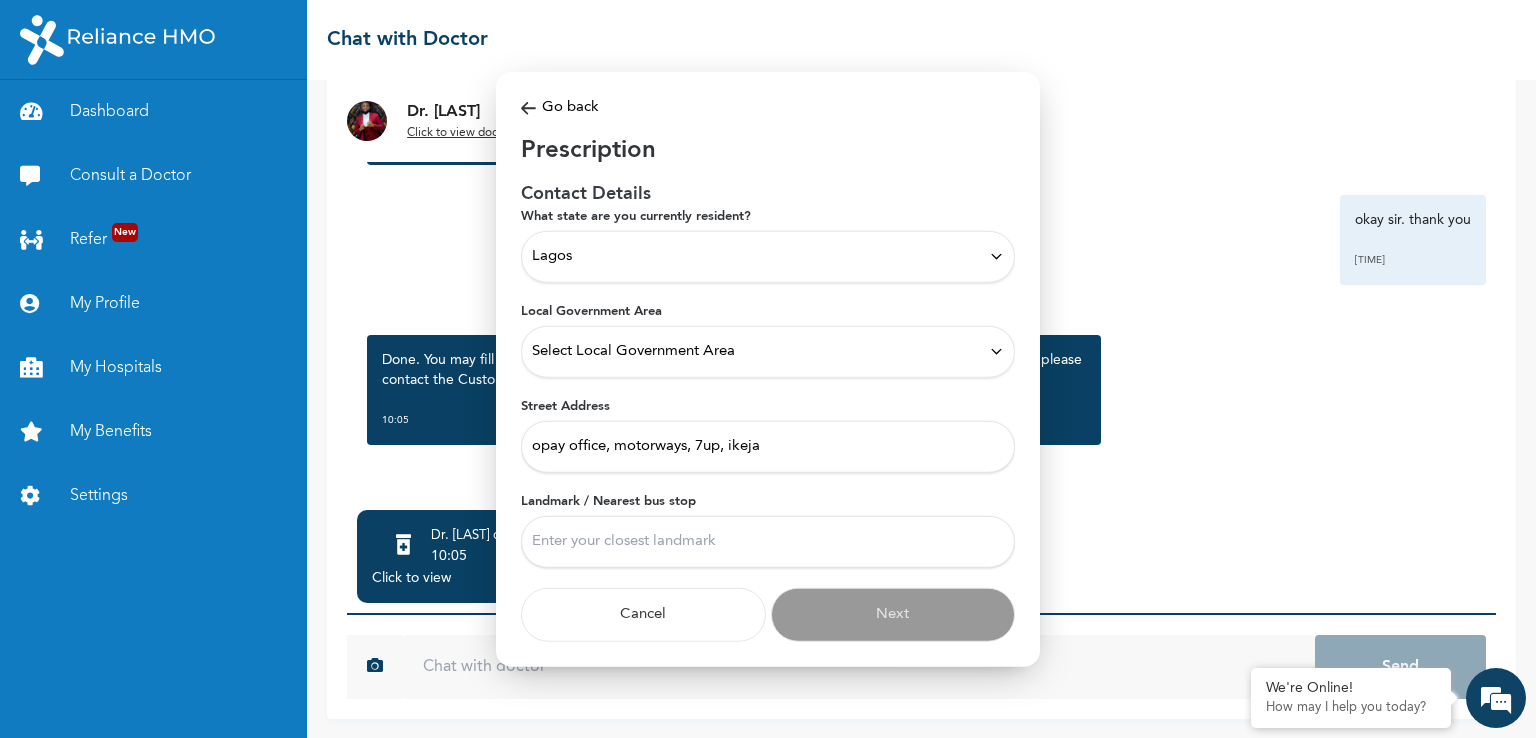 type on "opay office, motorways, 7up, ikeja" 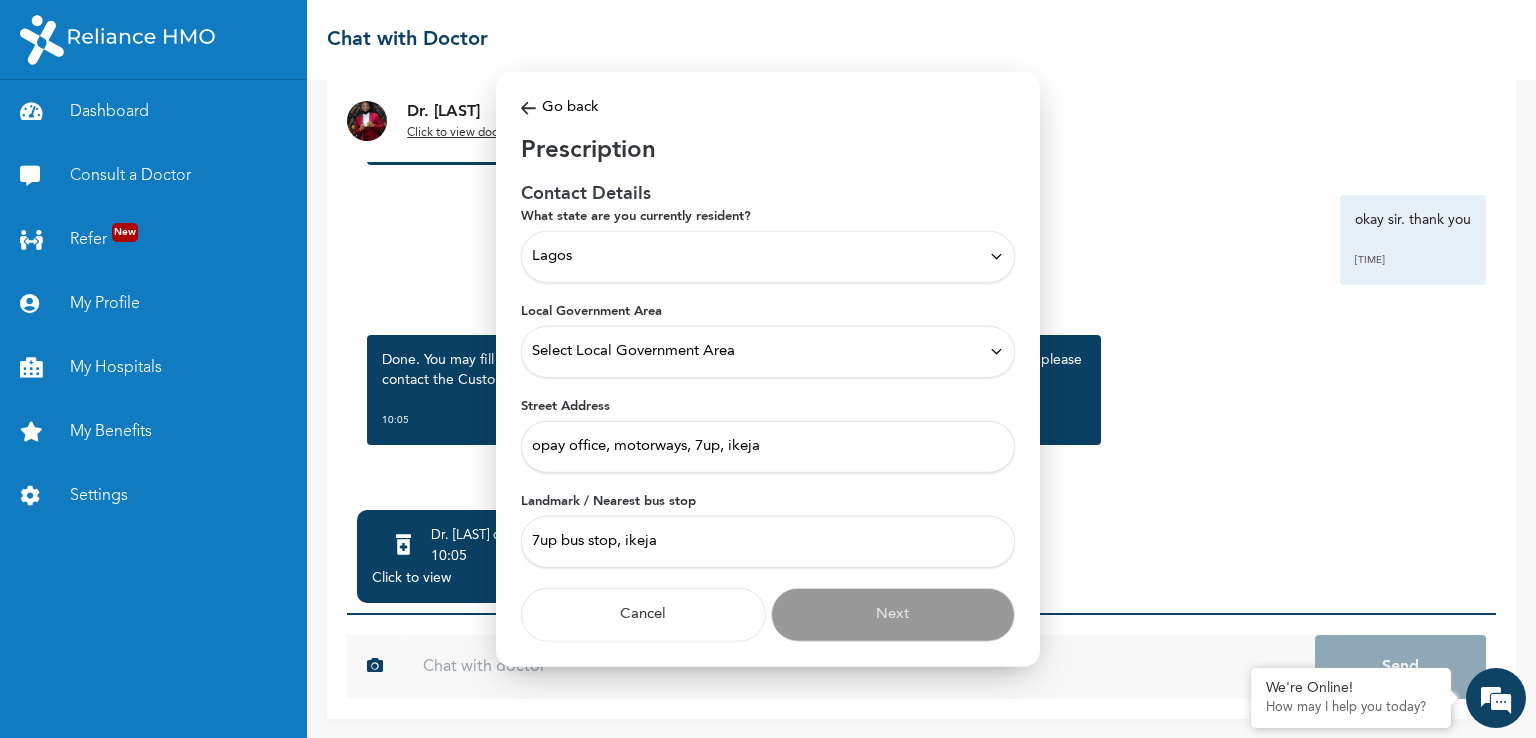 type on "7up bus stop, ikeja" 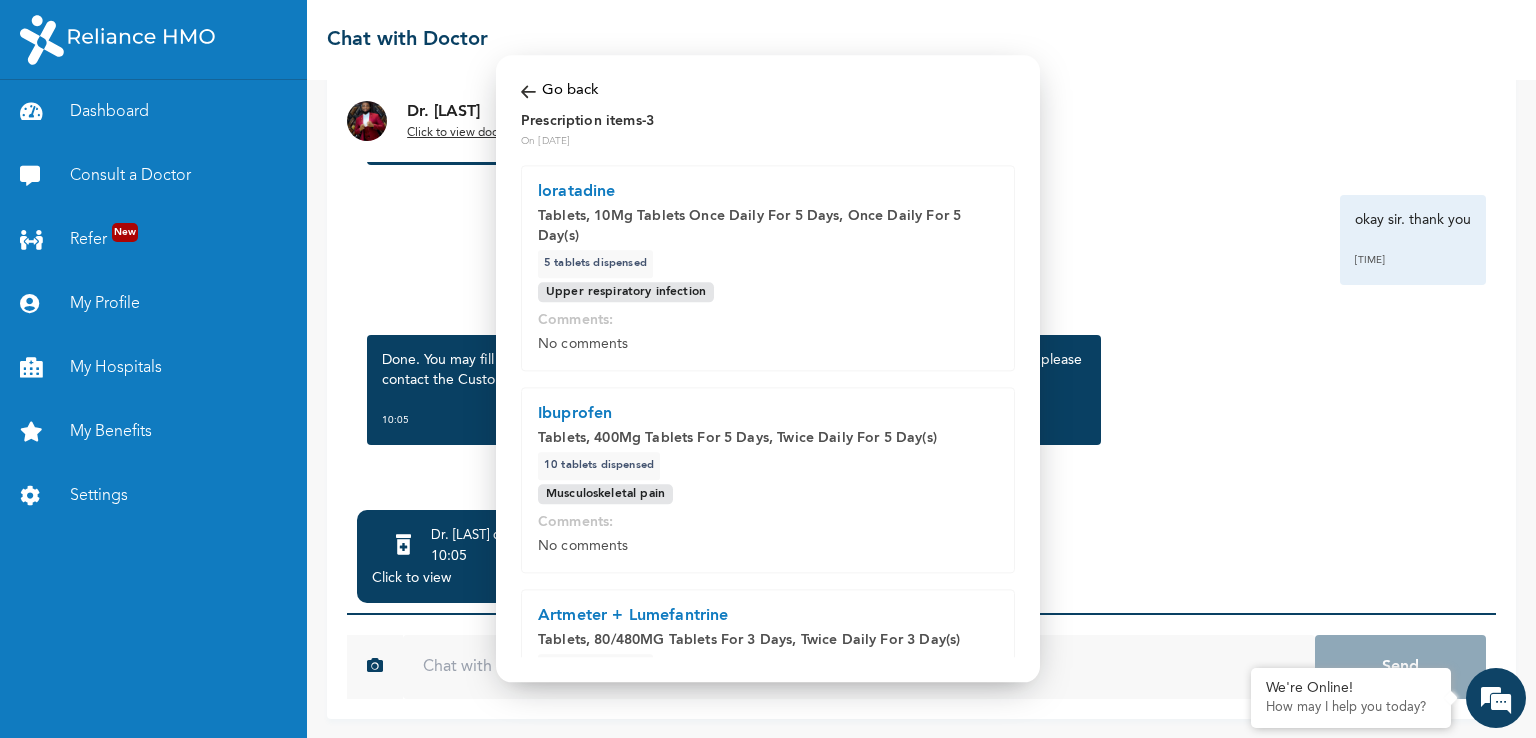 scroll, scrollTop: 266, scrollLeft: 0, axis: vertical 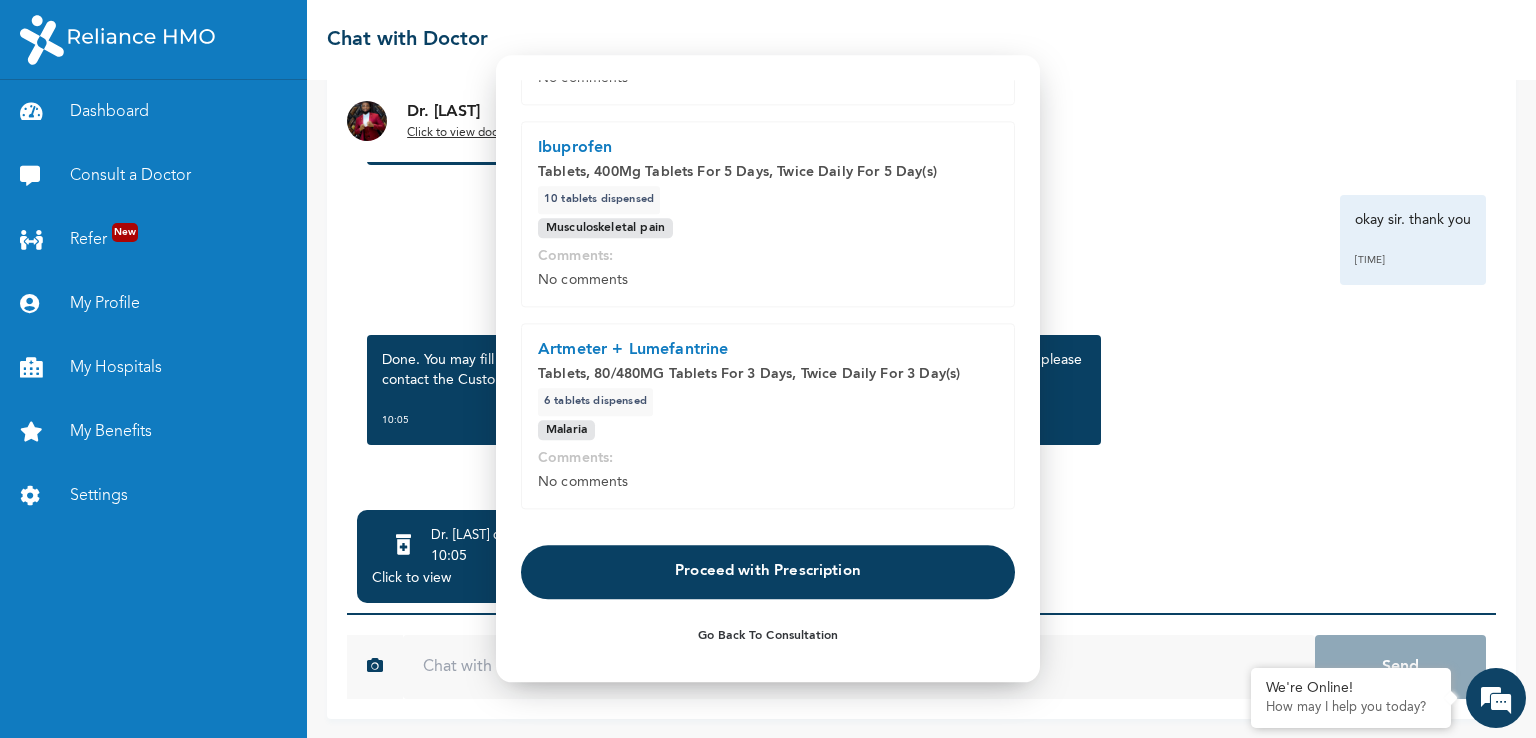 click on "Proceed with Prescription" at bounding box center (768, 572) 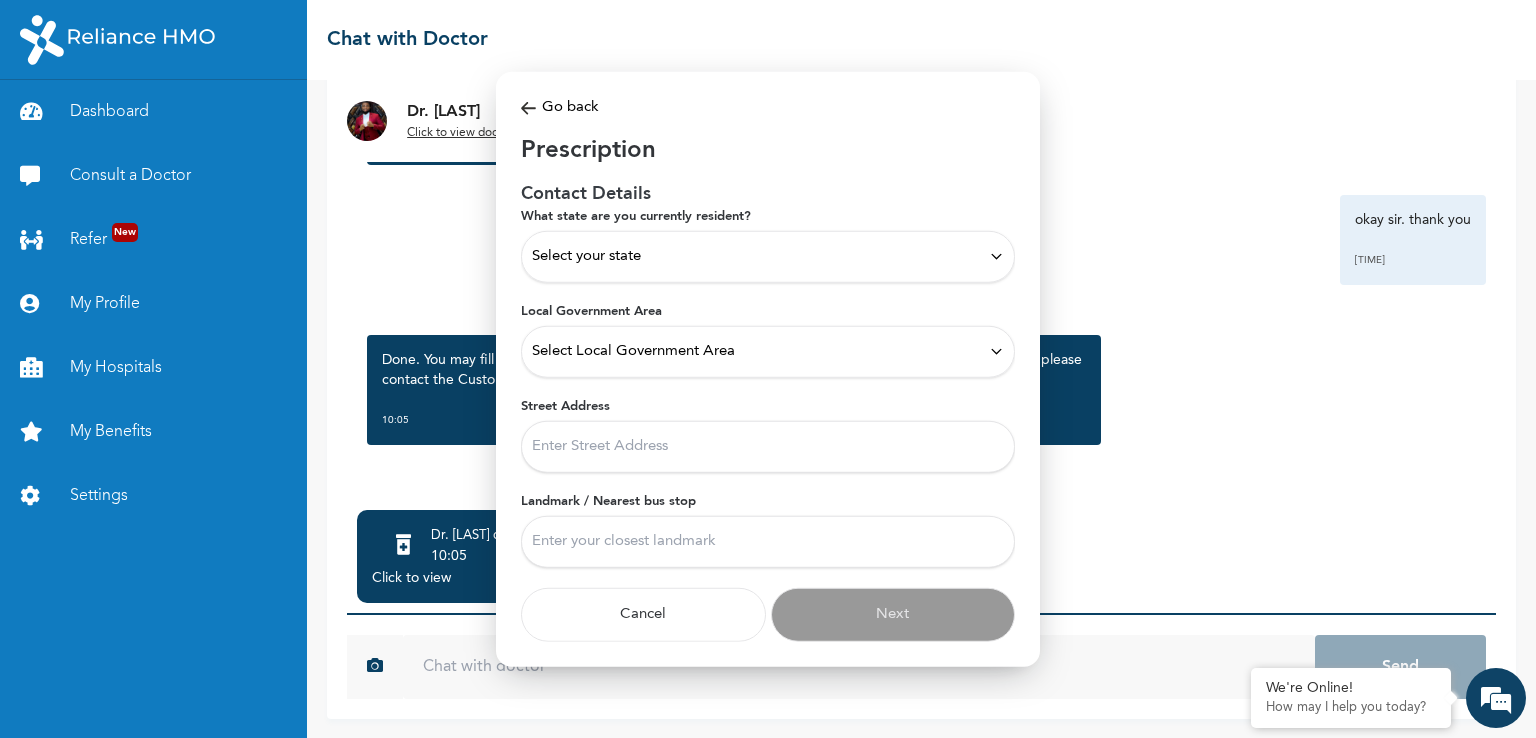 scroll, scrollTop: 0, scrollLeft: 0, axis: both 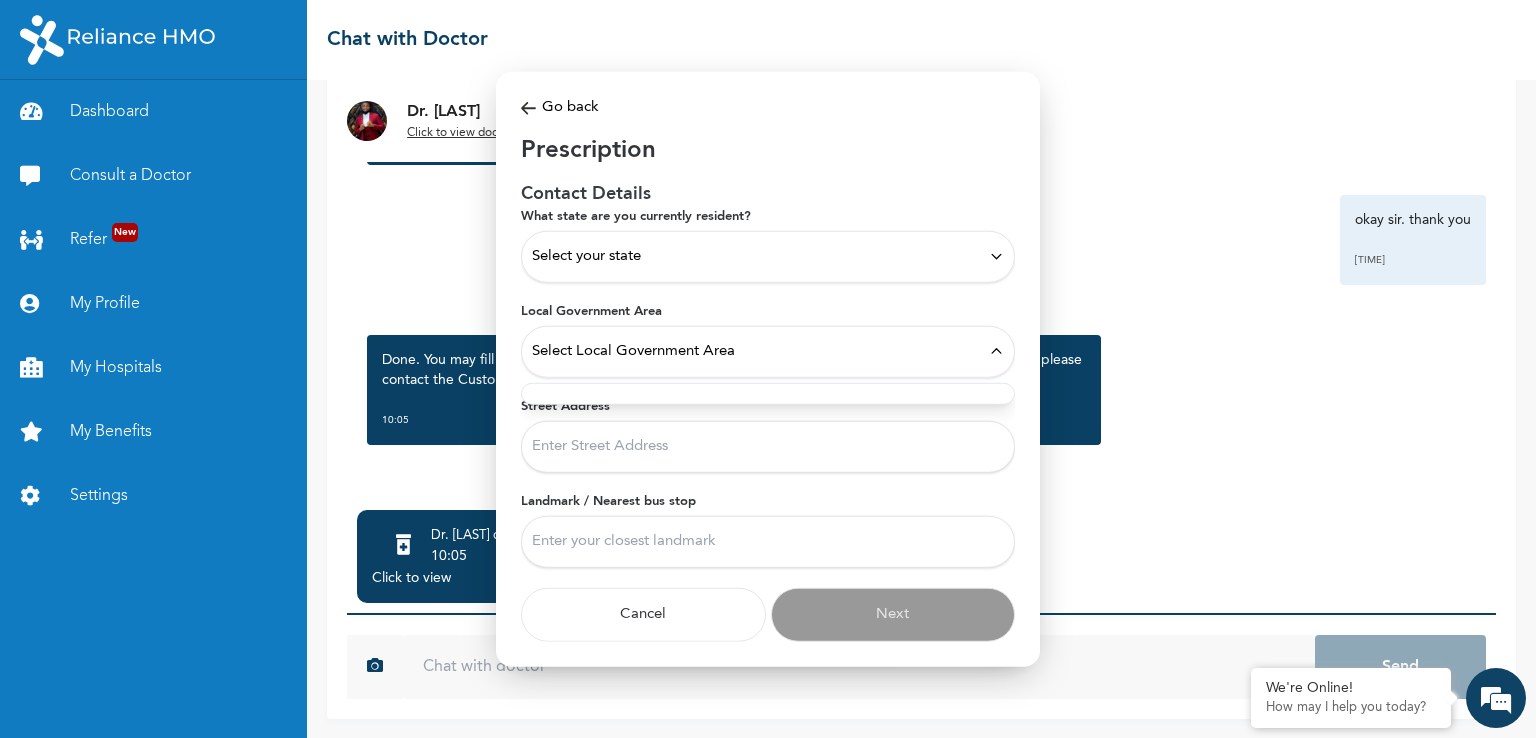 click on "Select Local Government Area" at bounding box center (633, 351) 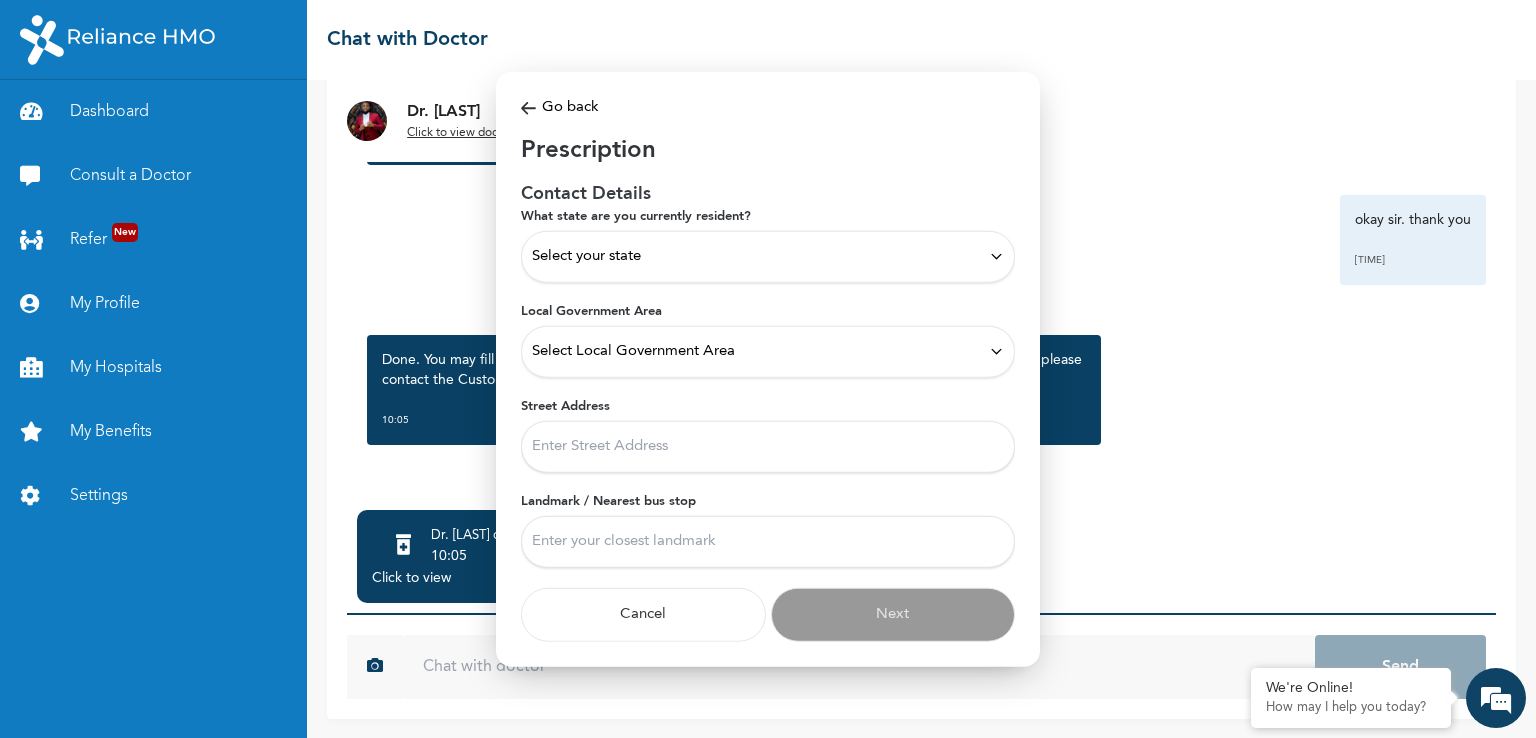 click on "Select your state" at bounding box center [768, 256] 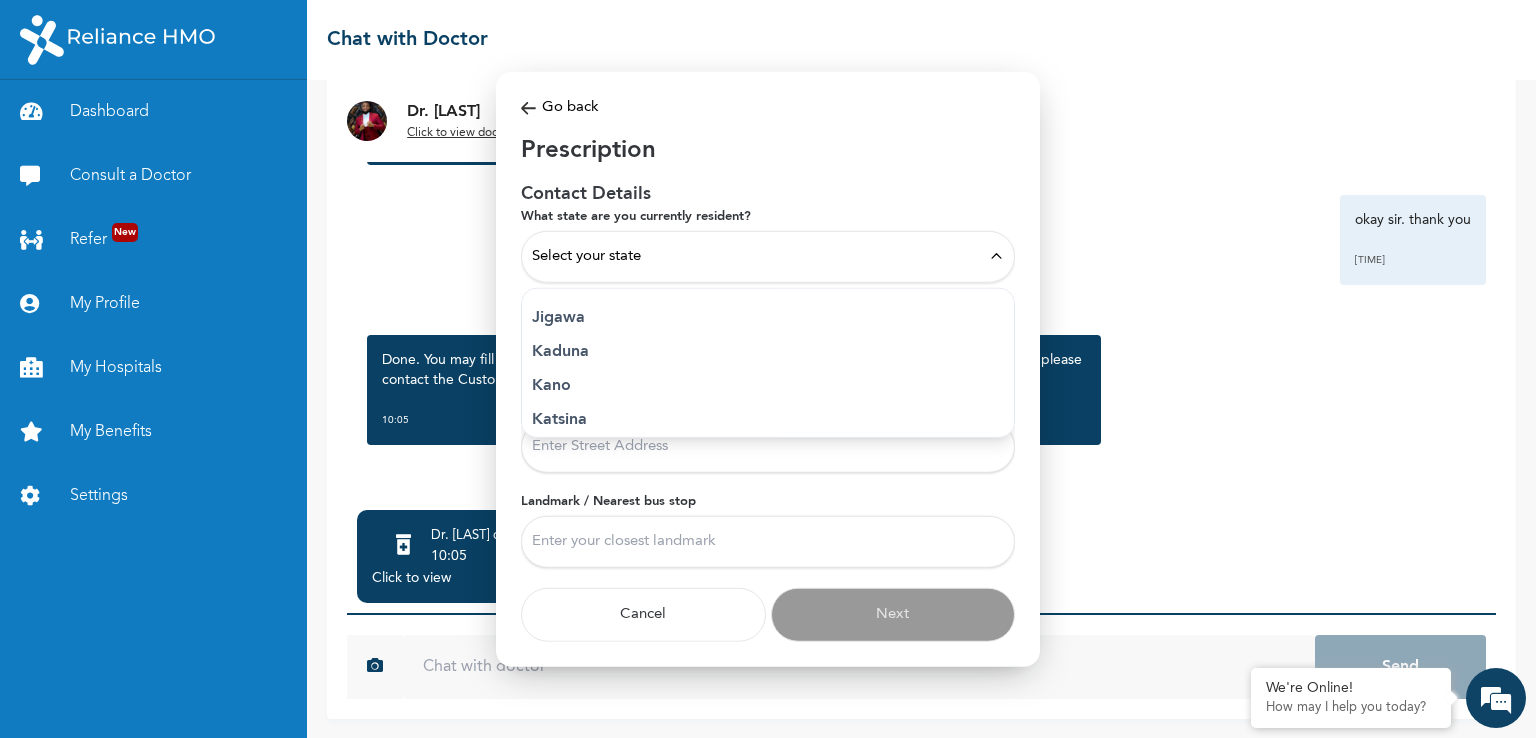 scroll, scrollTop: 800, scrollLeft: 0, axis: vertical 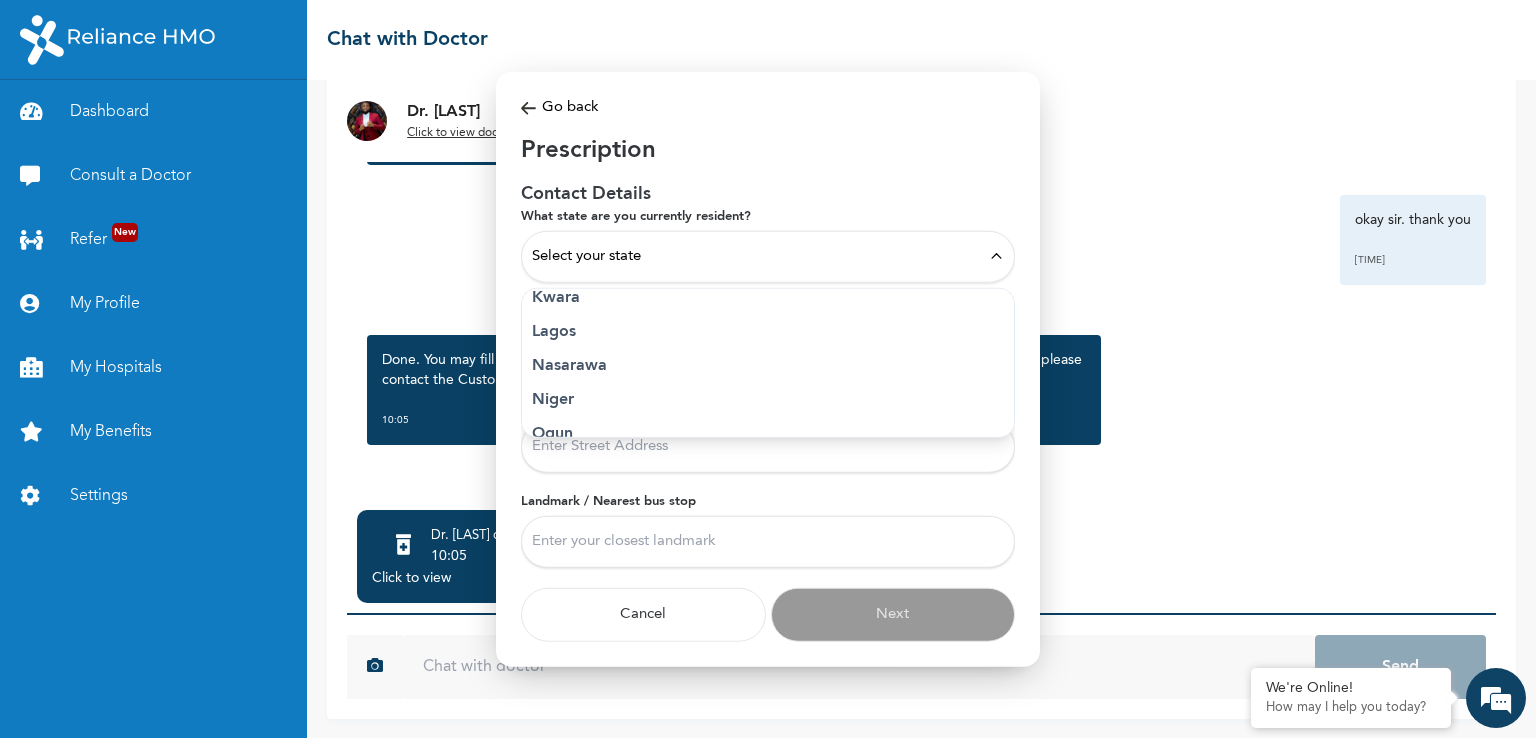 click on "Lagos" at bounding box center (768, 331) 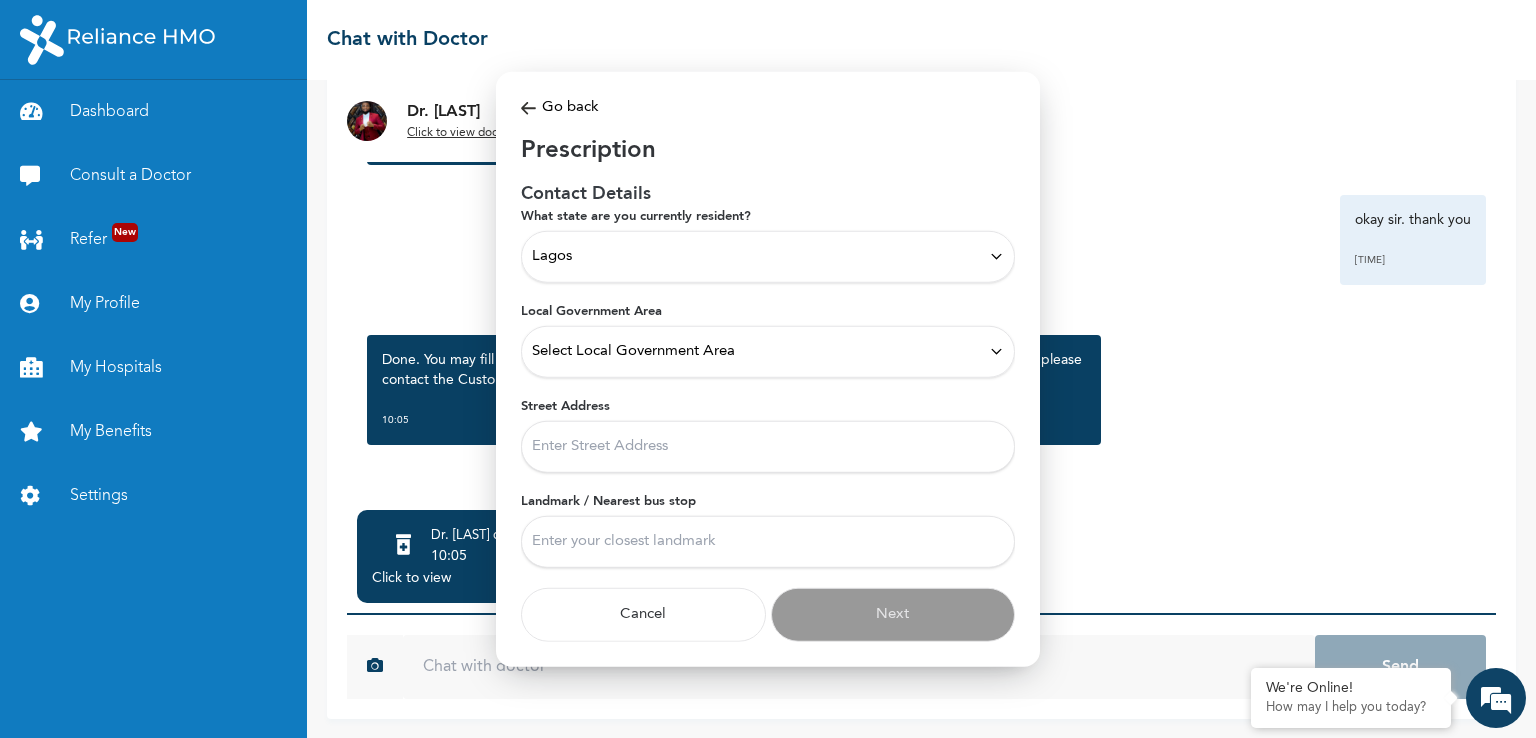 click on "Select Local Government Area" at bounding box center (633, 351) 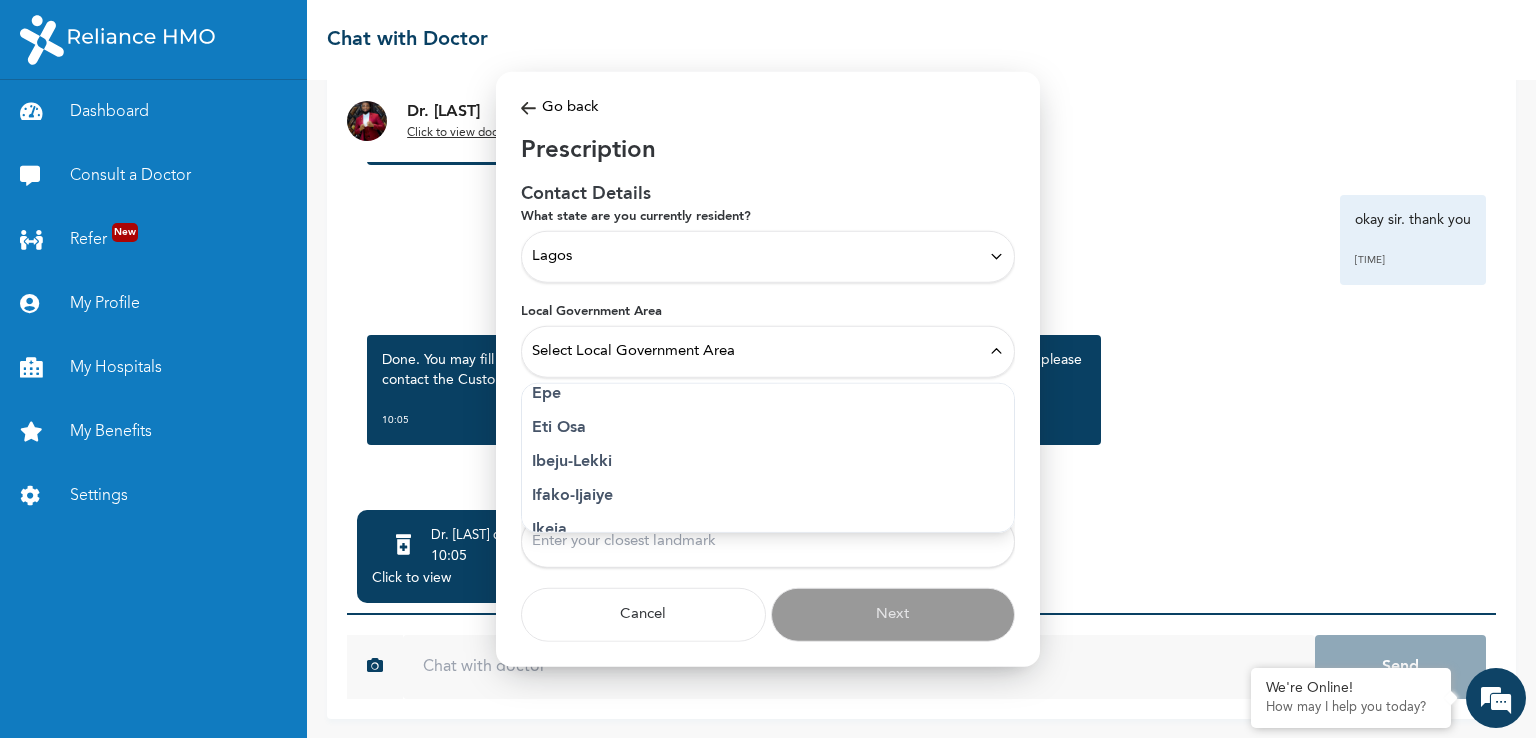 scroll, scrollTop: 251, scrollLeft: 0, axis: vertical 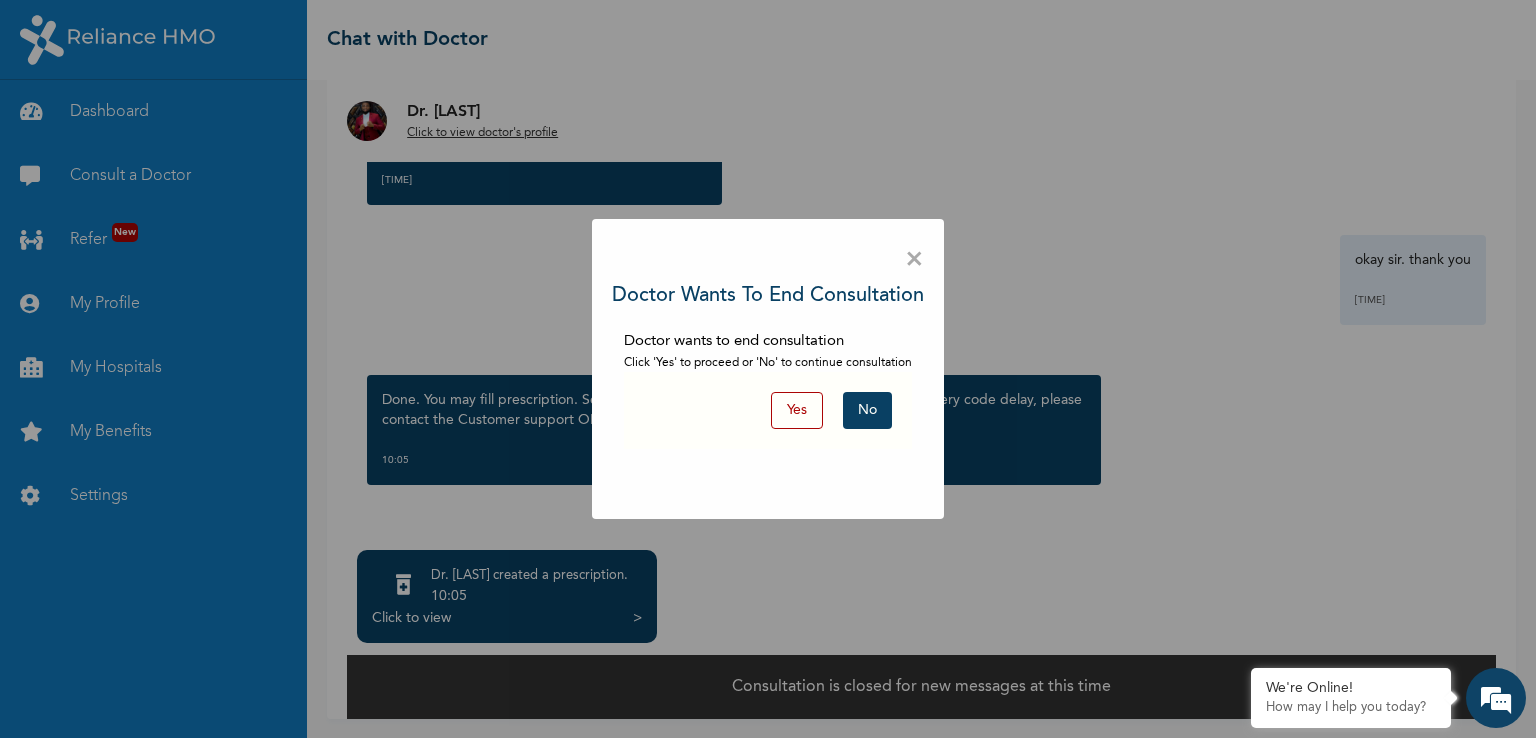 click on "Yes" at bounding box center (797, 410) 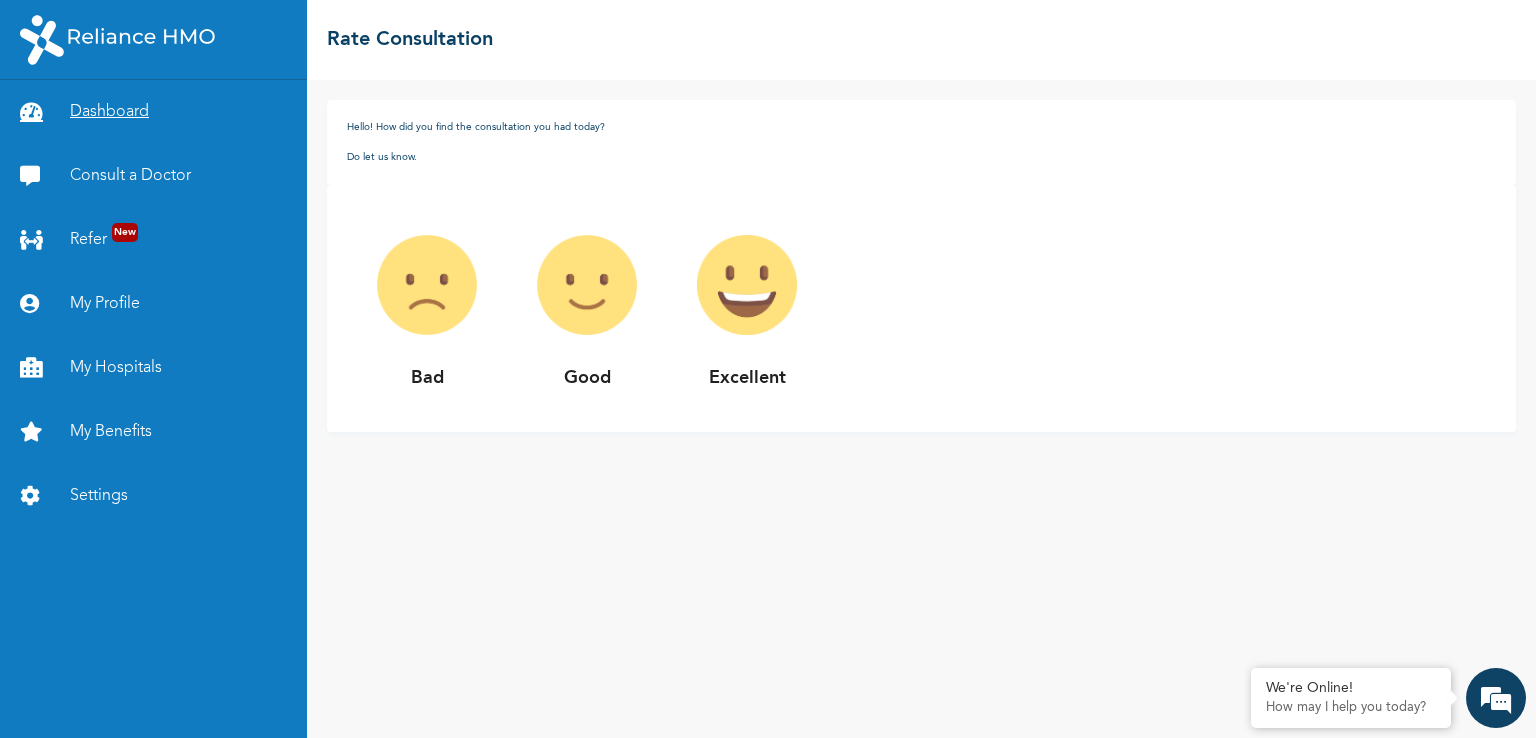 click on "Dashboard" at bounding box center (153, 112) 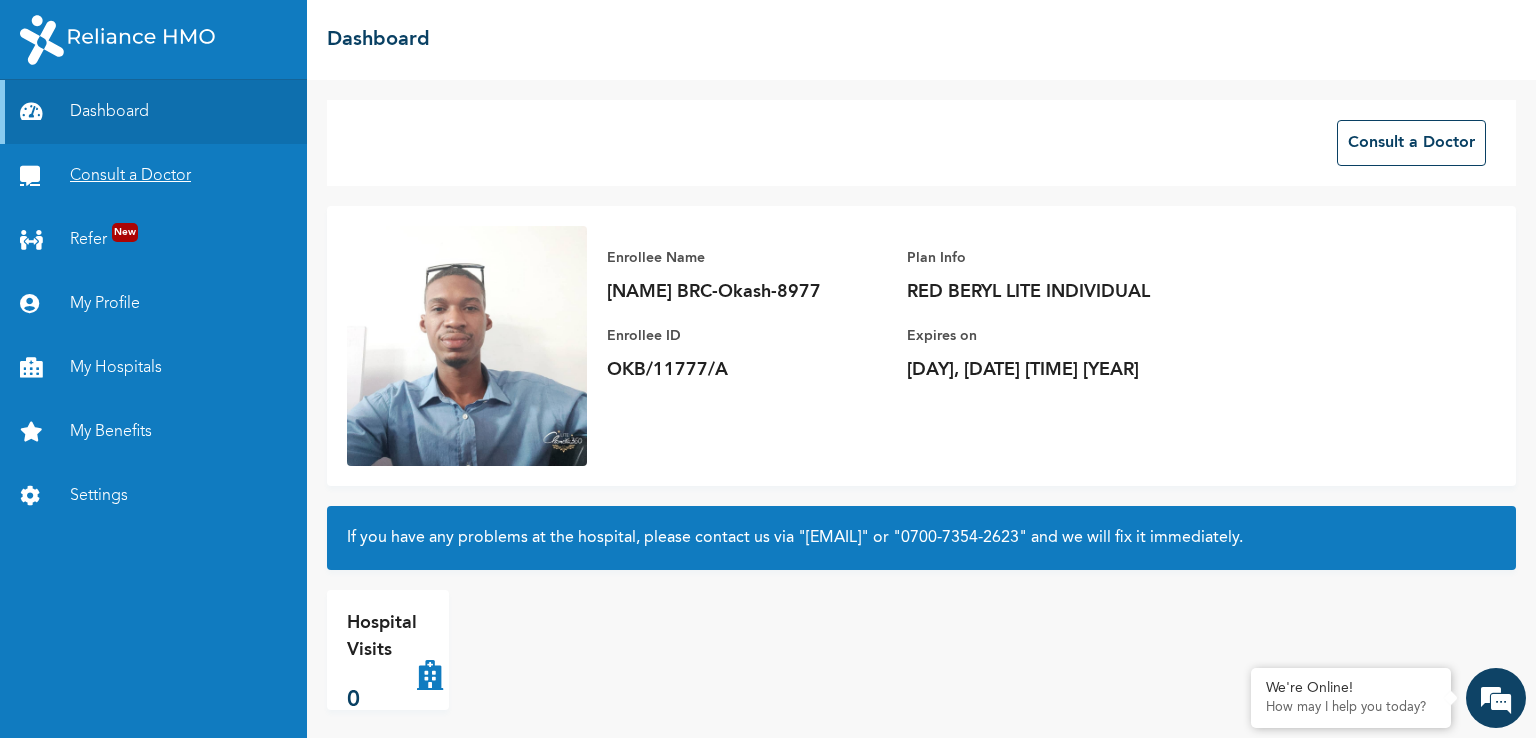 click on "Consult a Doctor" at bounding box center (153, 176) 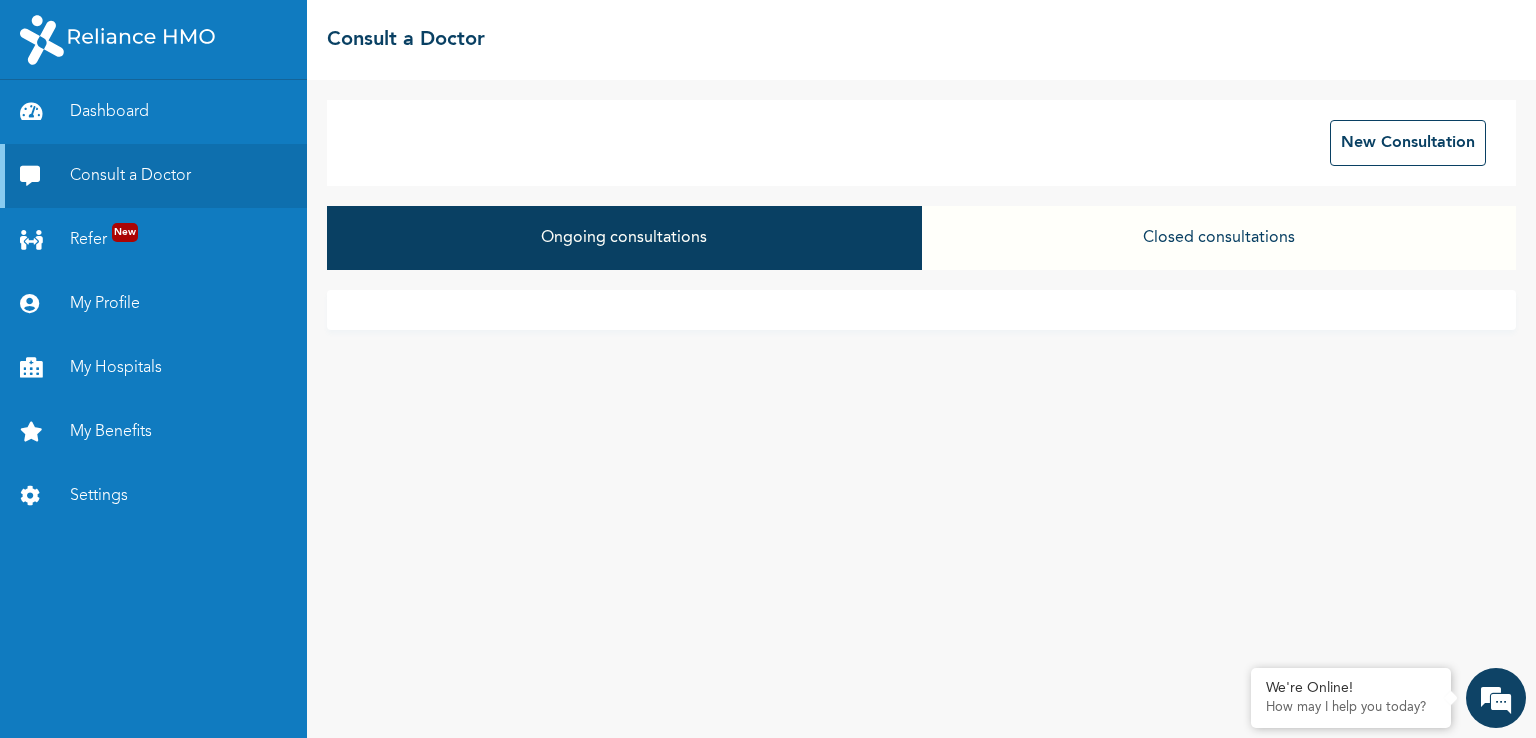 click on "Closed consultations" at bounding box center (1219, 238) 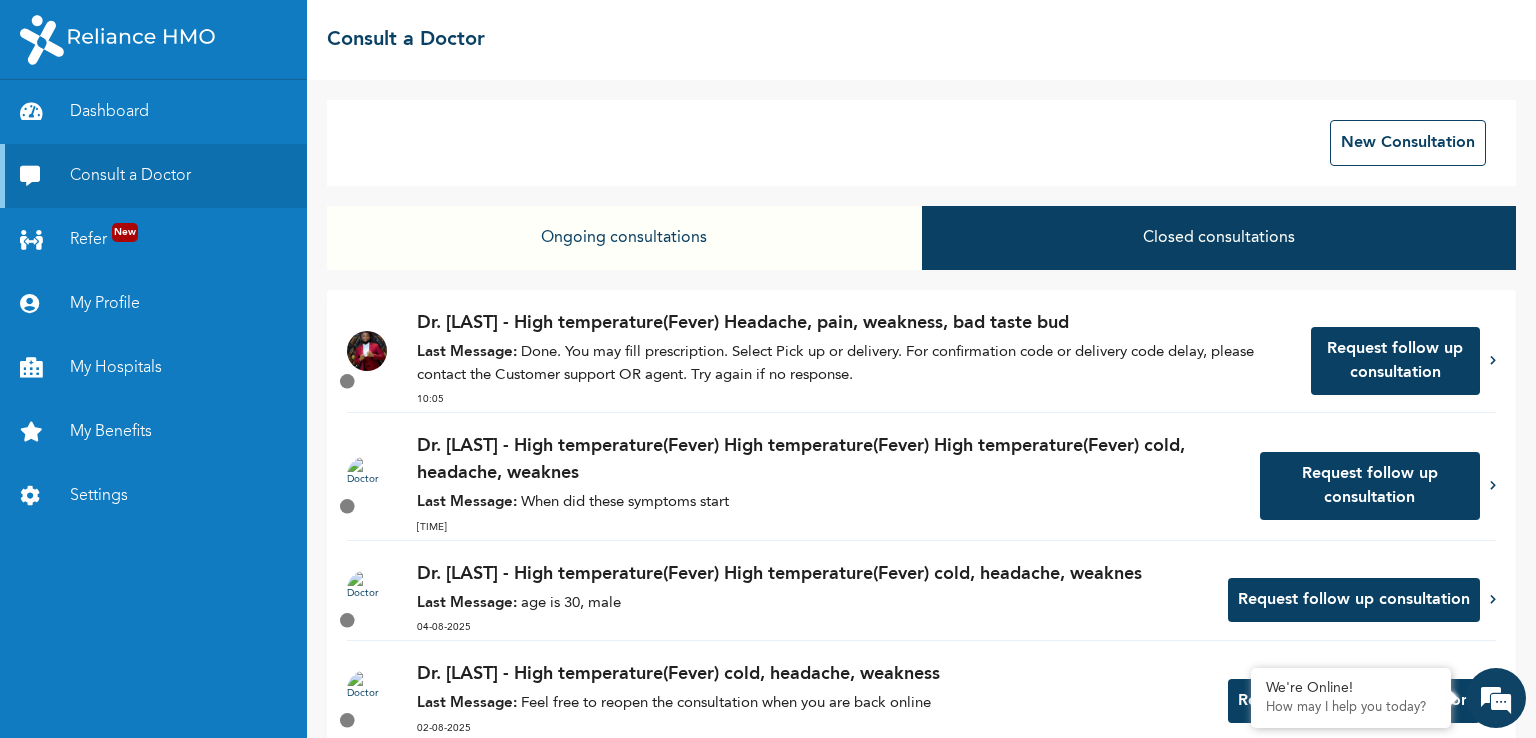 click on "Last Message:   Done.
You may fill prescription.
Select Pick up or delivery.
For confirmation code or delivery code delay, please contact the Customer support OR agent. Try again if no response." at bounding box center [854, 364] 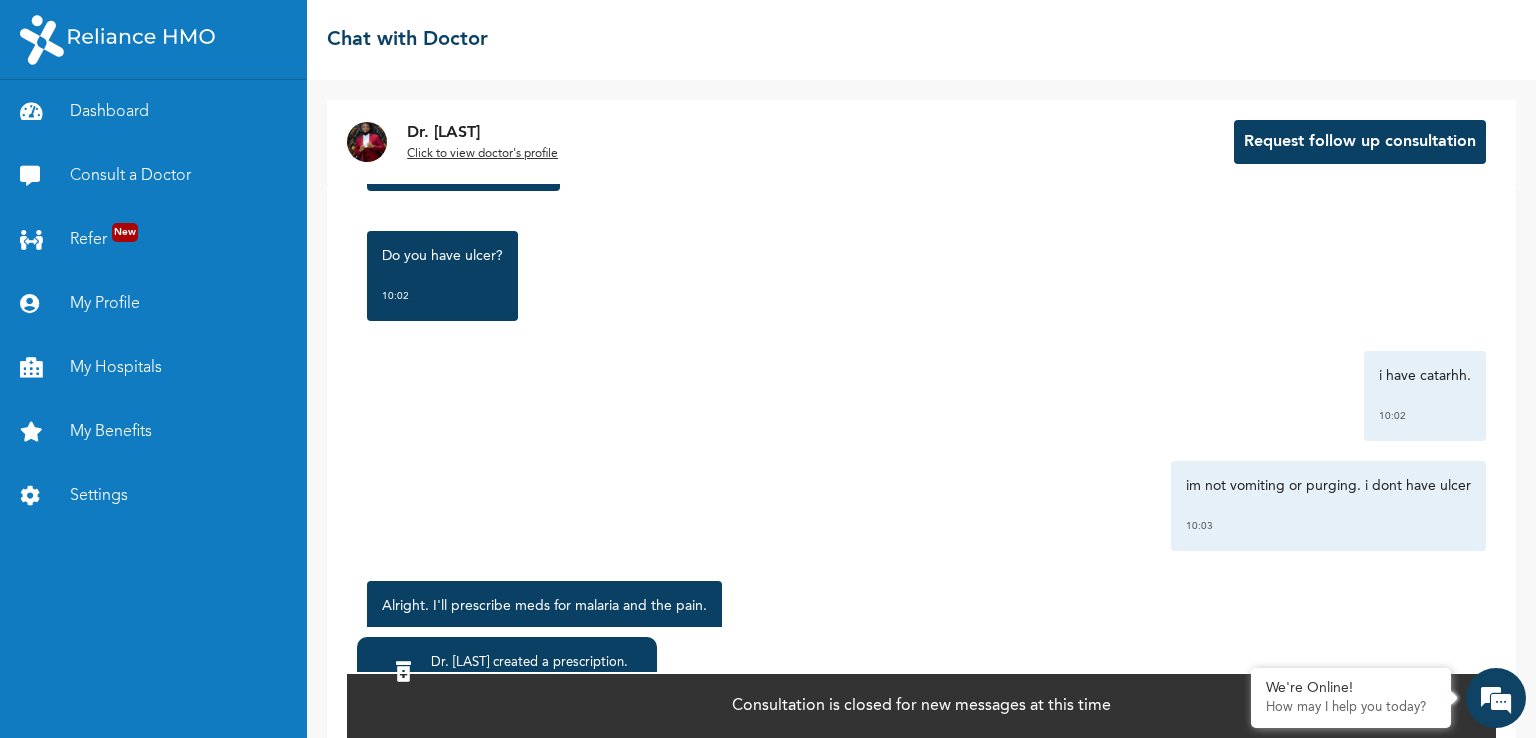 scroll, scrollTop: 700, scrollLeft: 0, axis: vertical 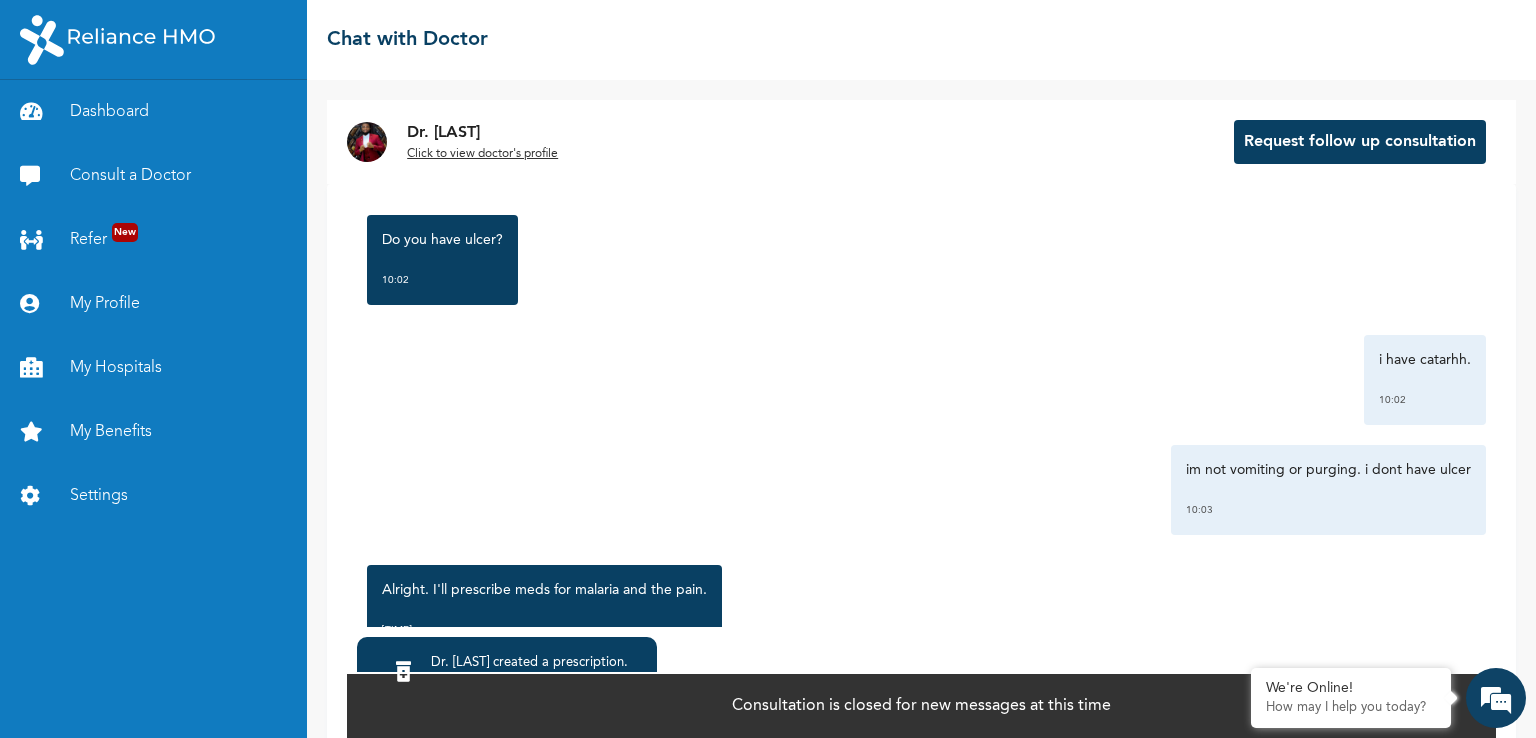 click on "Dr. [LAST] created a prescription .  [TIME]" at bounding box center (507, 673) 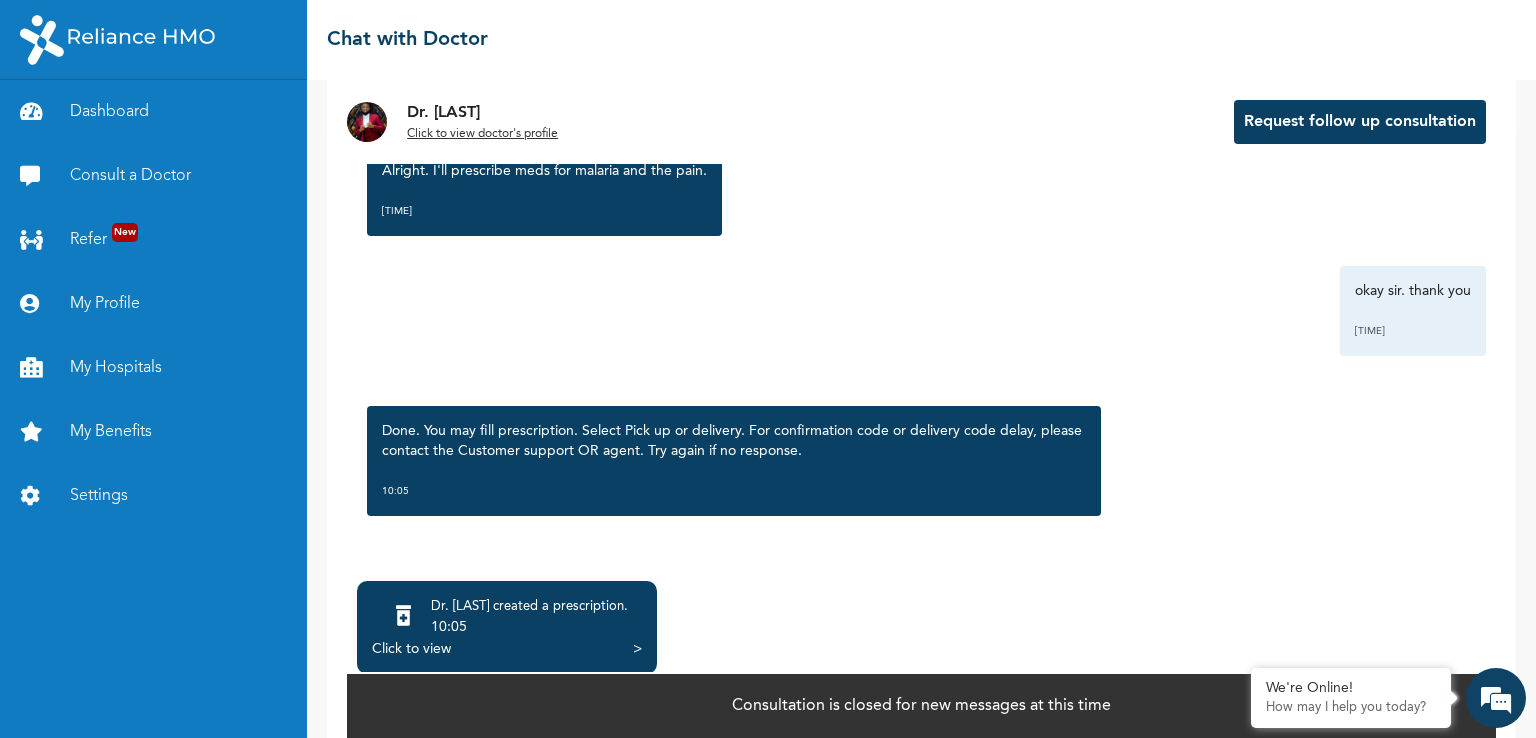 scroll, scrollTop: 88, scrollLeft: 0, axis: vertical 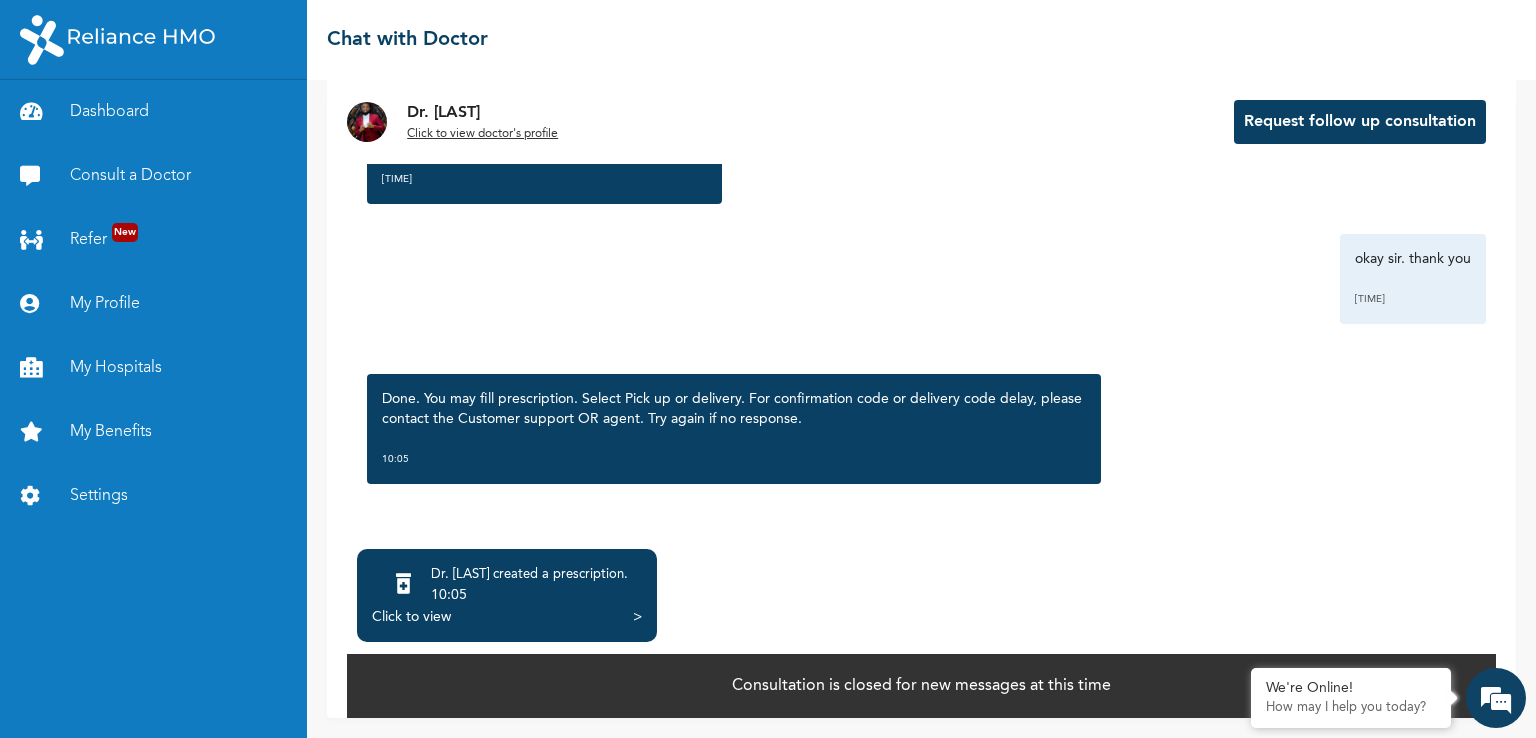 click on "Click to view >" at bounding box center [507, 617] 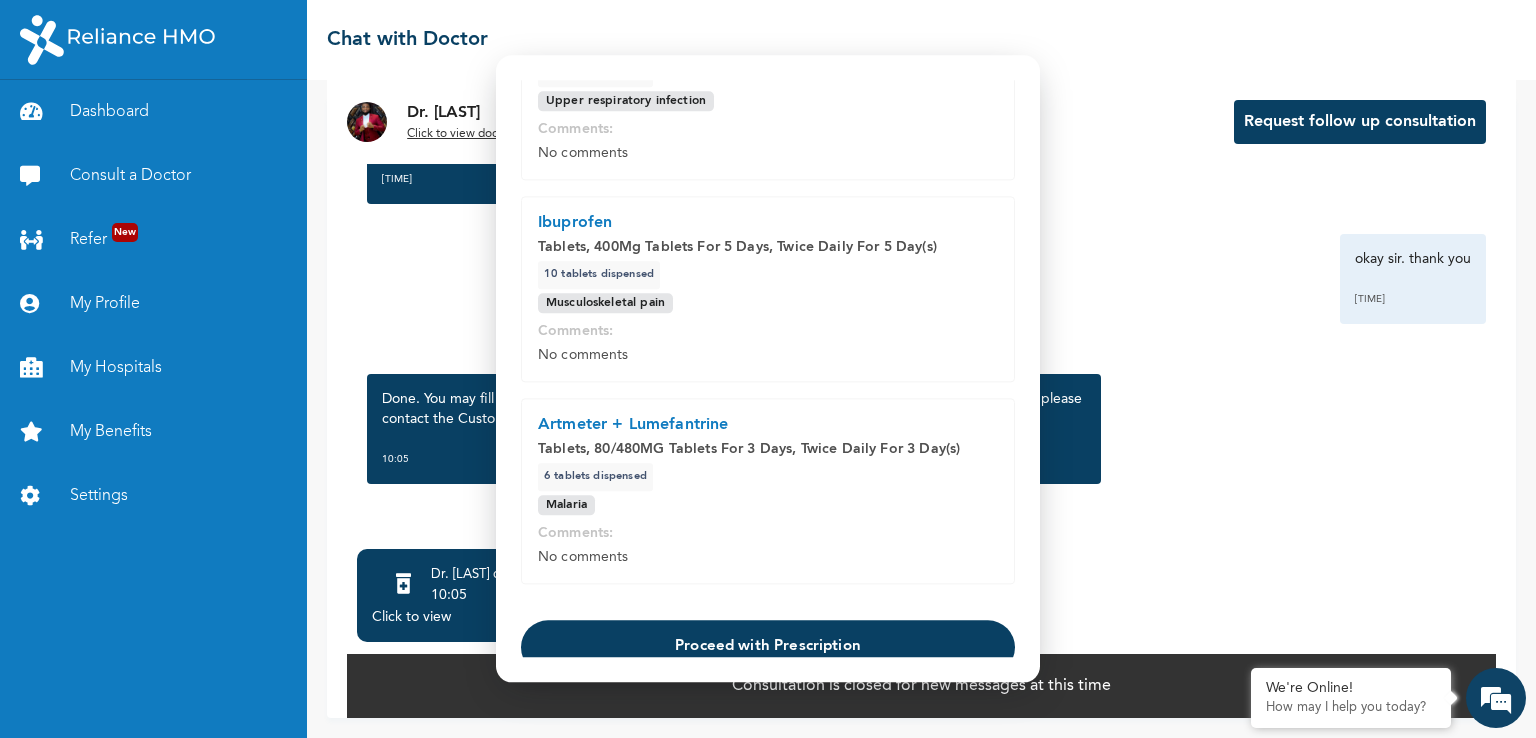scroll, scrollTop: 266, scrollLeft: 0, axis: vertical 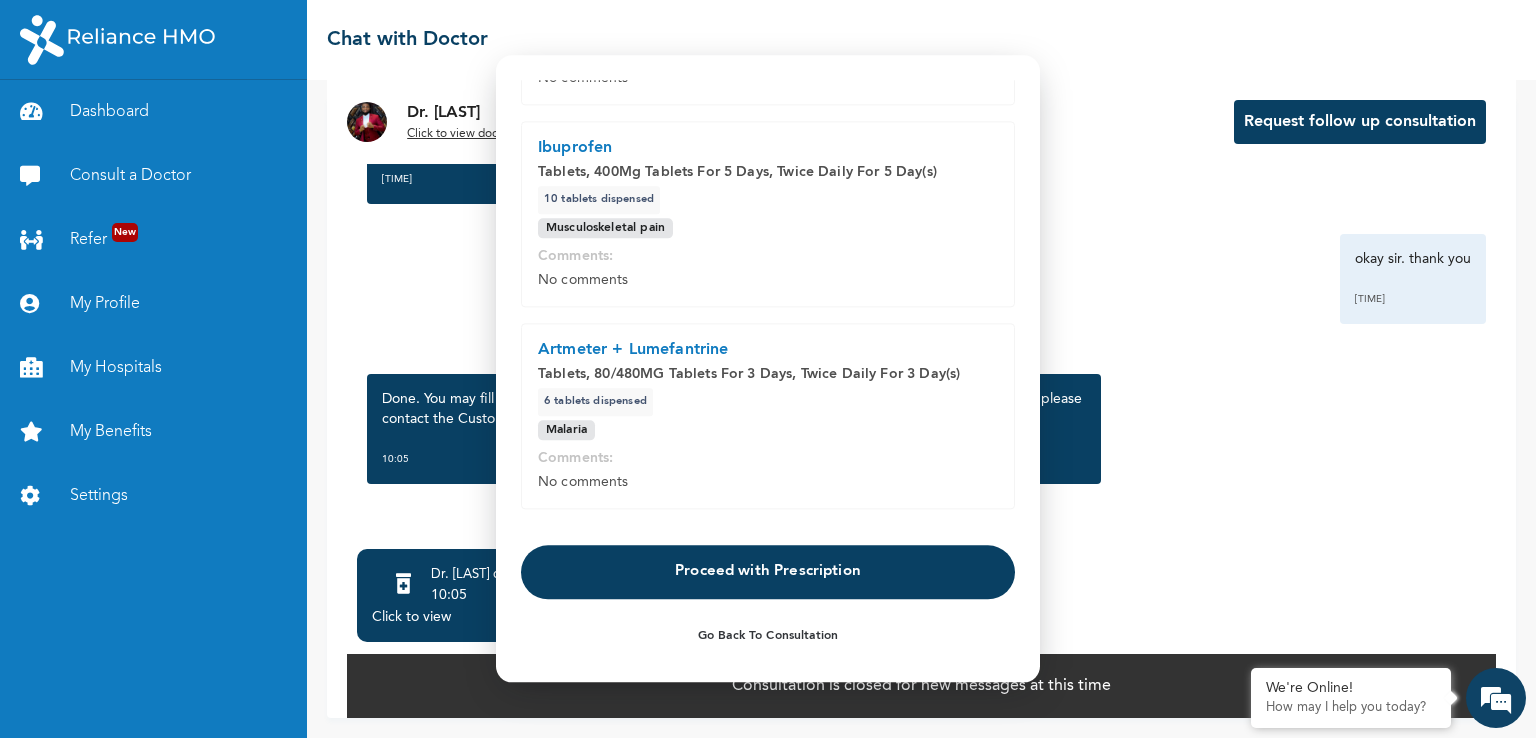 click on "Proceed with Prescription" at bounding box center (768, 572) 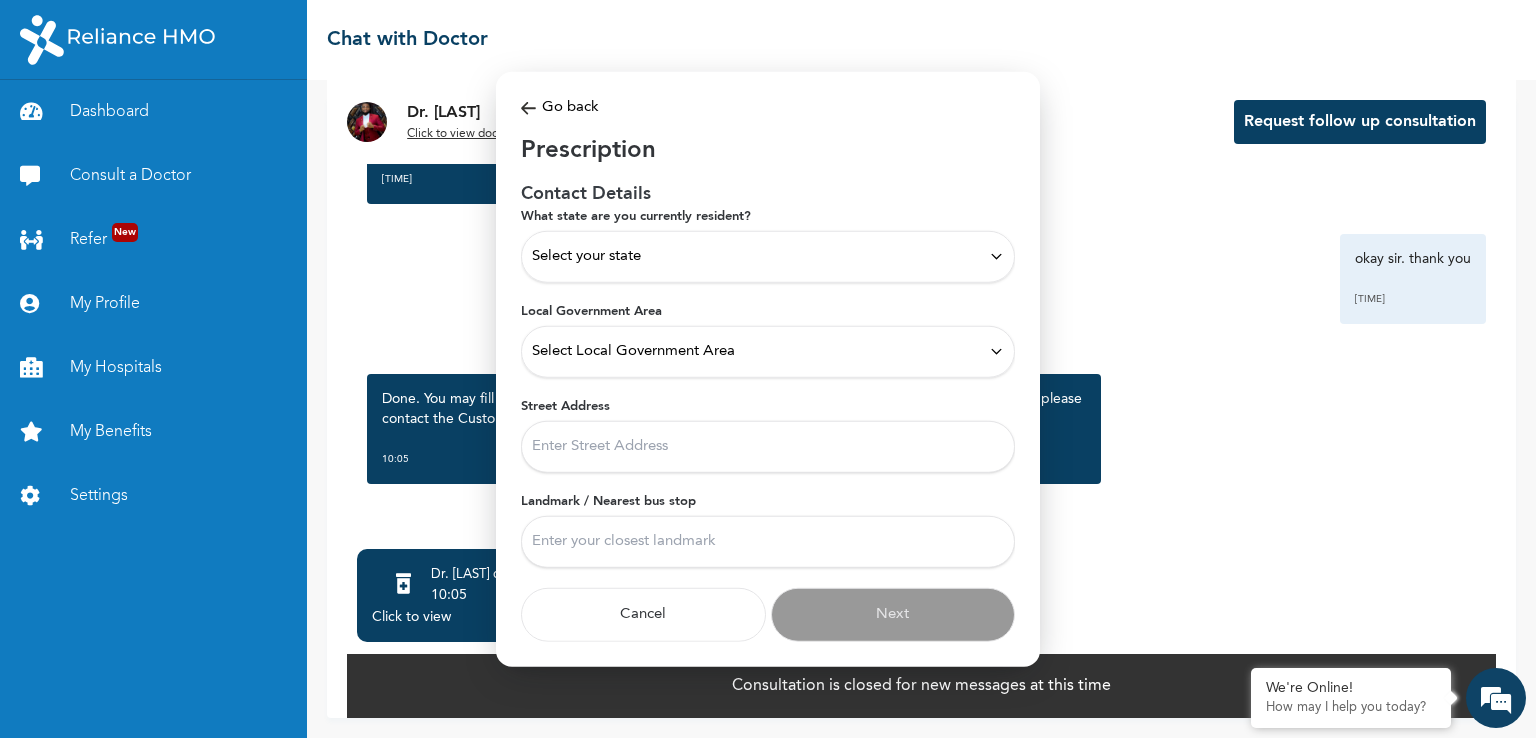 scroll, scrollTop: 0, scrollLeft: 0, axis: both 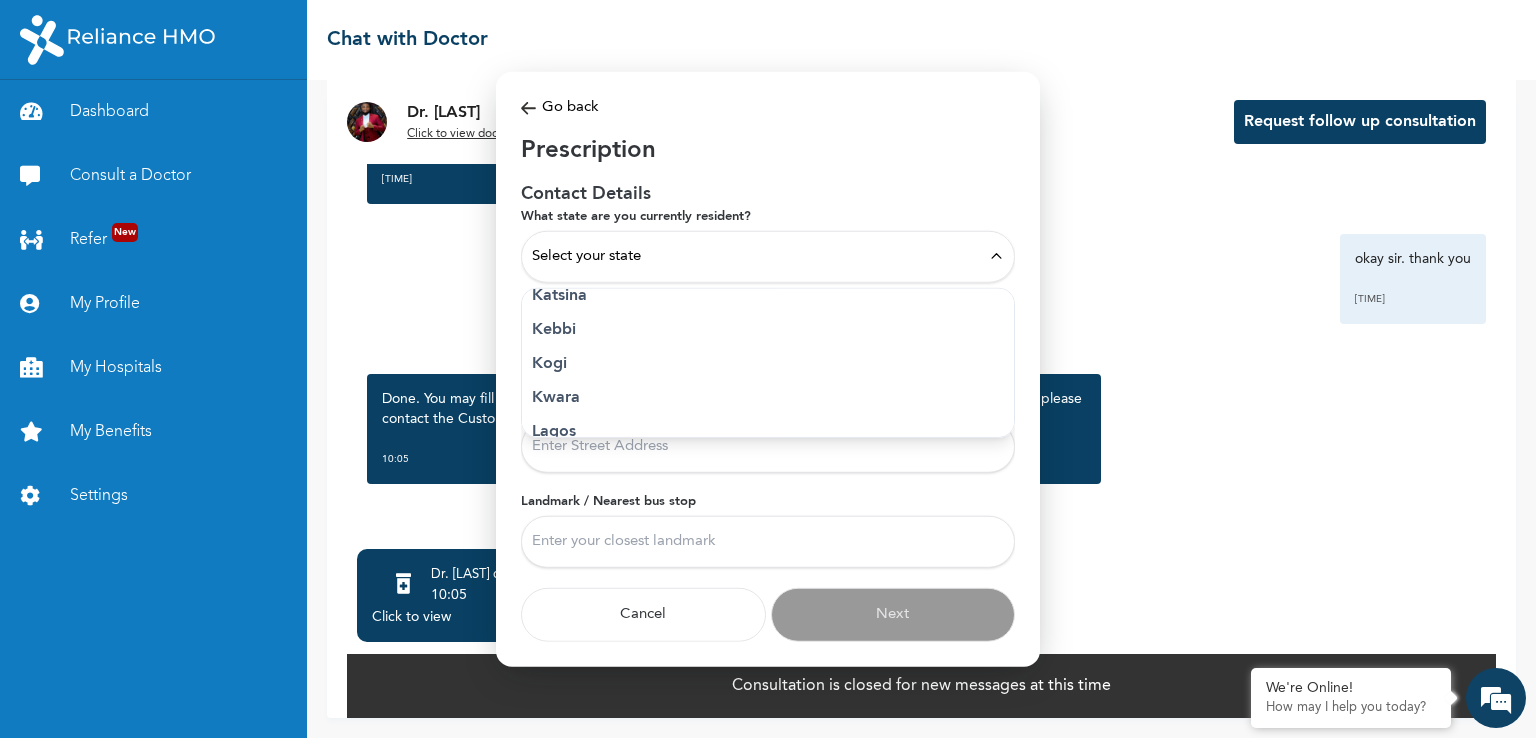 click on "Lagos" at bounding box center (768, 431) 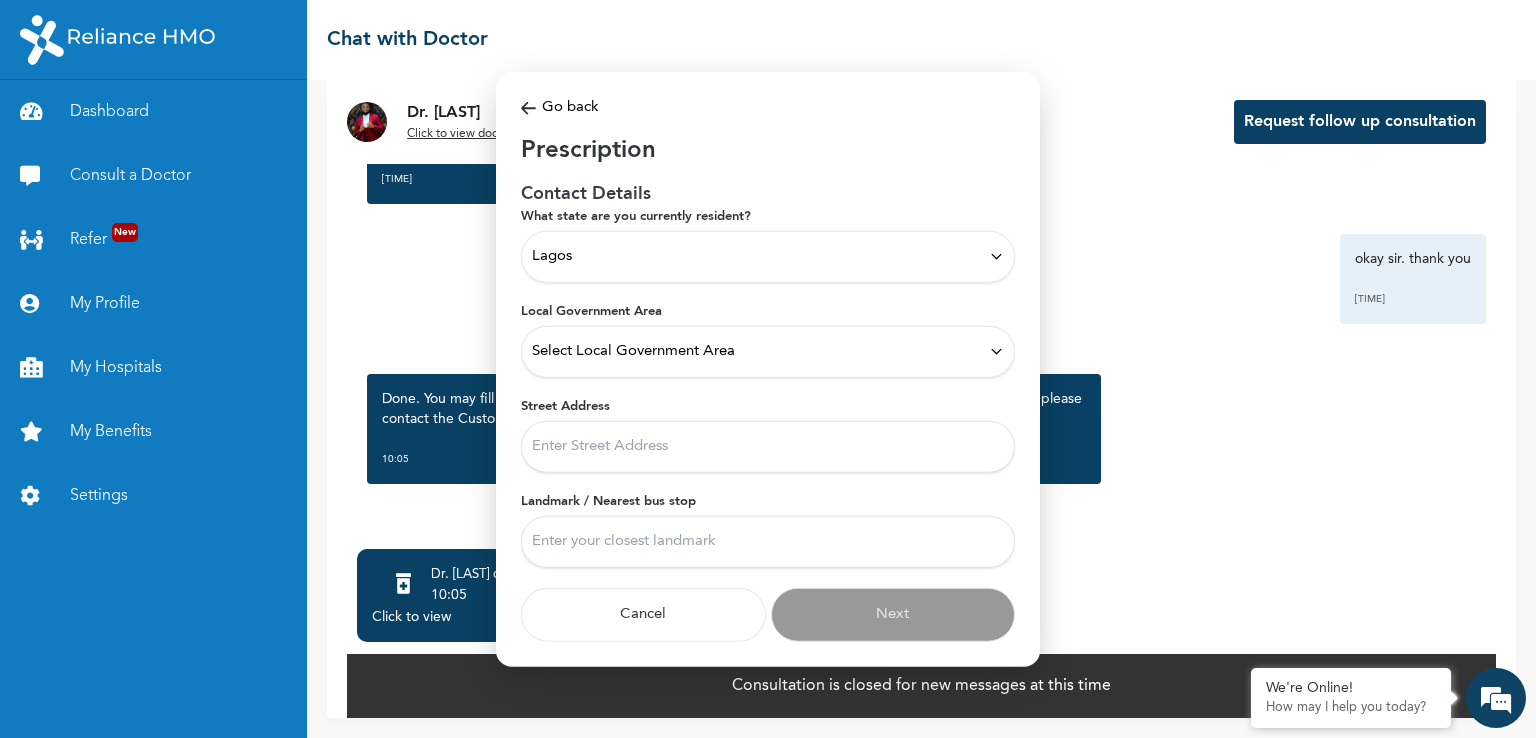 click on "Select Local Government Area" at bounding box center (768, 351) 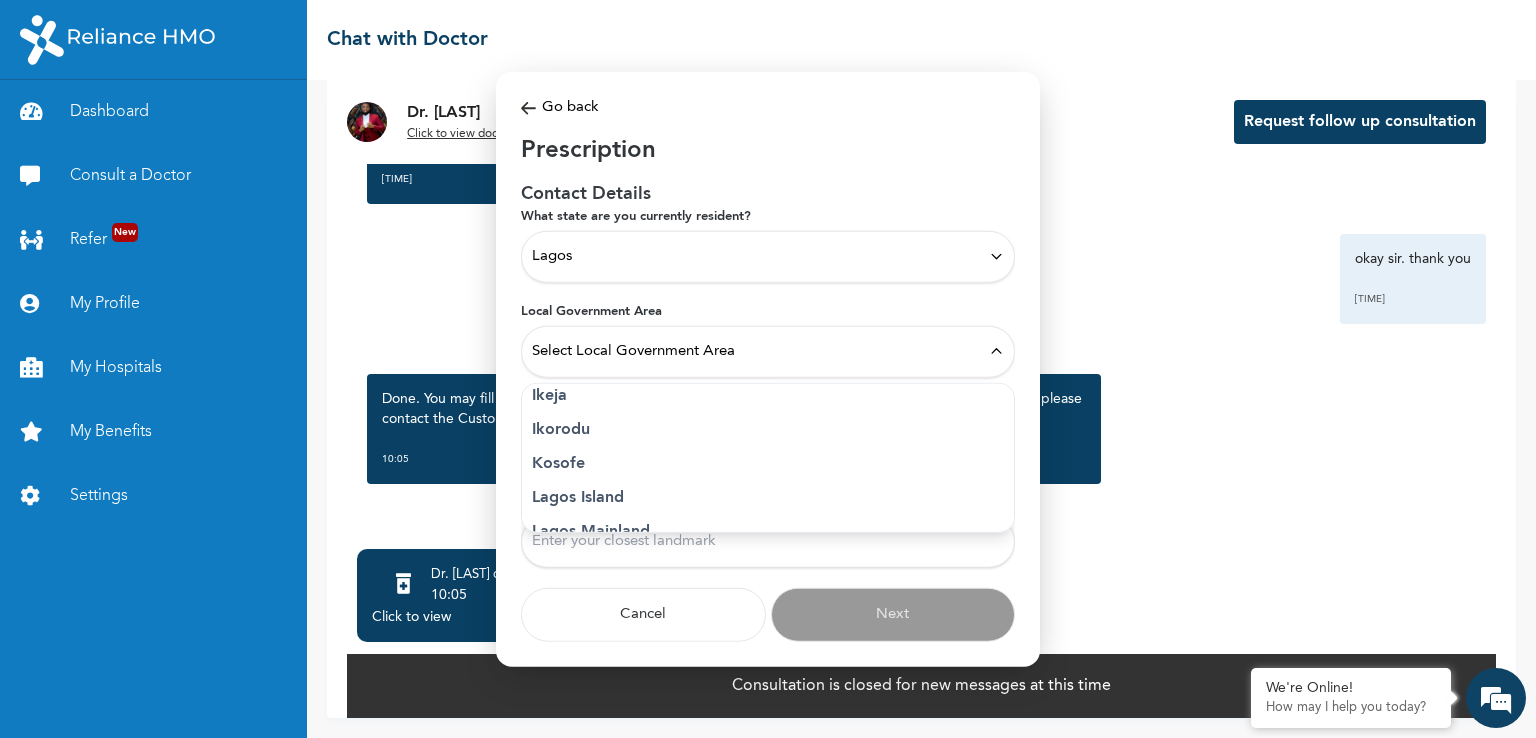 scroll, scrollTop: 351, scrollLeft: 0, axis: vertical 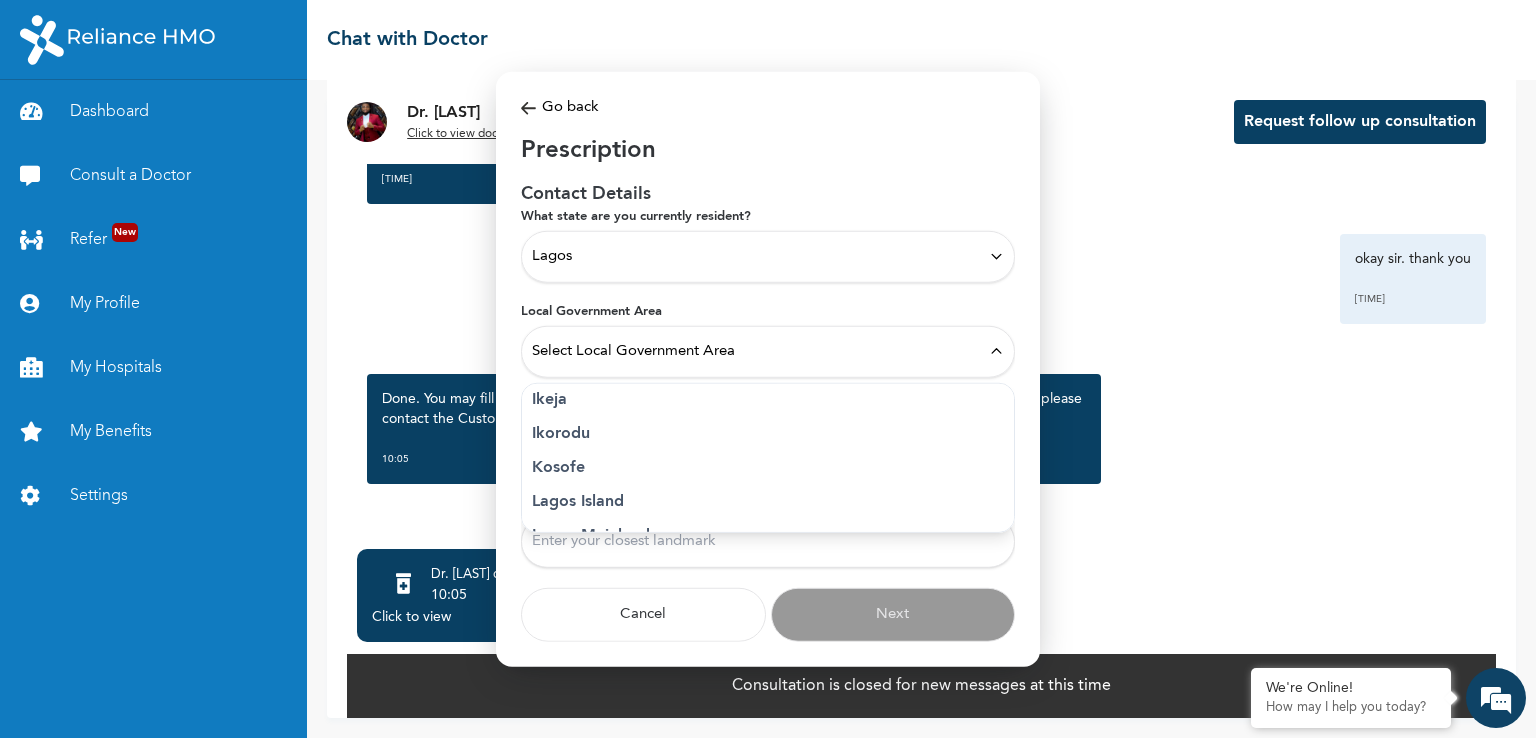 click on "Ikeja" at bounding box center [768, 399] 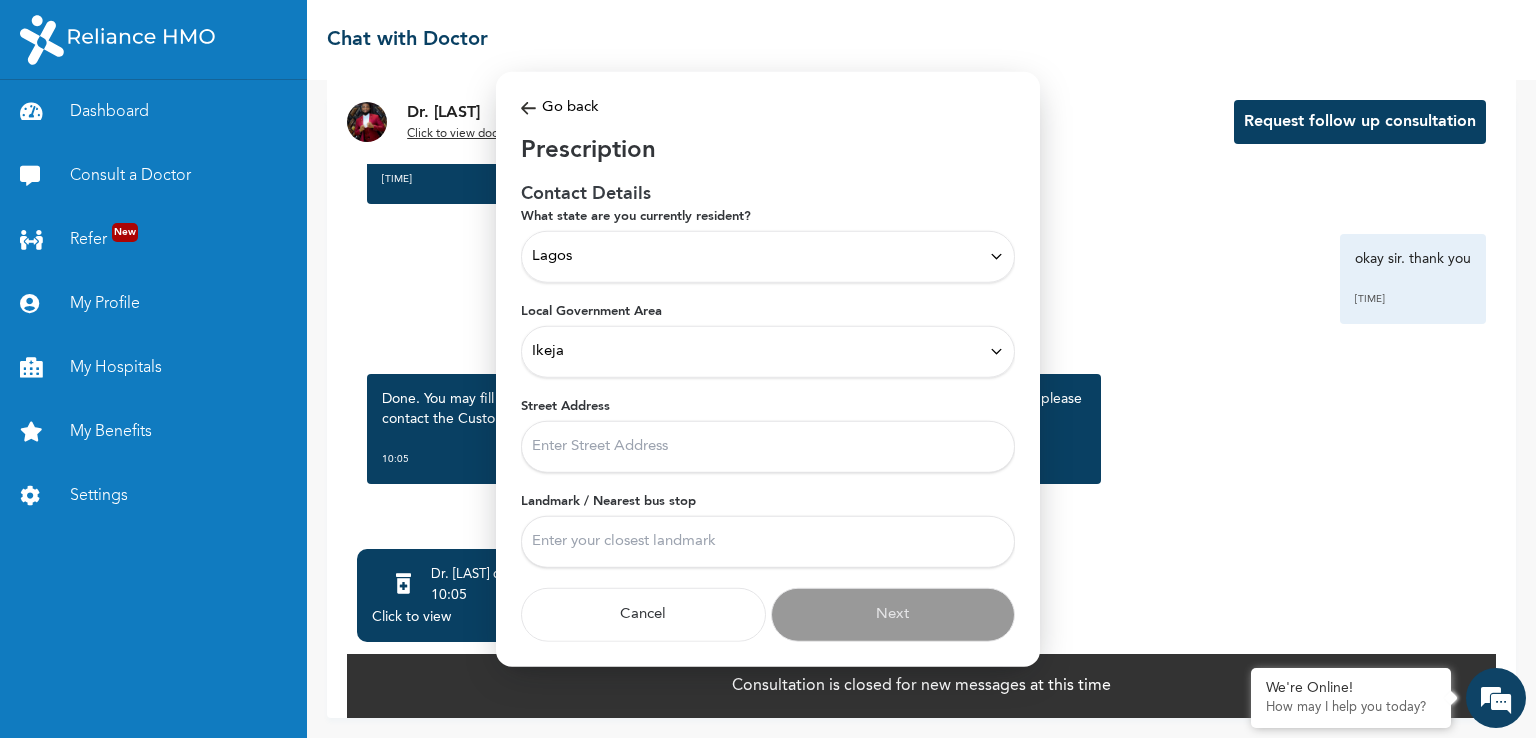 click on "Street Address" at bounding box center (768, 446) 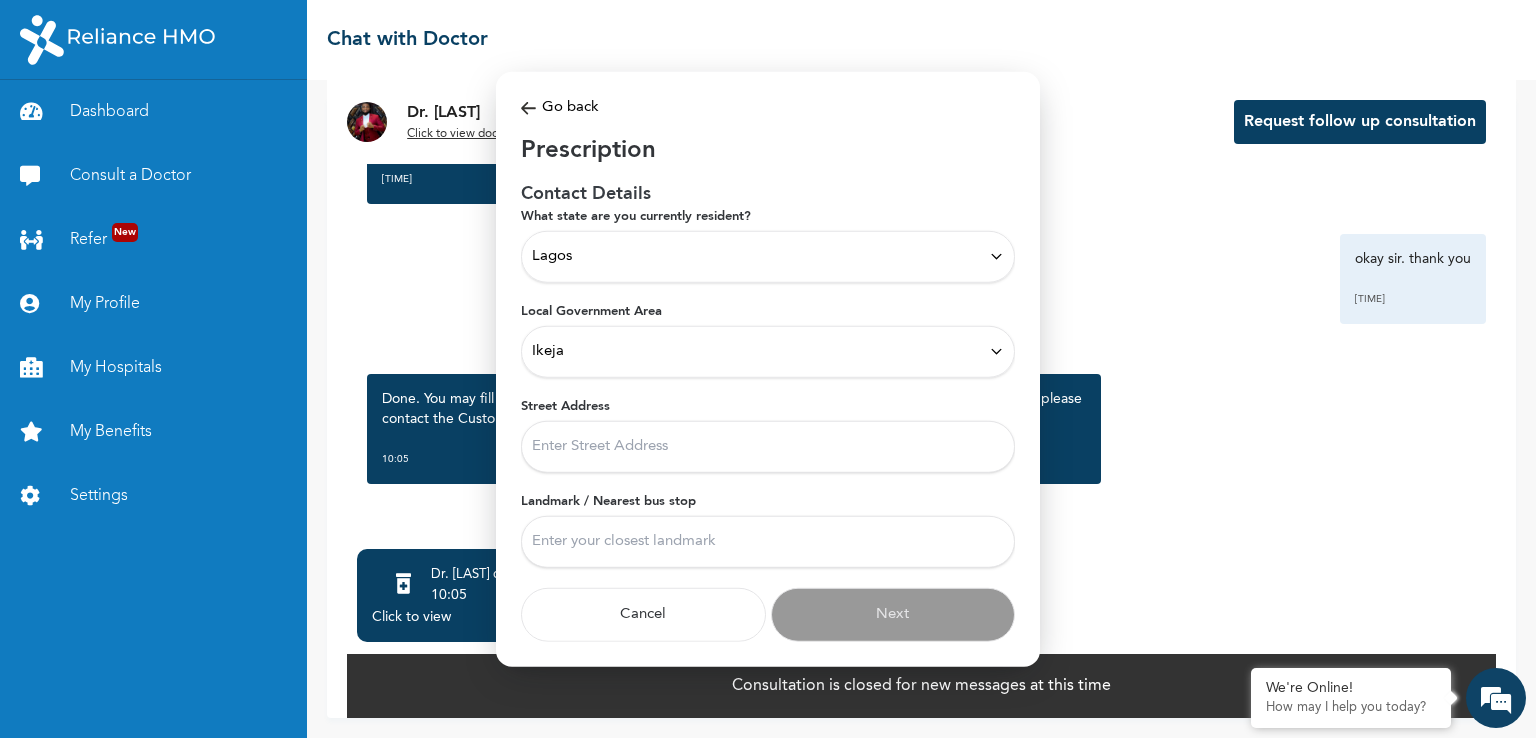 type on "opay office, motorways, 7up, ikeja" 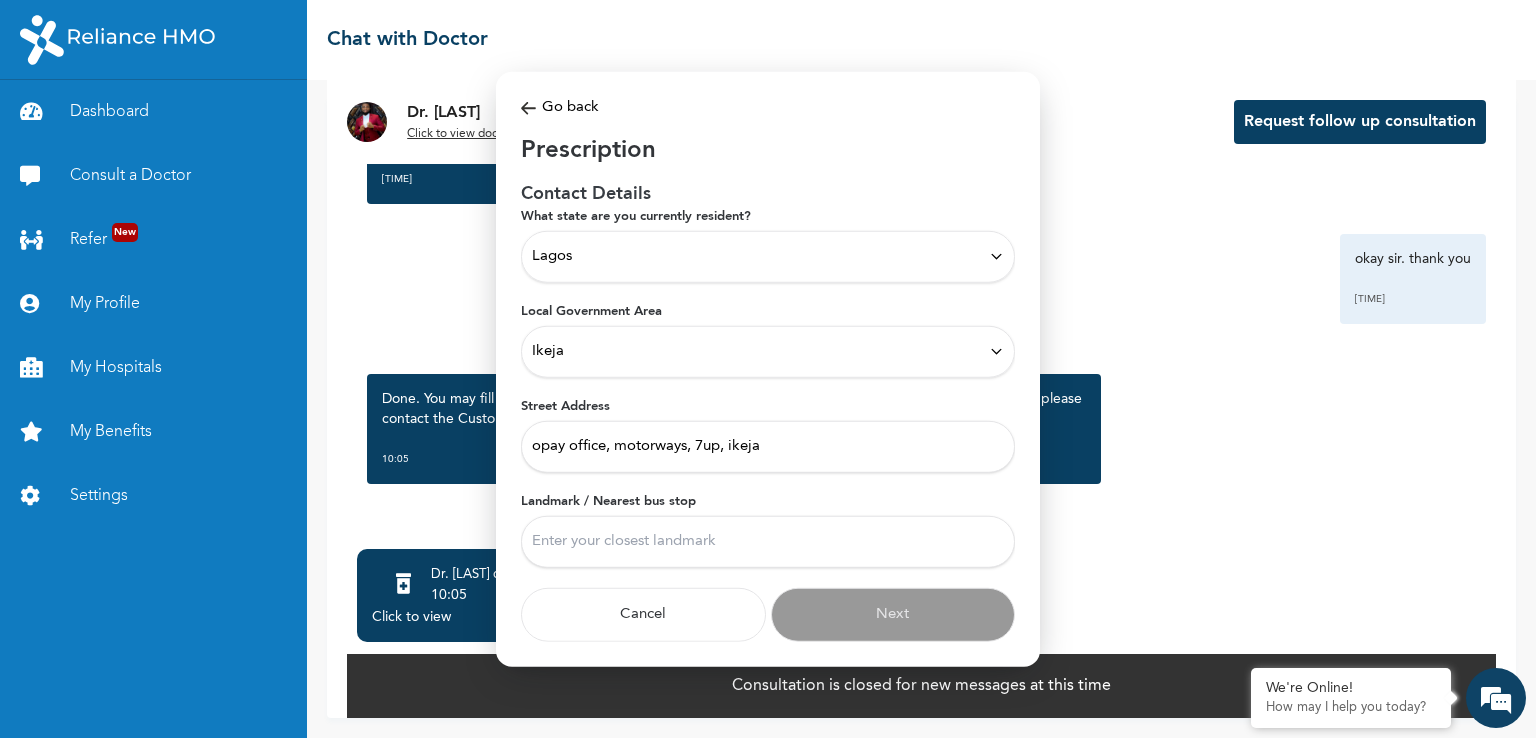 click on "Landmark / Nearest bus stop" at bounding box center (768, 541) 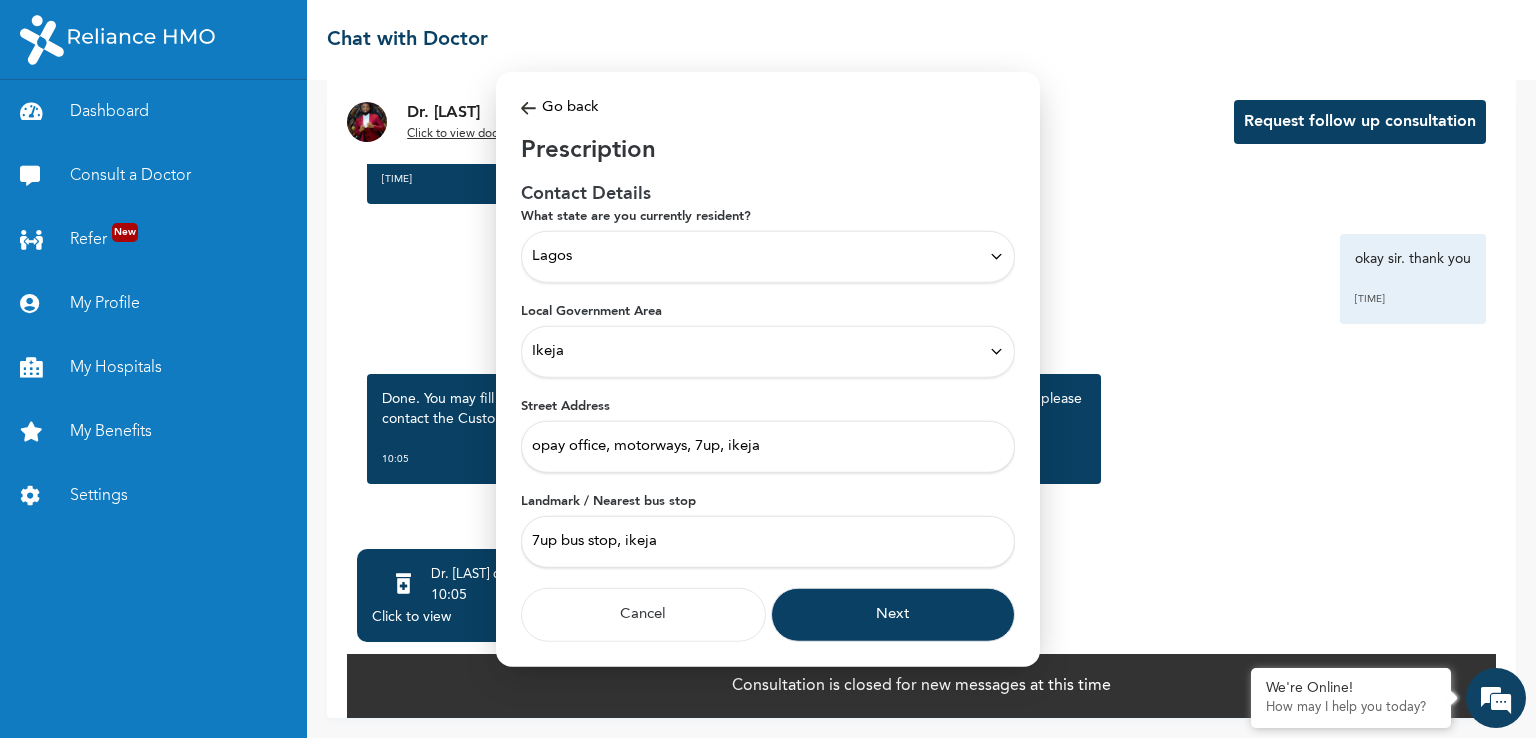 click on "Next" at bounding box center [893, 614] 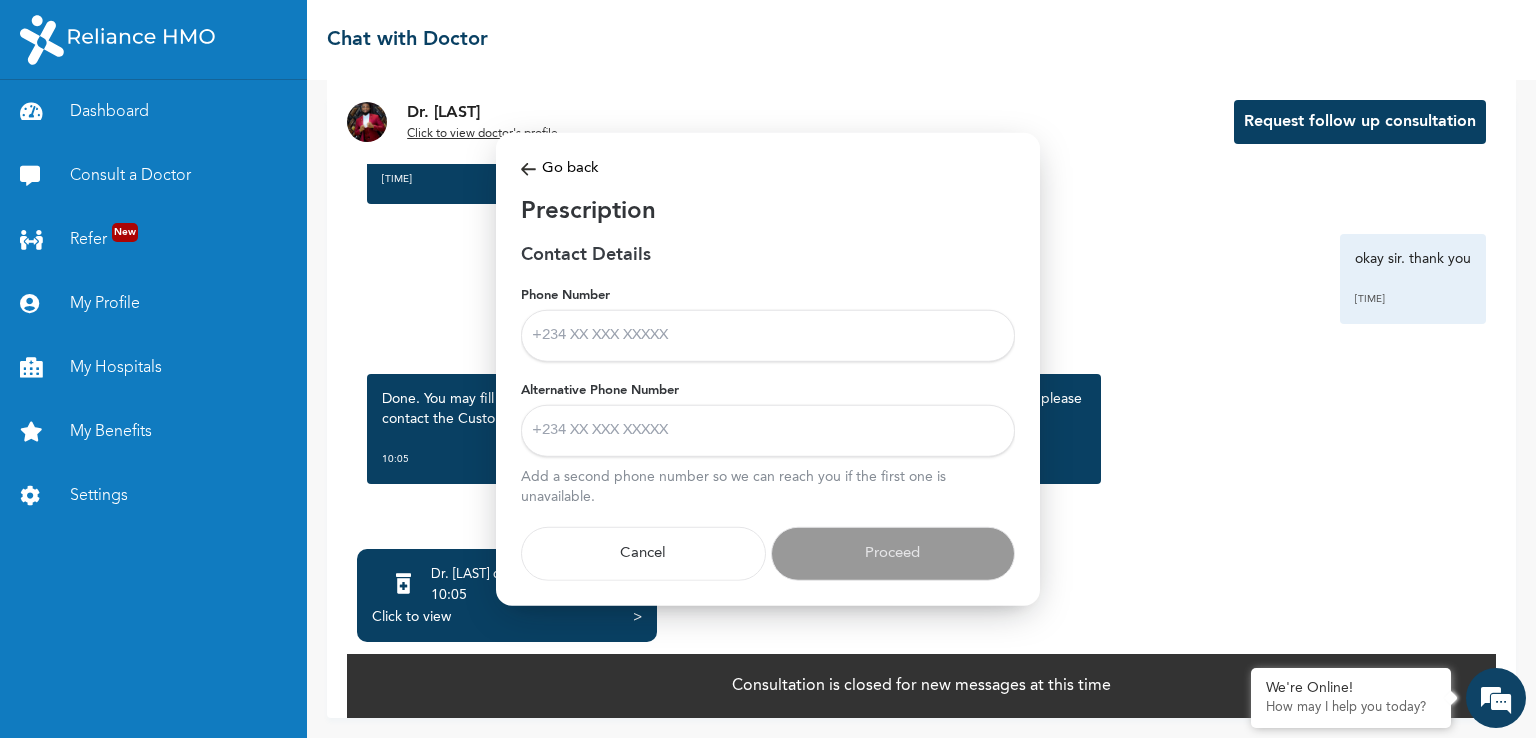 click on "Phone Number" at bounding box center [768, 335] 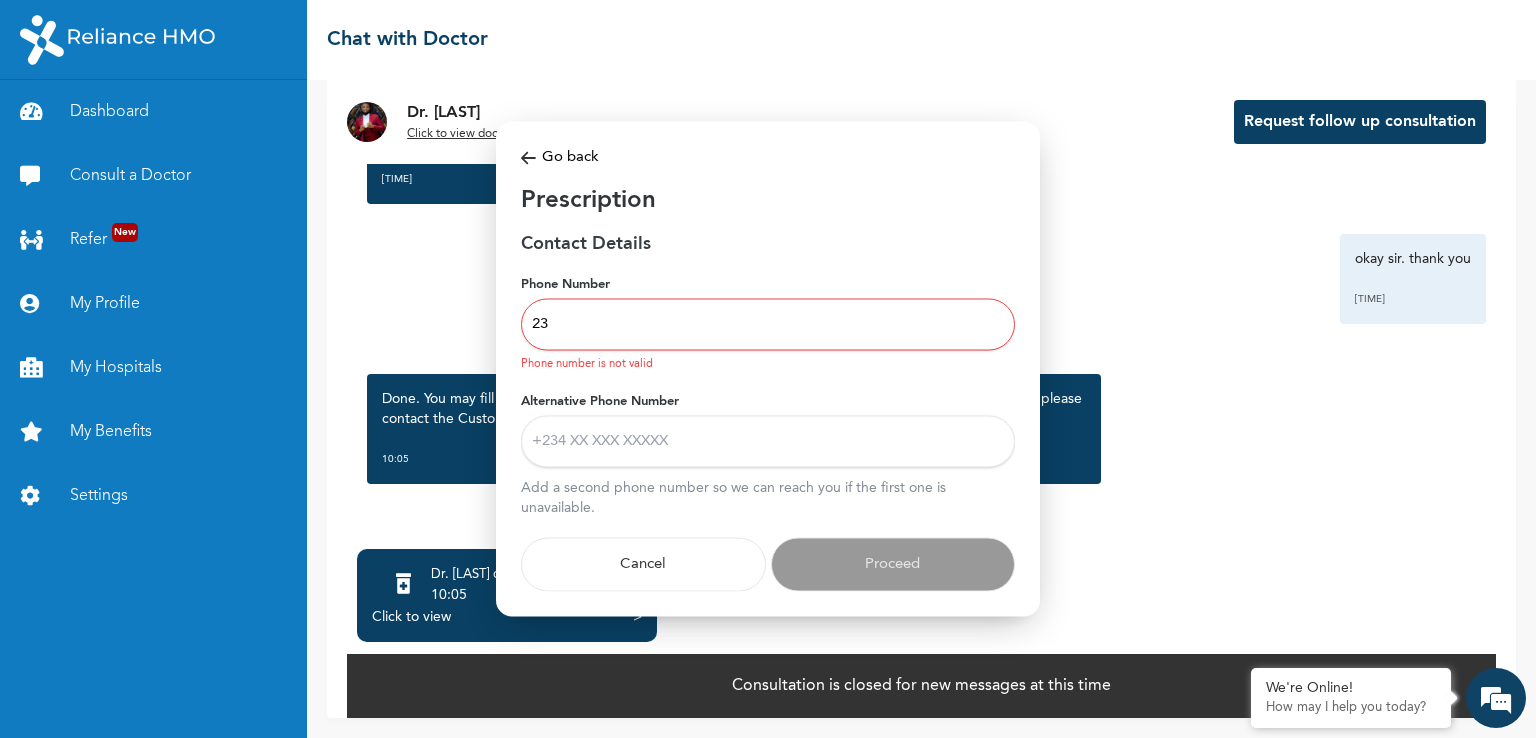 type on "2" 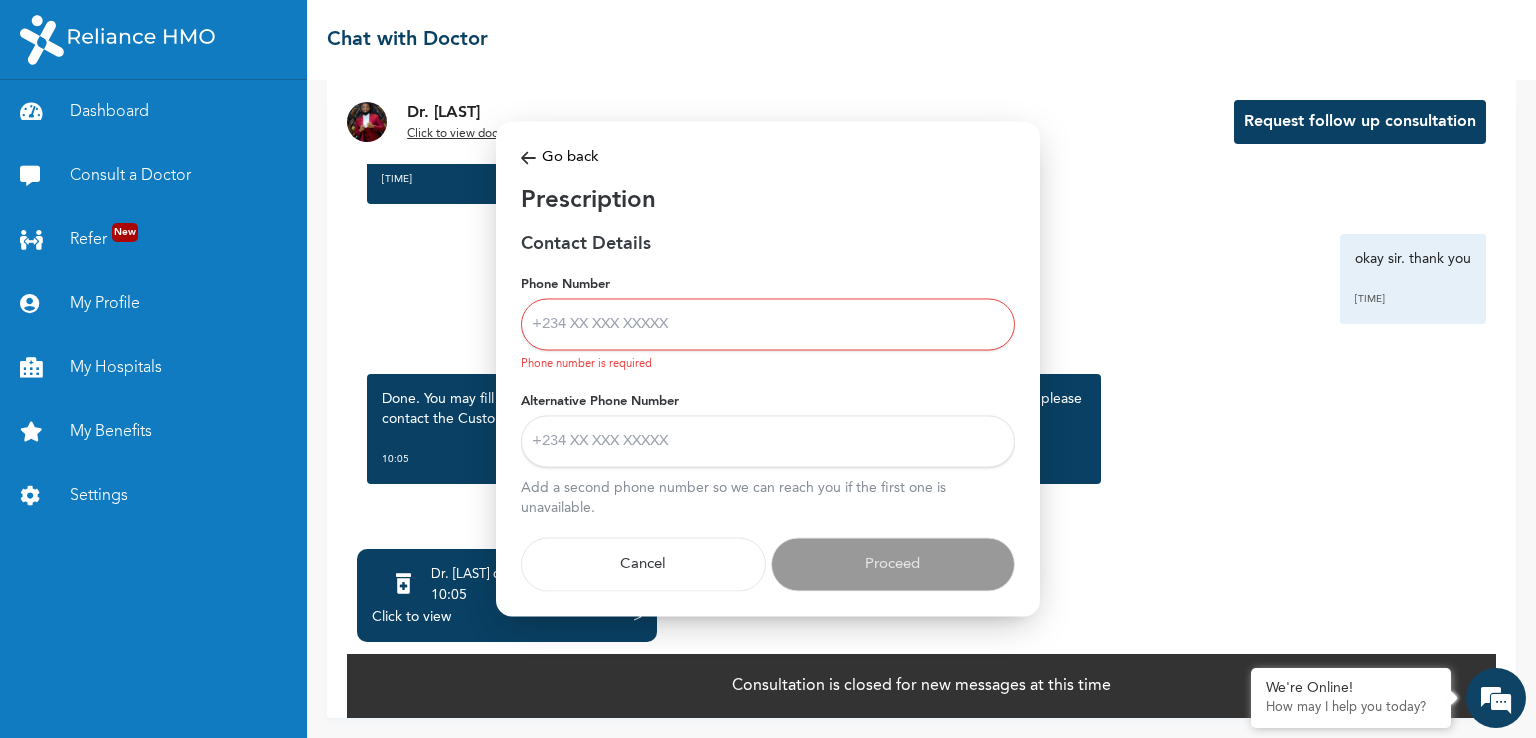 type on "=" 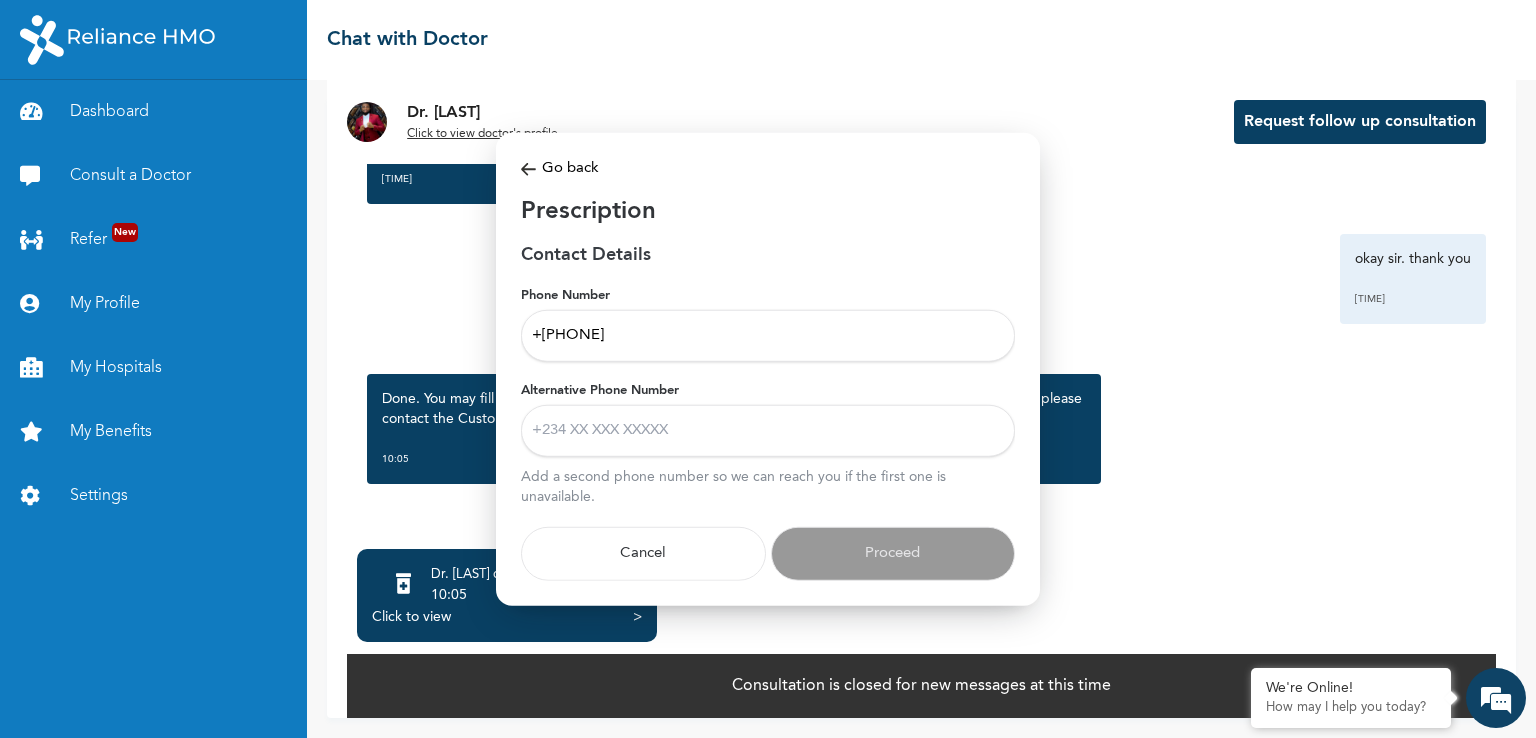 type on "+[PHONE]" 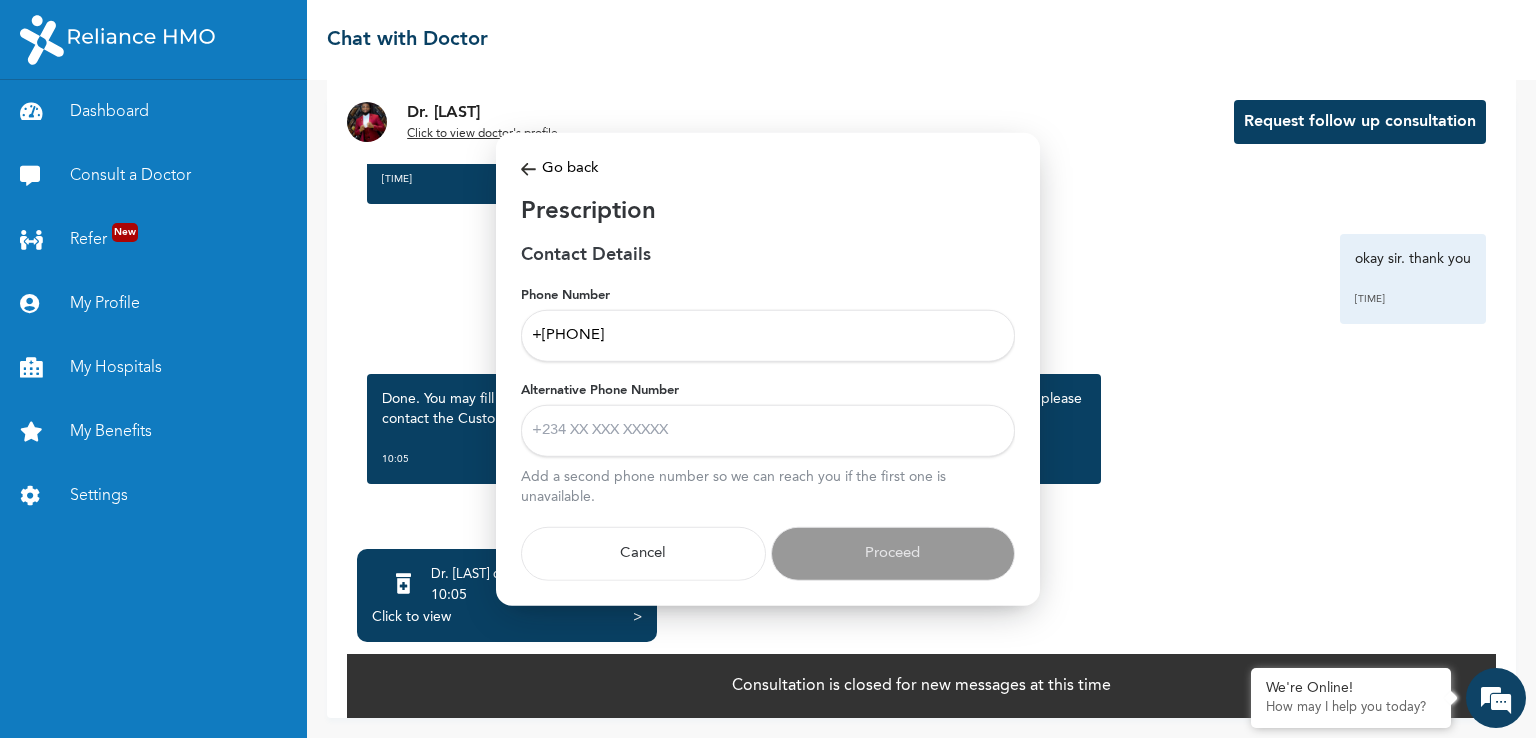 click on "Alternative Phone Number" at bounding box center (768, 430) 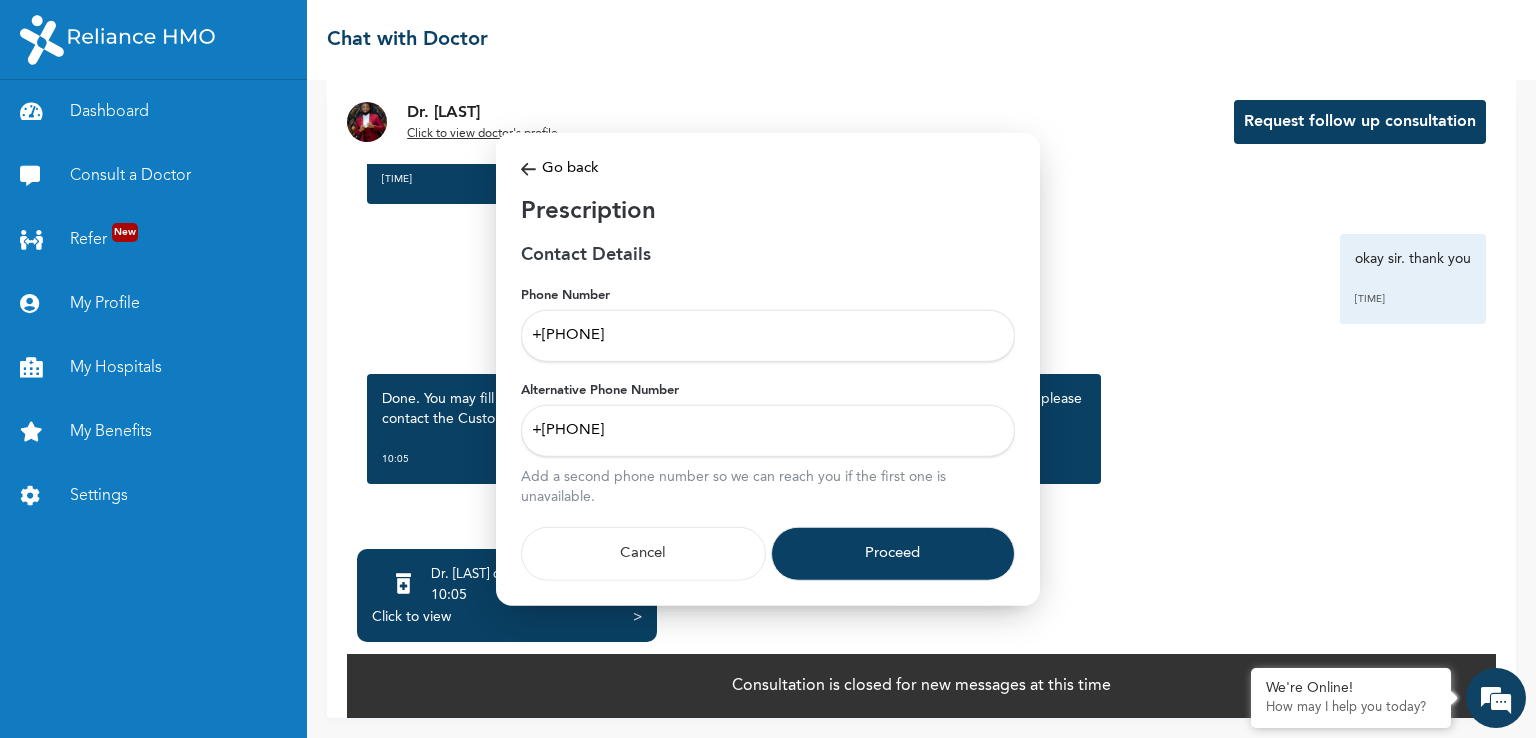 type on "+[PHONE]" 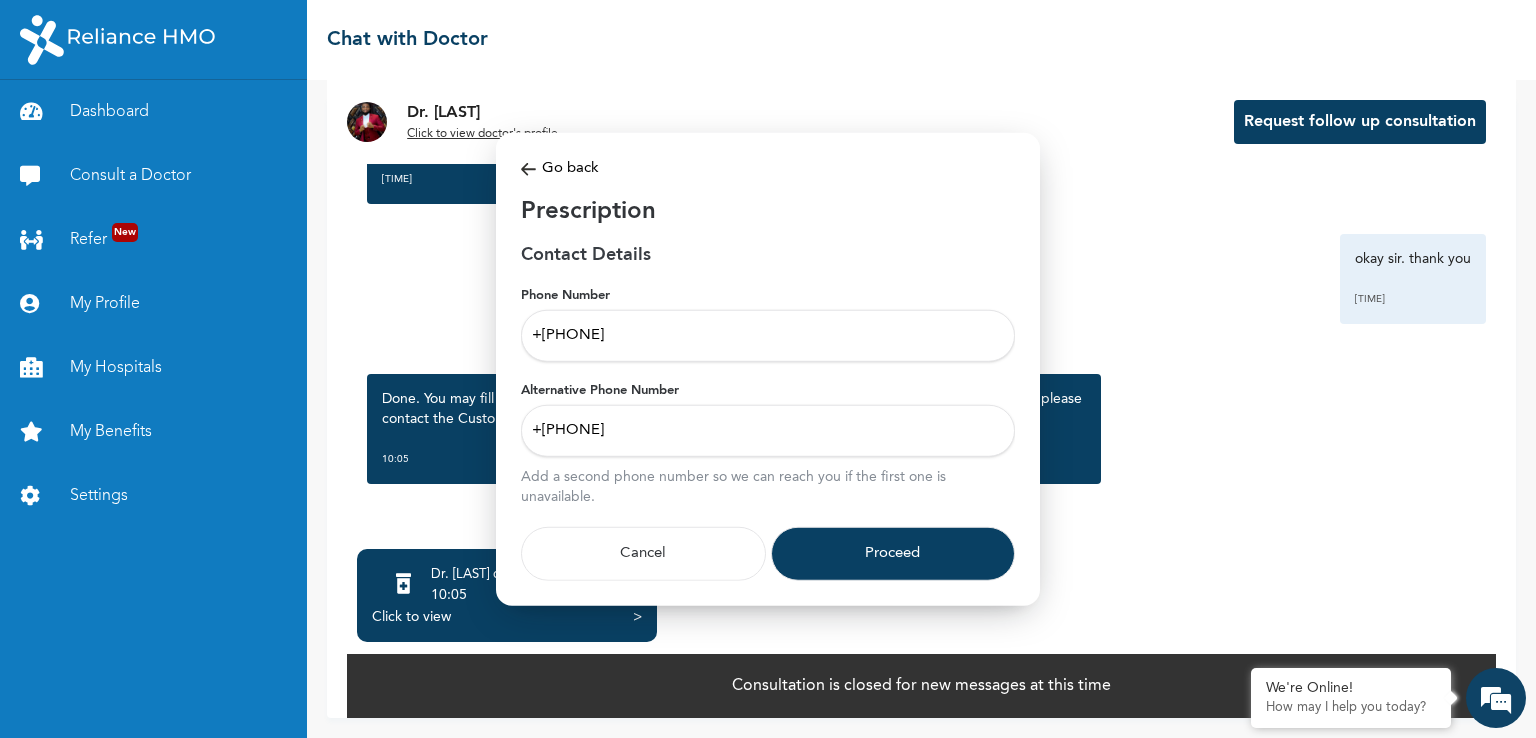 click on "Proceed" at bounding box center (893, 553) 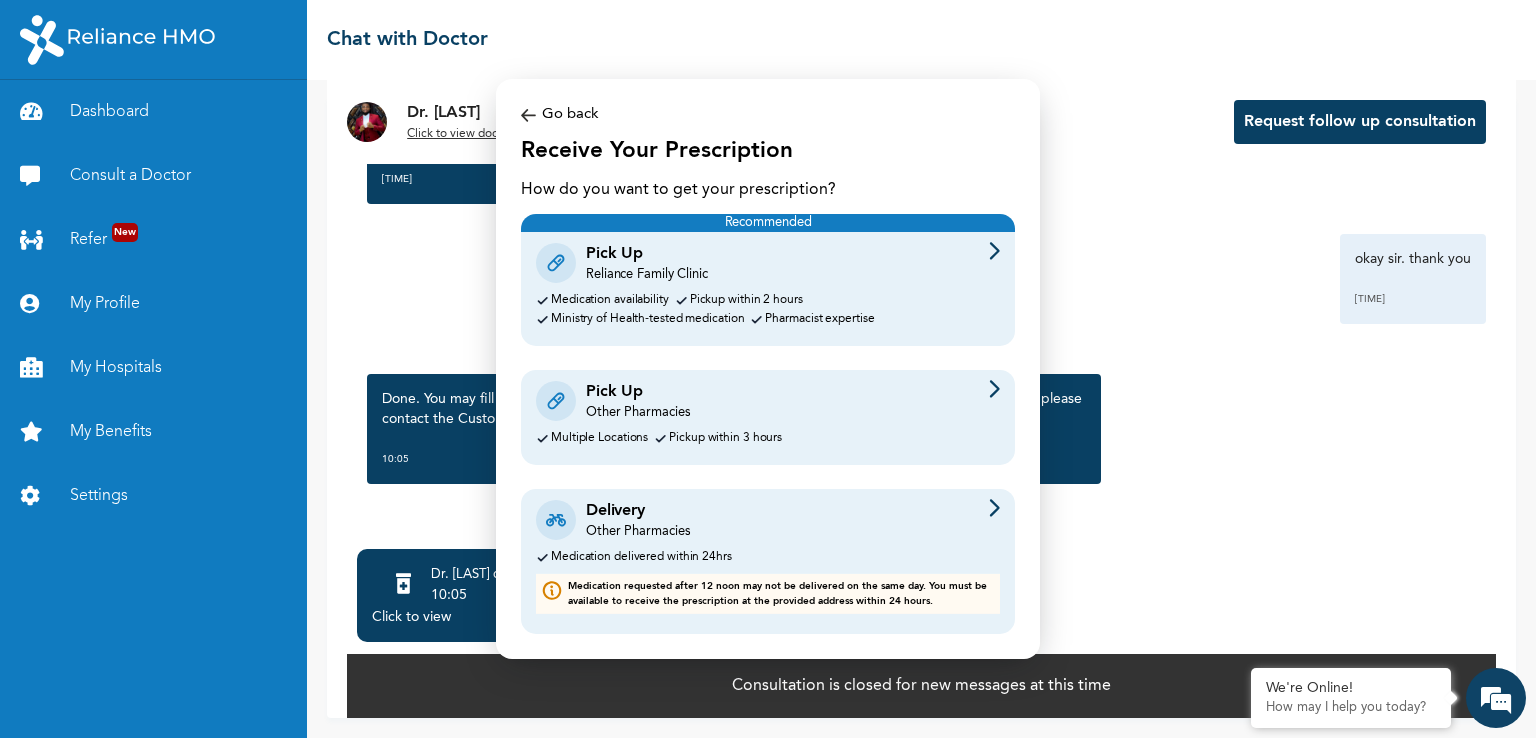 click on "Other Pharmacies" at bounding box center [638, 532] 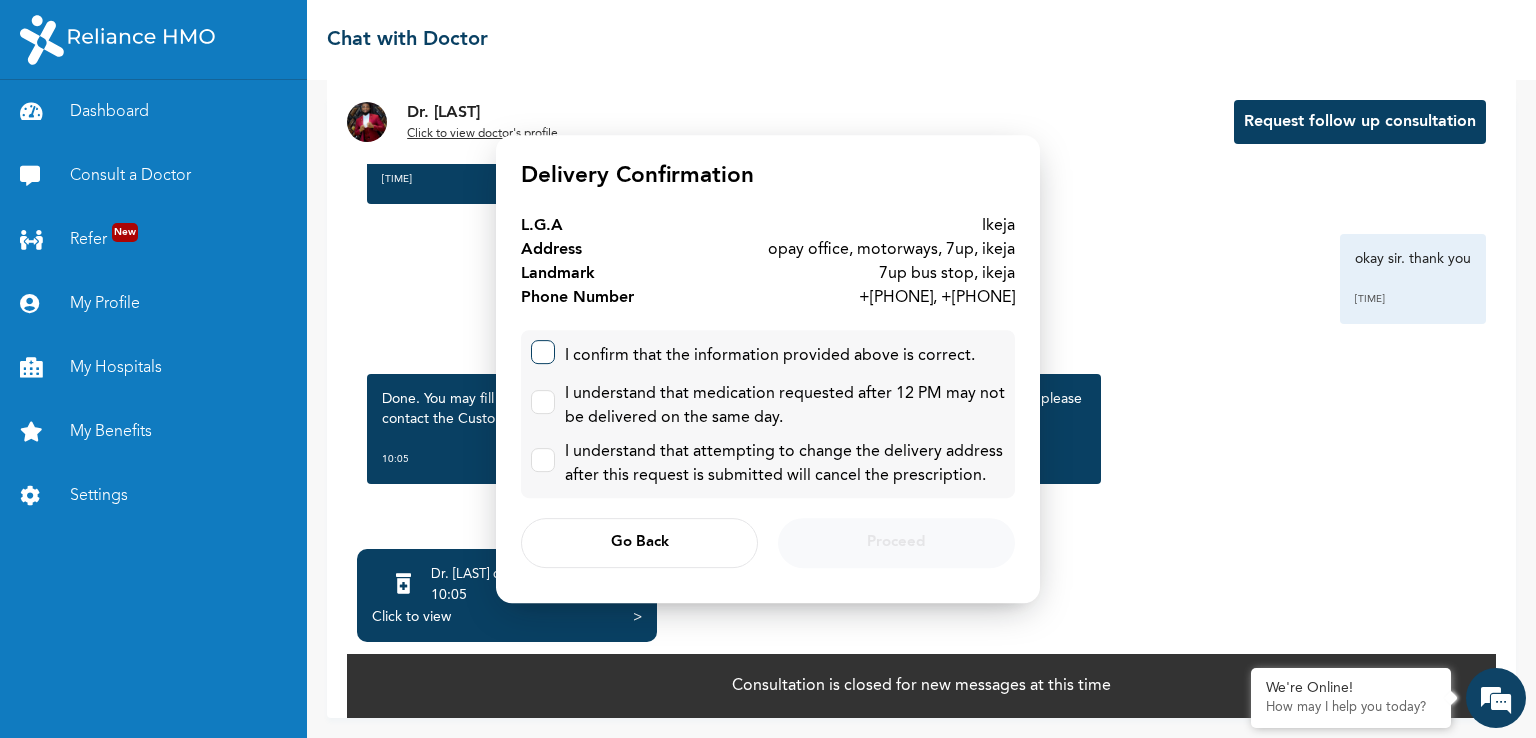click at bounding box center [543, 352] 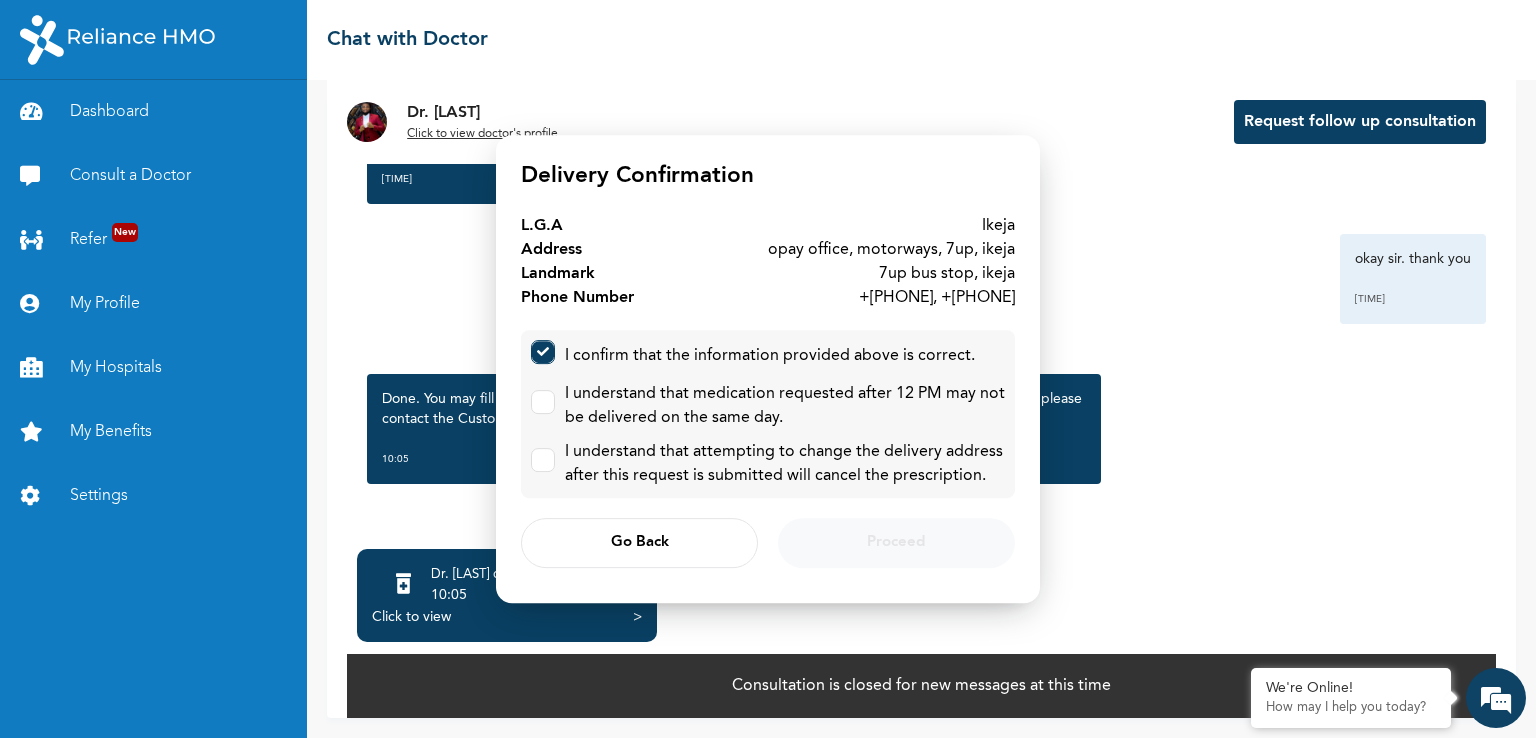 checkbox on "true" 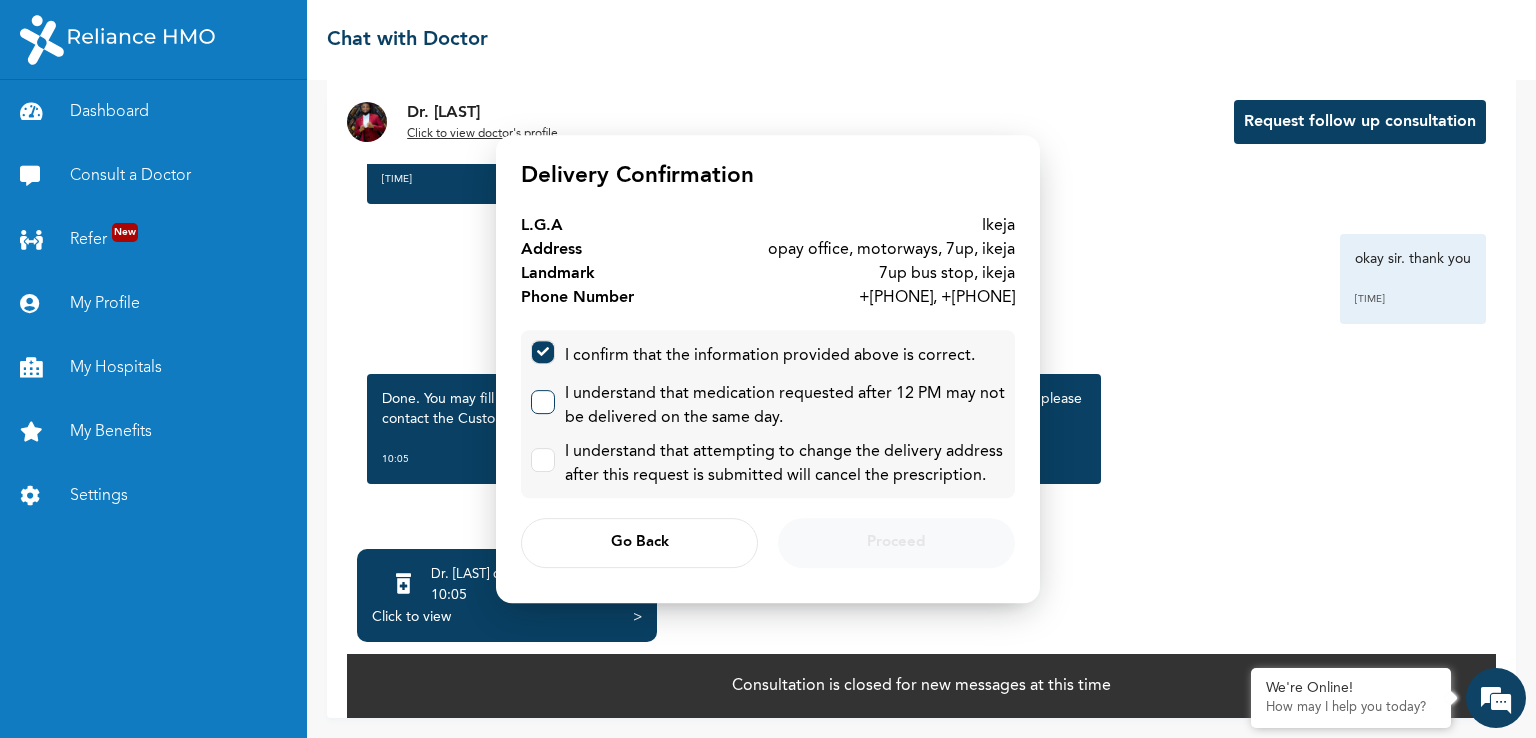 click at bounding box center [543, 402] 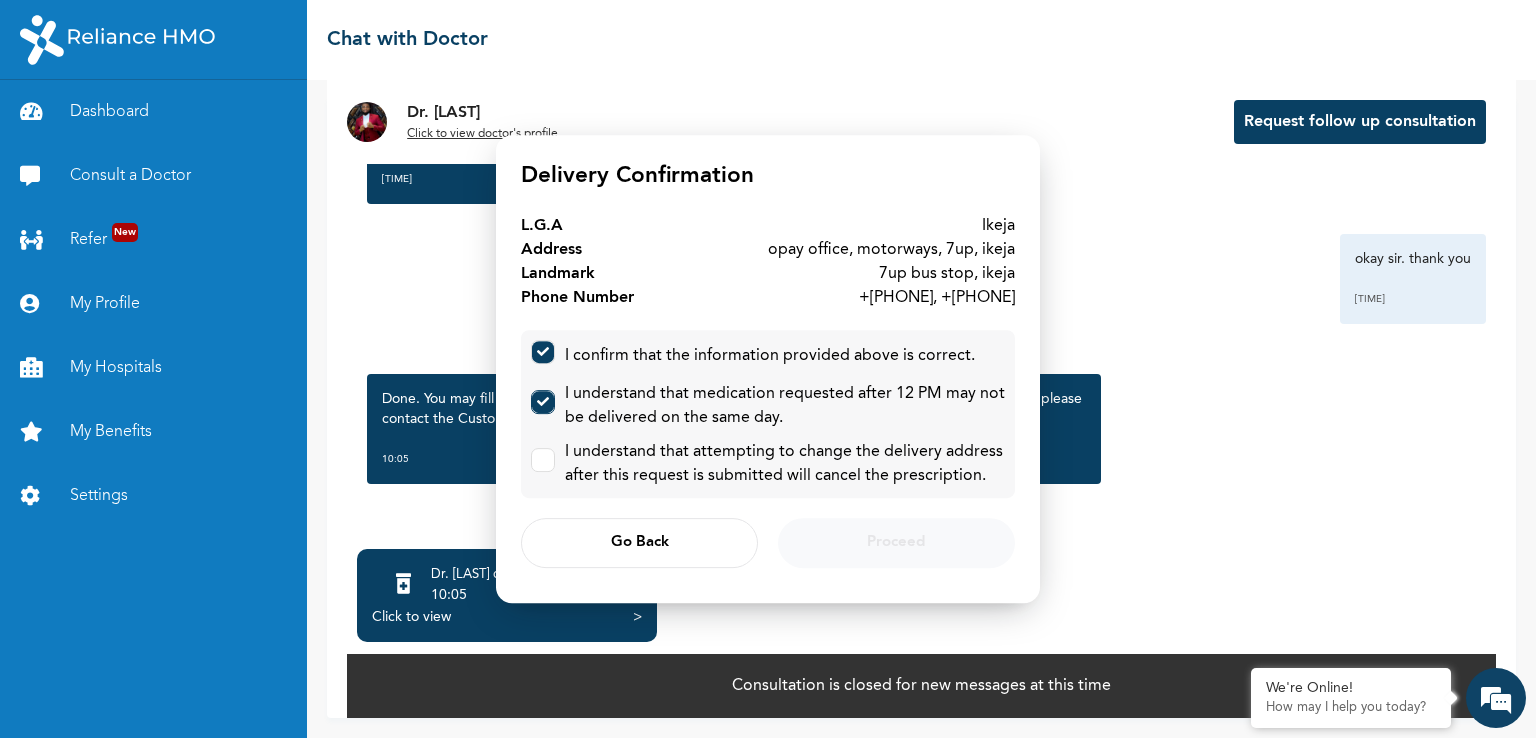 checkbox on "true" 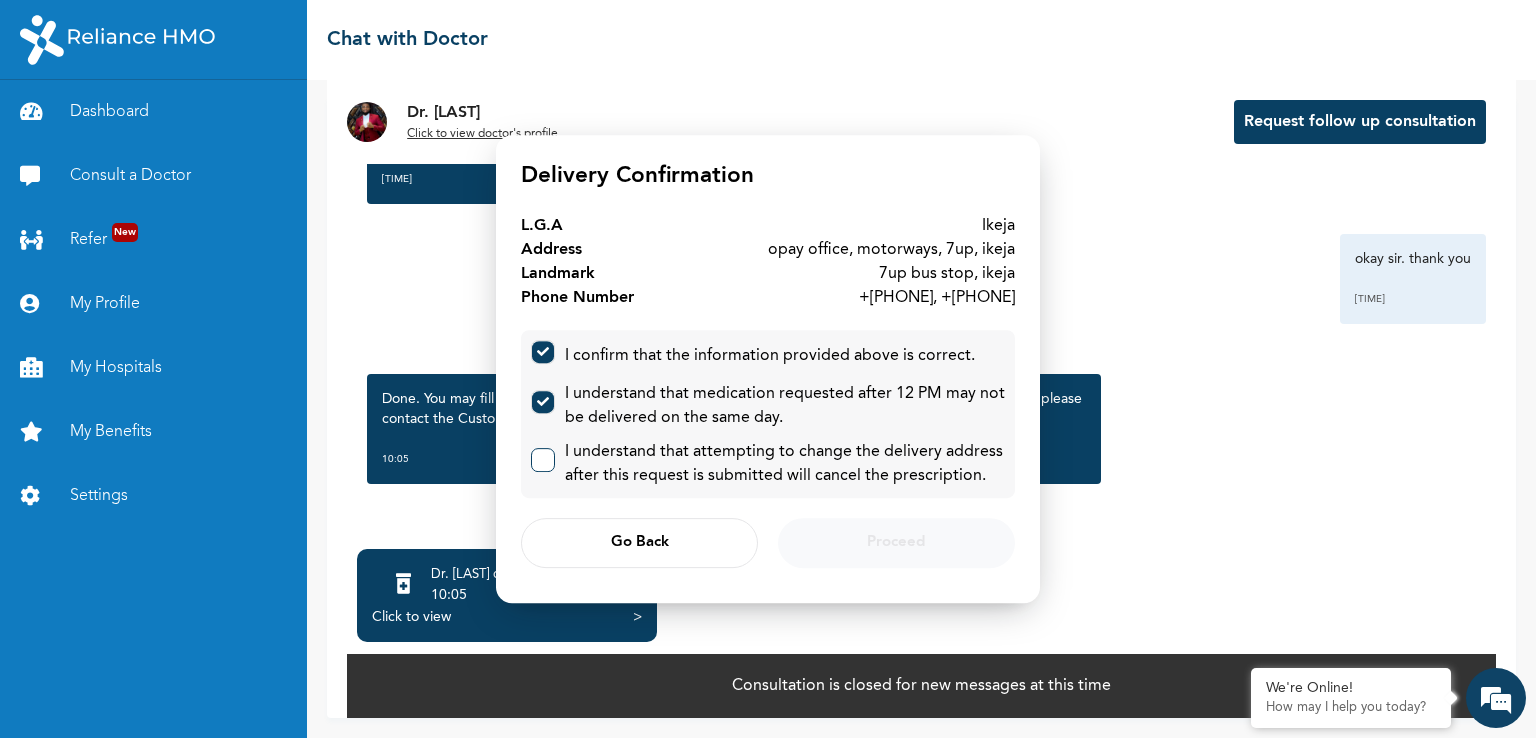 click at bounding box center (543, 460) 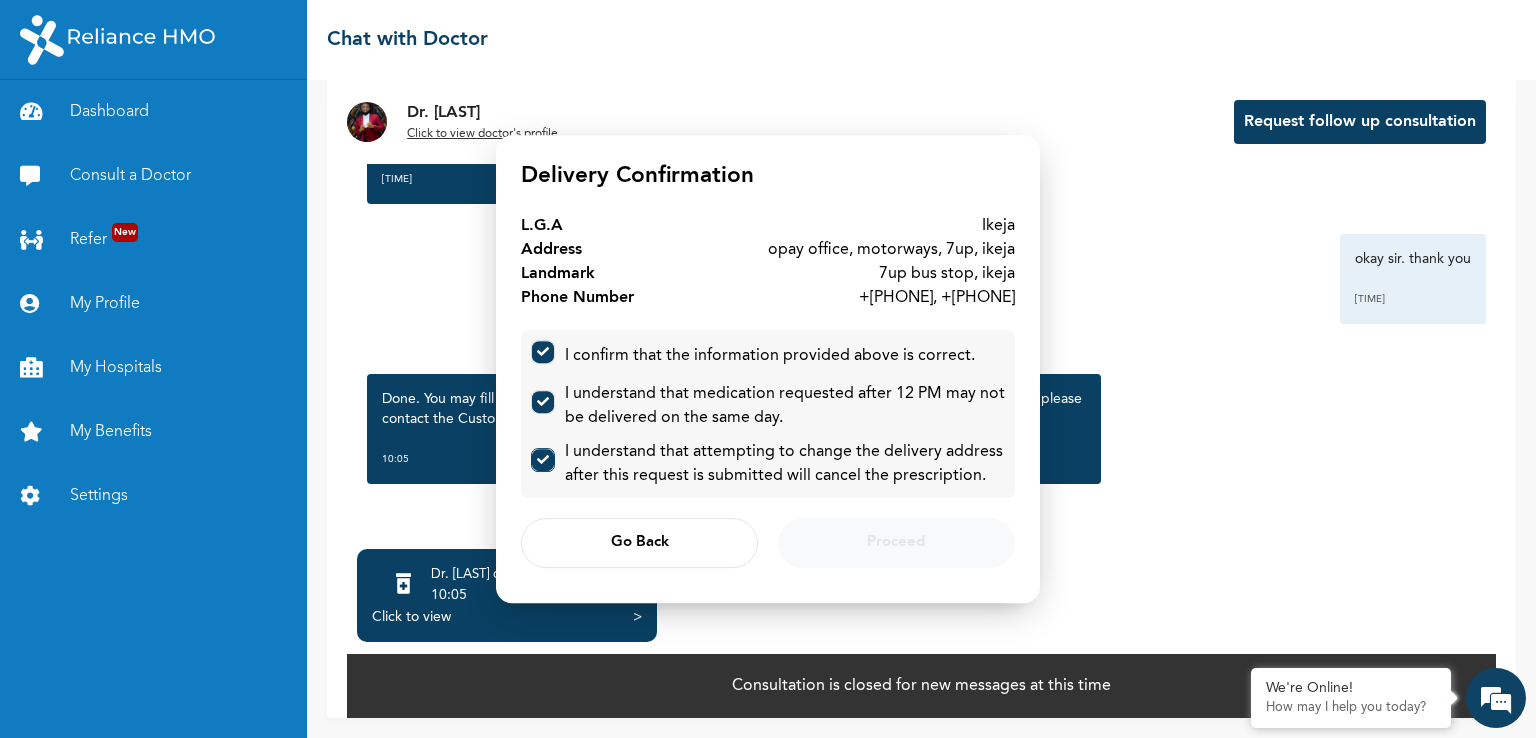 checkbox on "true" 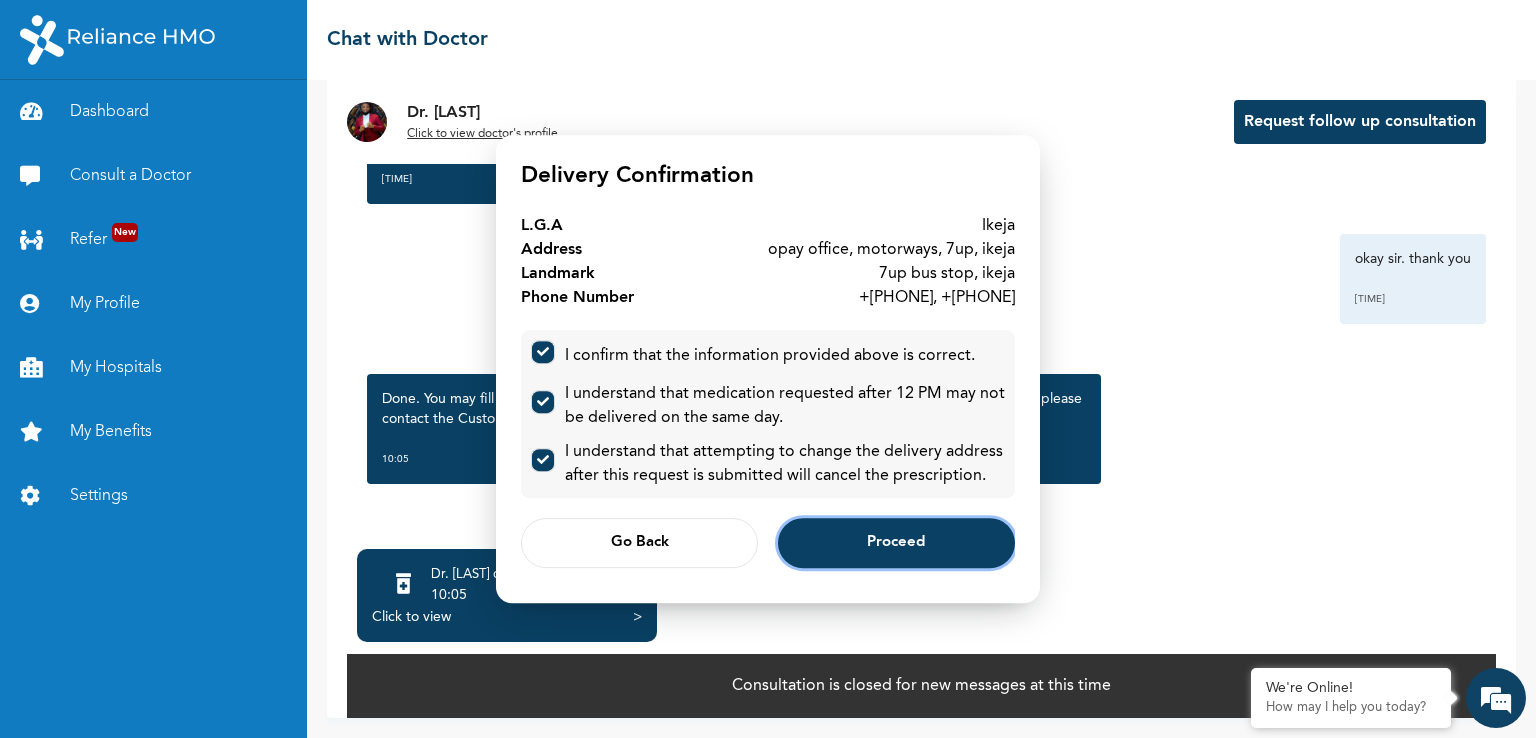 click on "Proceed" at bounding box center (896, 543) 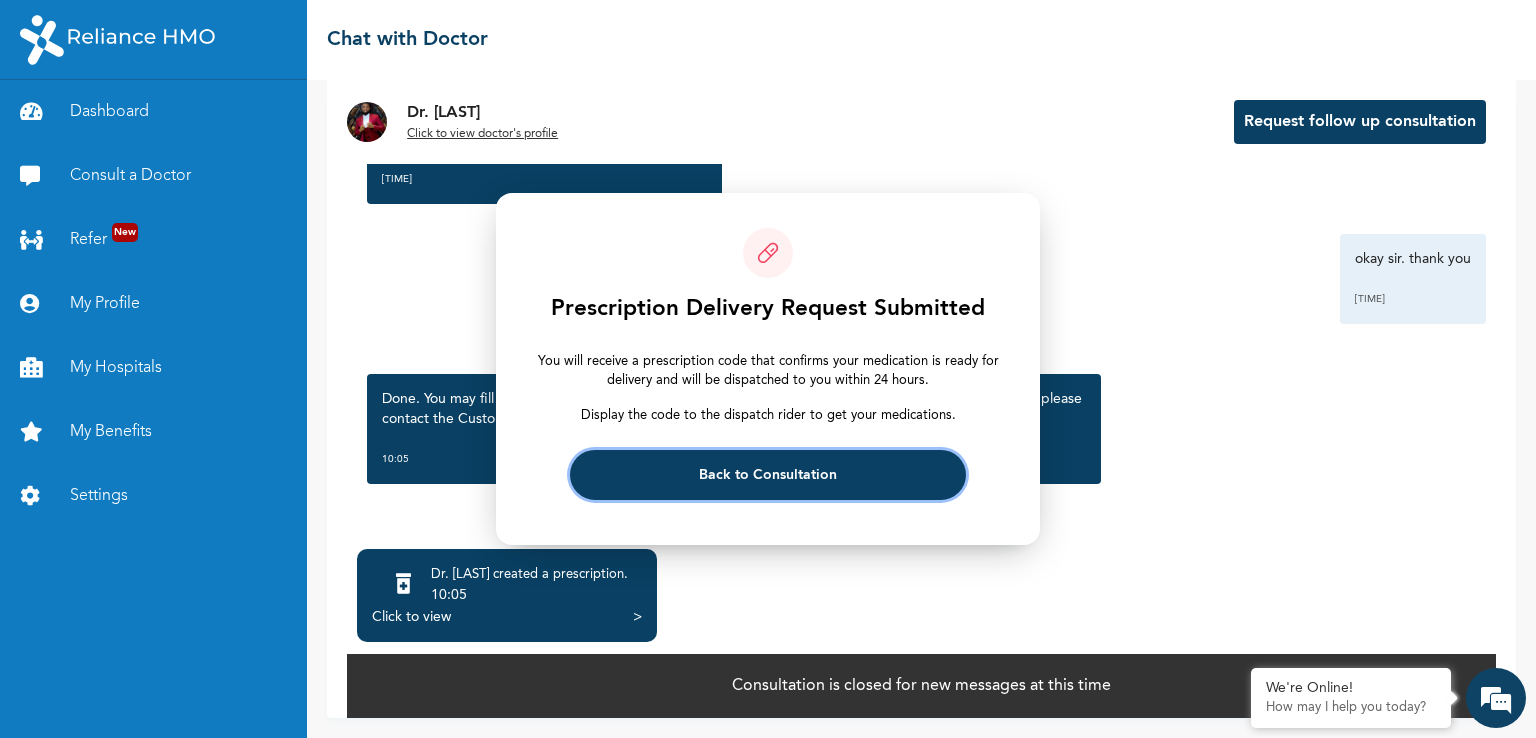 click on "Back to Consultation" at bounding box center [767, 475] 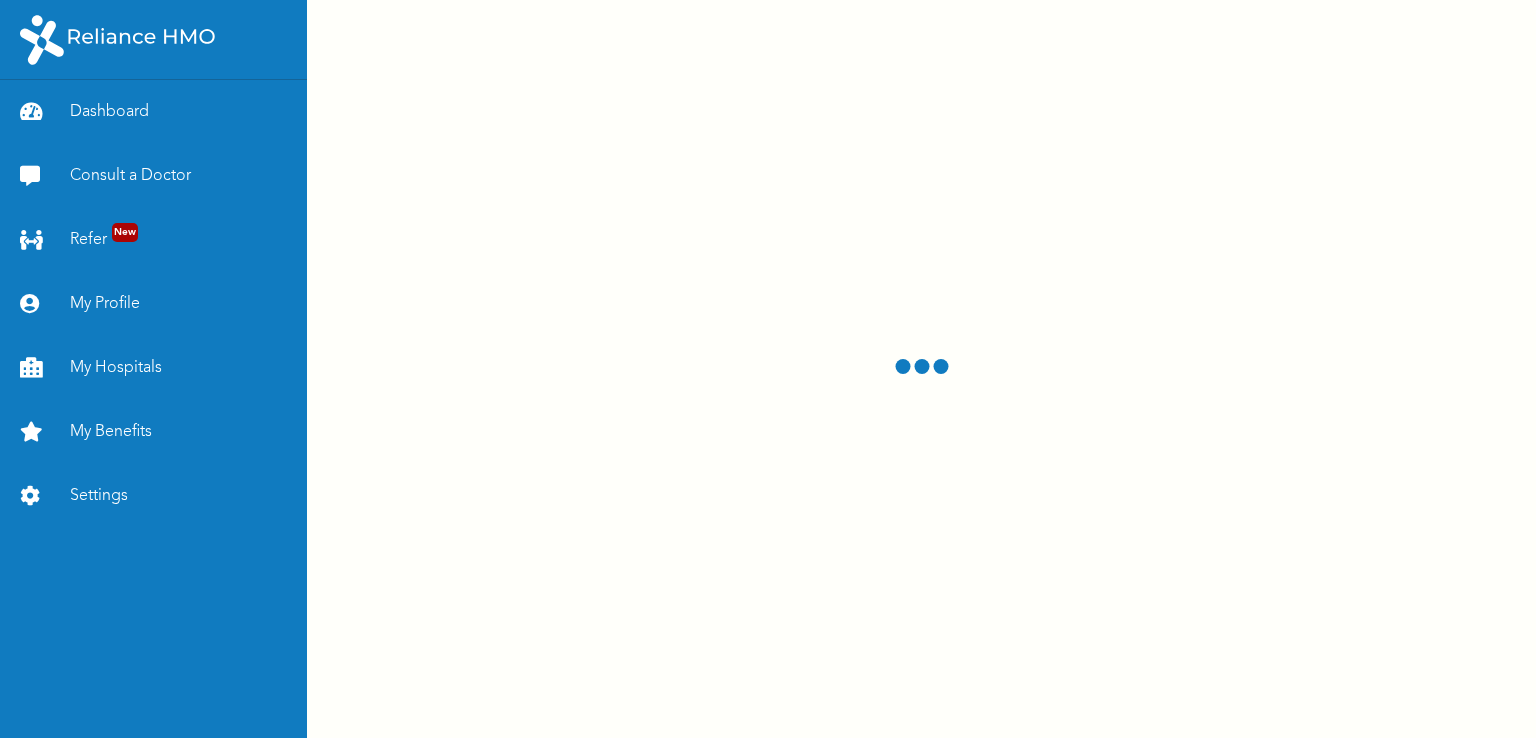 scroll, scrollTop: 0, scrollLeft: 0, axis: both 